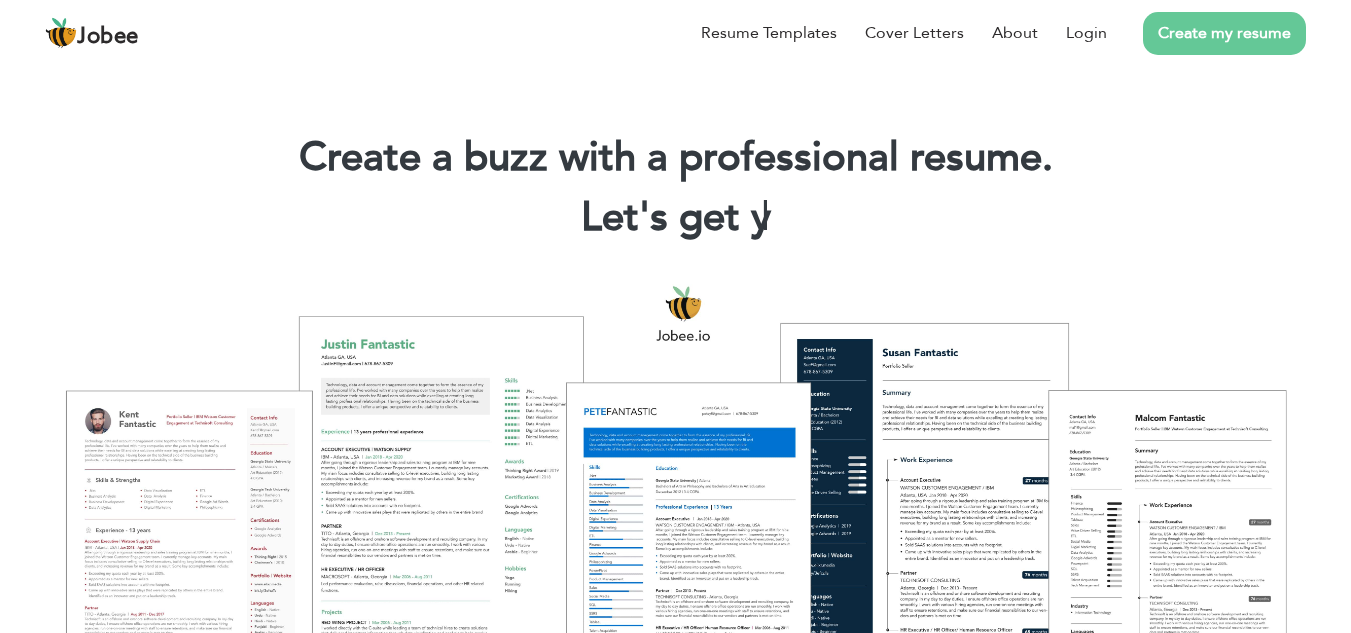 scroll, scrollTop: 0, scrollLeft: 0, axis: both 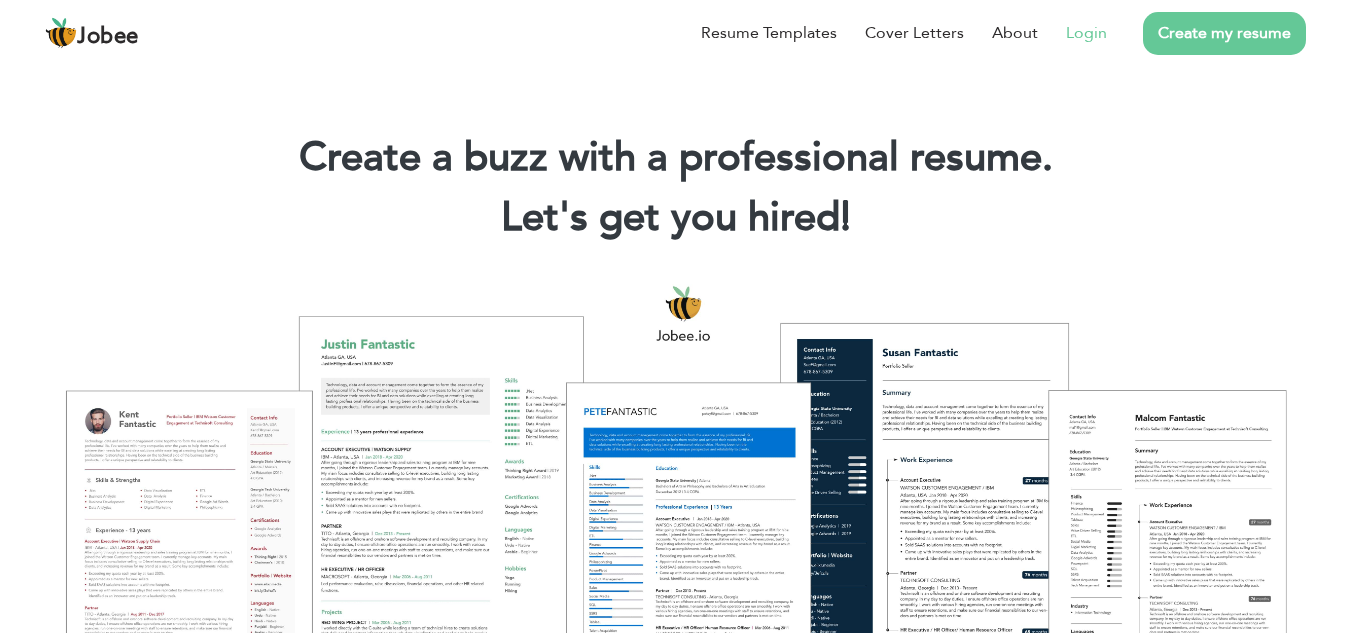 click on "Login" at bounding box center (1086, 33) 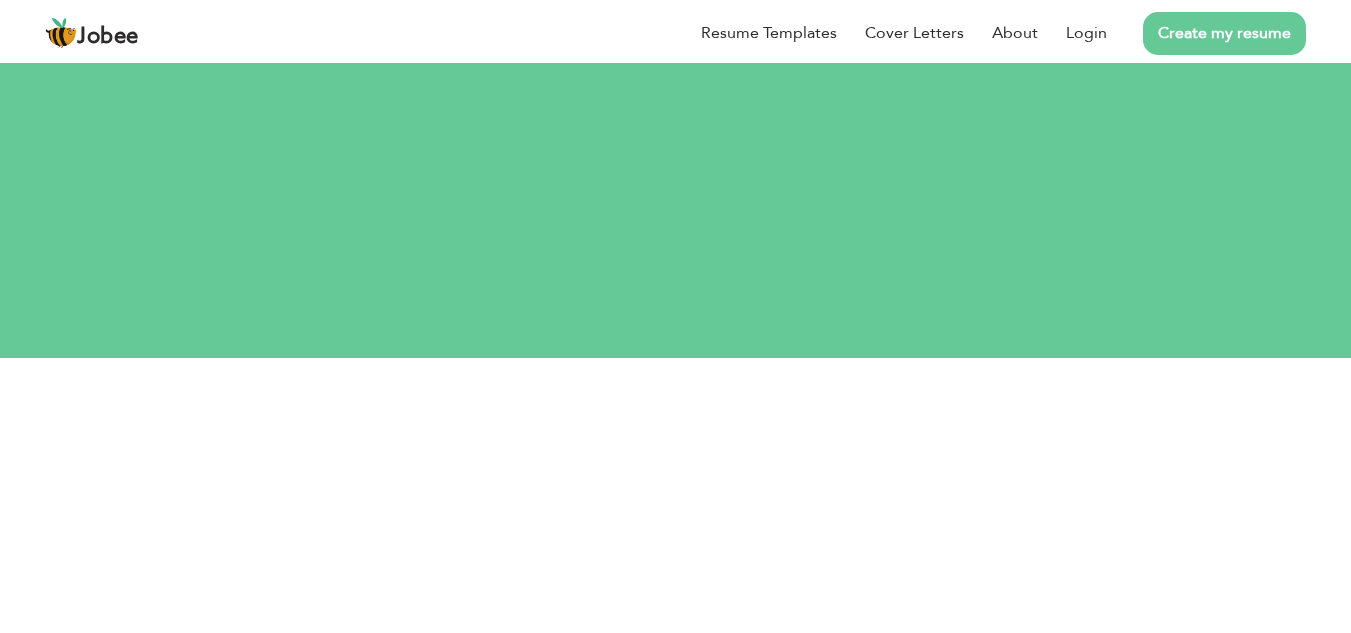 scroll, scrollTop: 0, scrollLeft: 0, axis: both 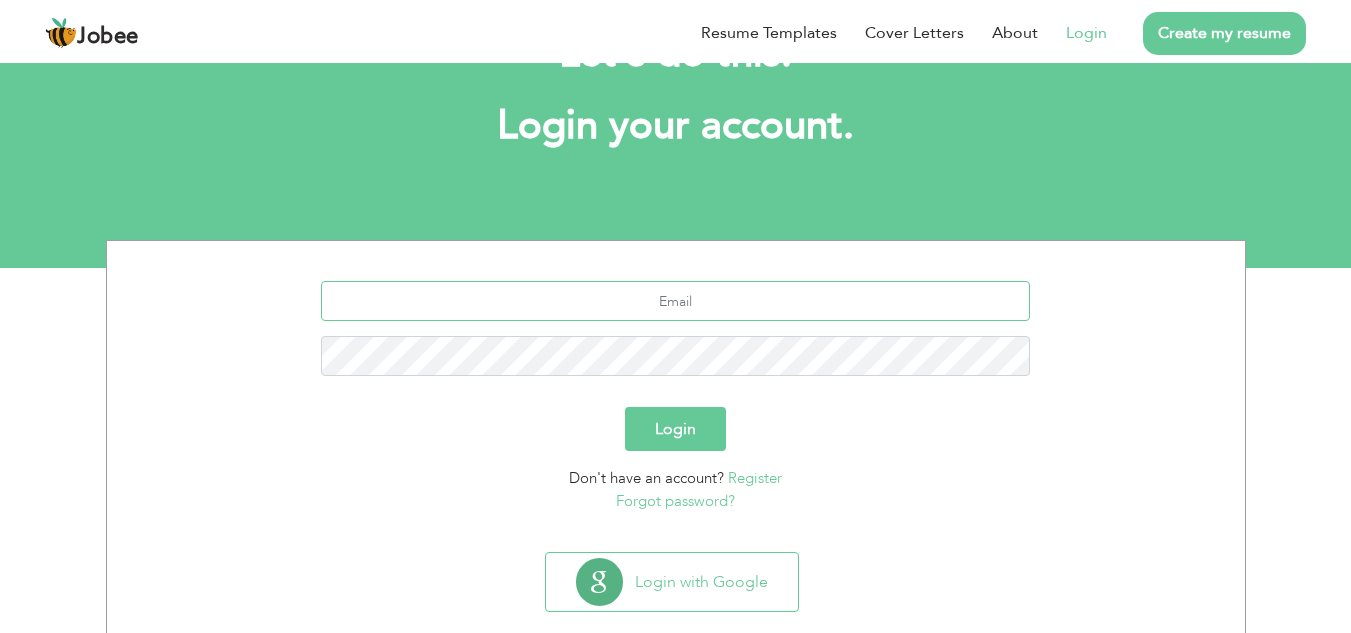 click at bounding box center (675, 301) 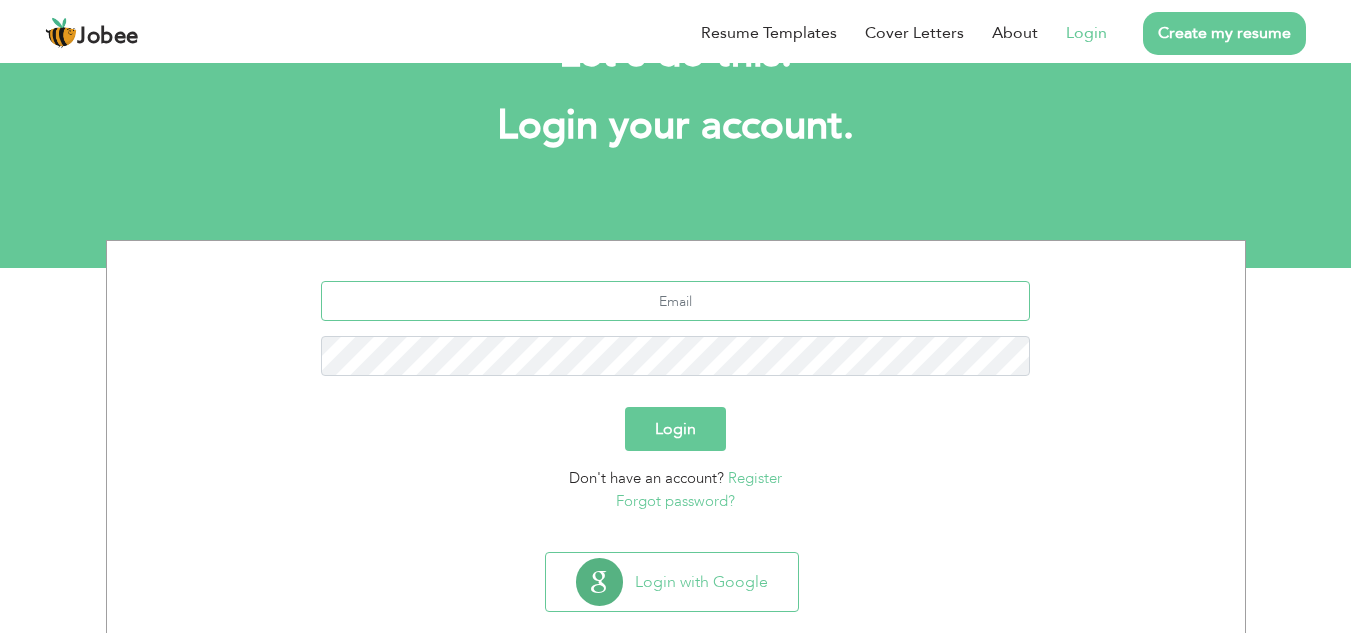 type on "m" 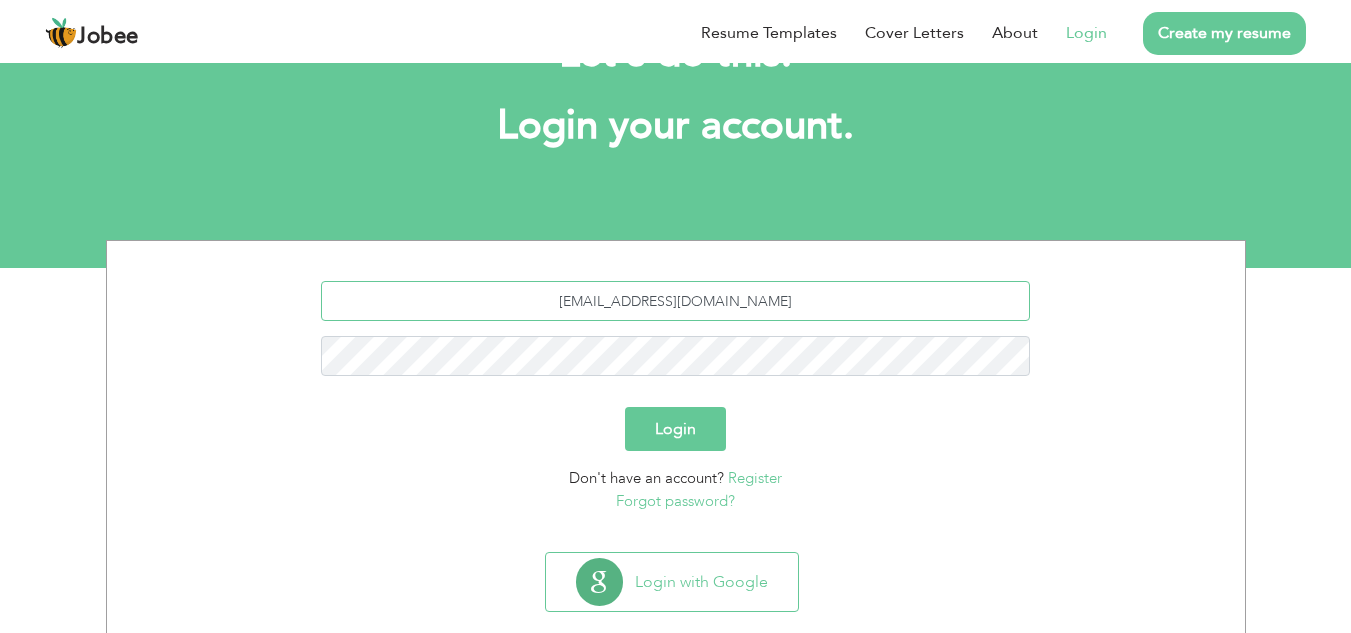 type on "mirza.waqassabir@gmail.com" 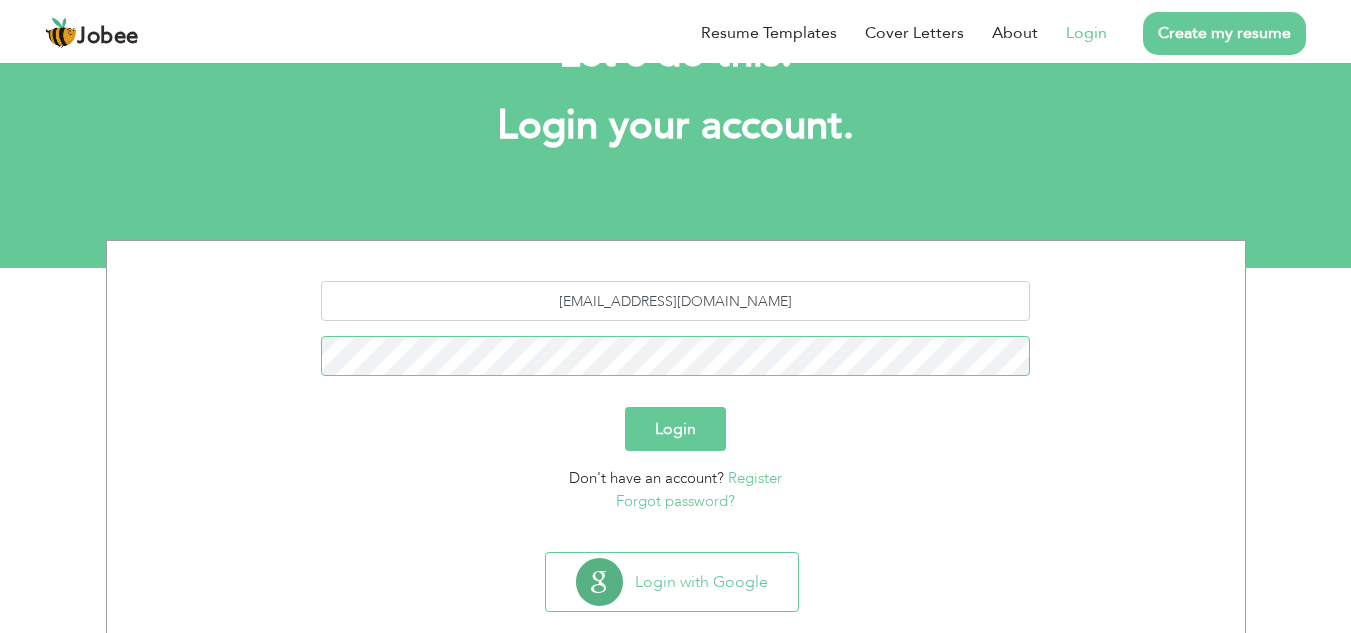 click on "Login" at bounding box center [675, 429] 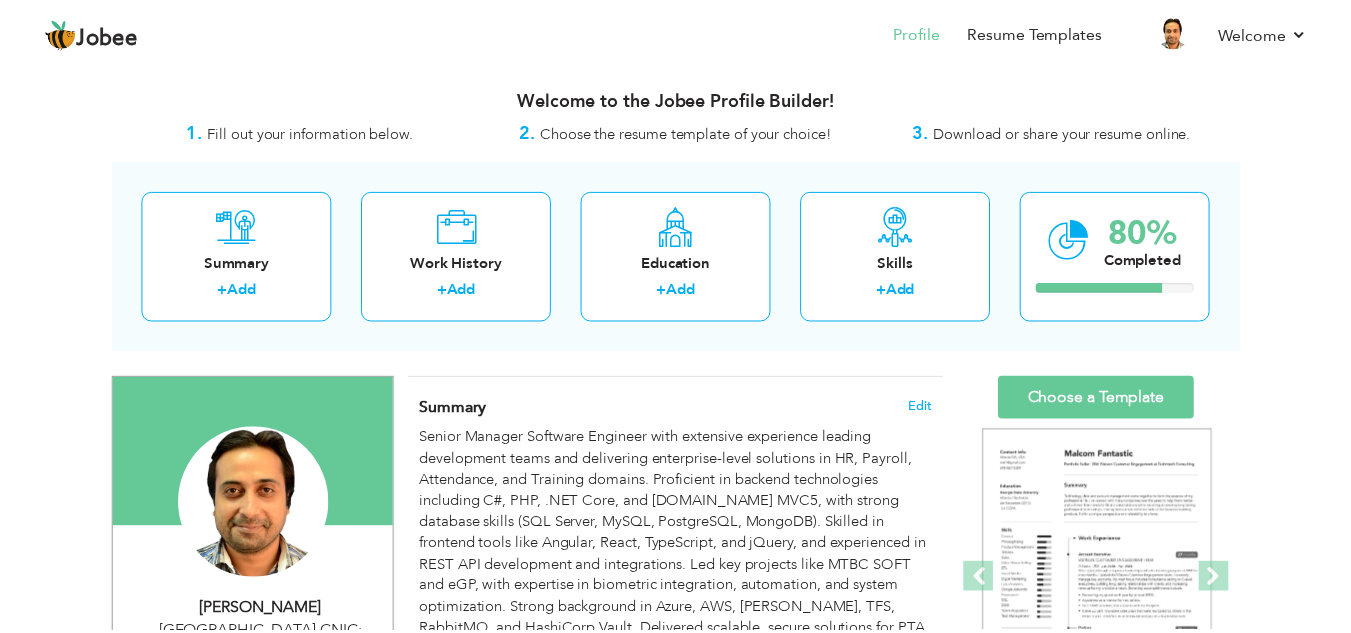 scroll, scrollTop: 0, scrollLeft: 0, axis: both 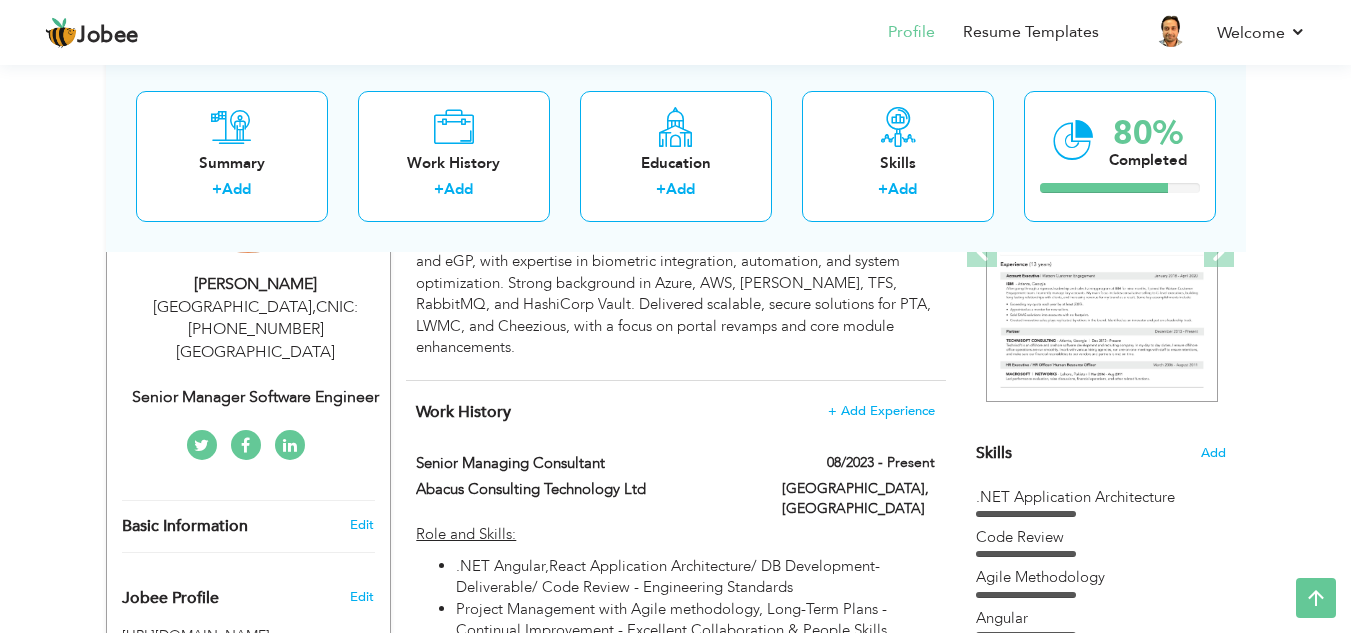click on "Islamabad ,  CNIC:                      37407-0341736-9 Pakistan" at bounding box center [256, 330] 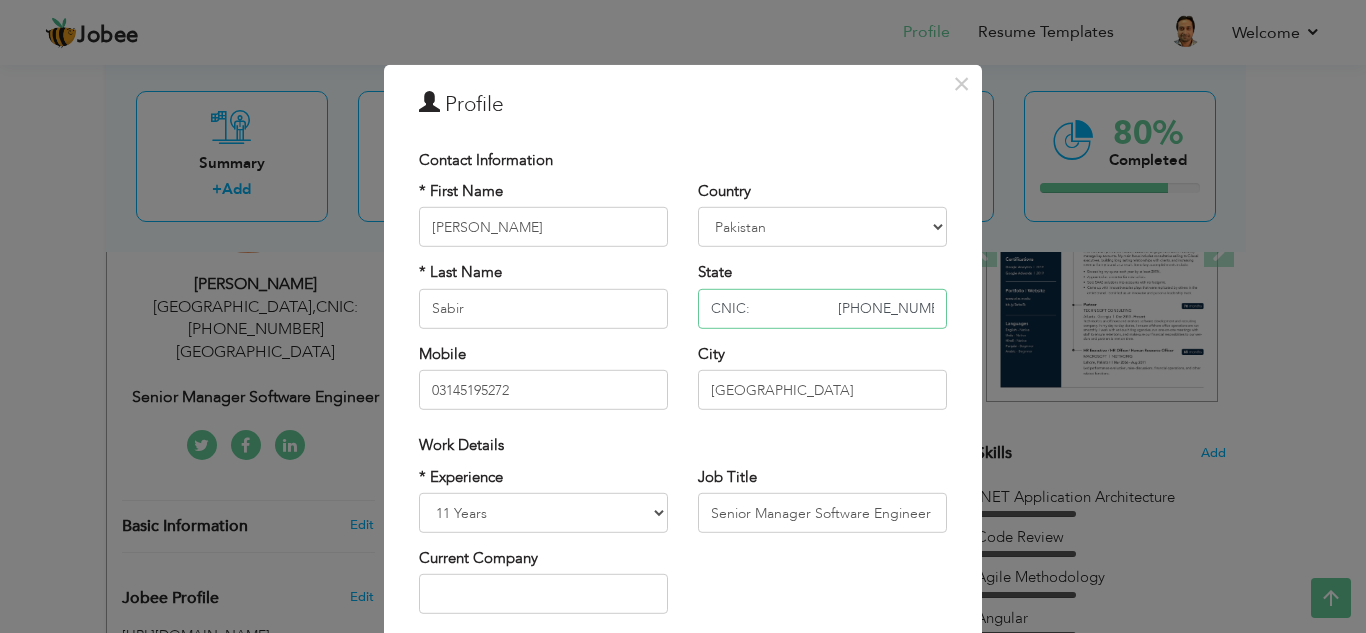 click on "CNIC:                      37407-0341736-9" at bounding box center [822, 309] 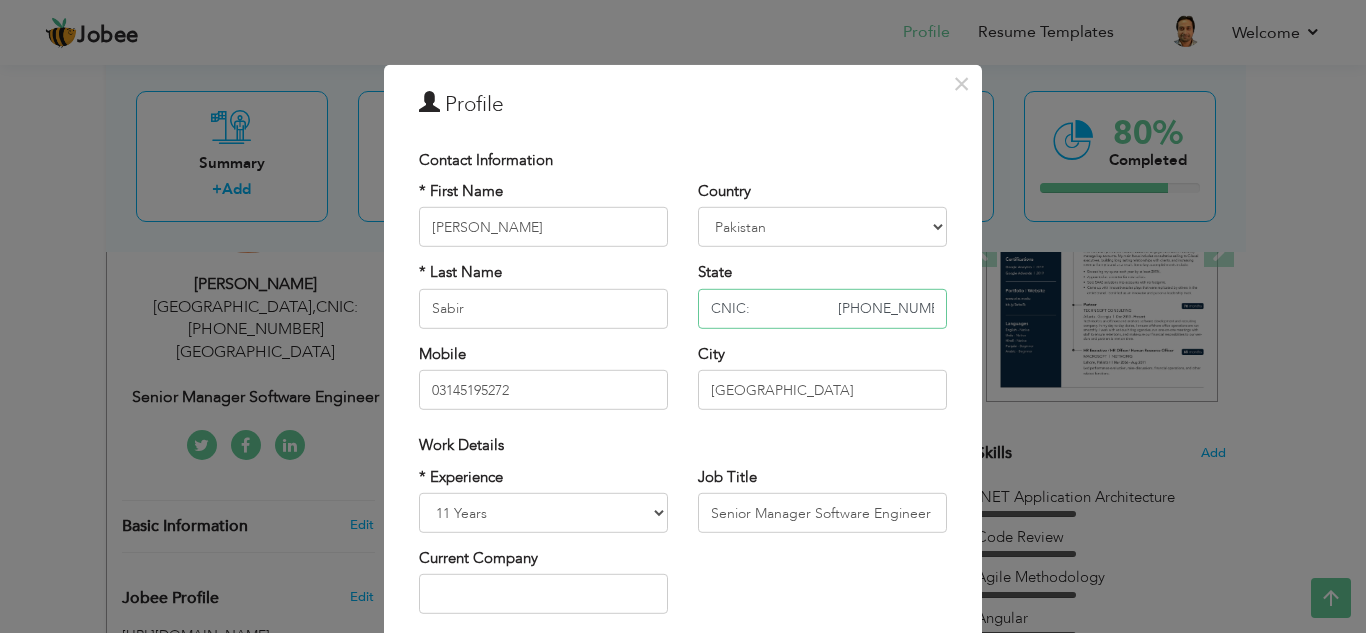 drag, startPoint x: 926, startPoint y: 309, endPoint x: 820, endPoint y: 300, distance: 106.381386 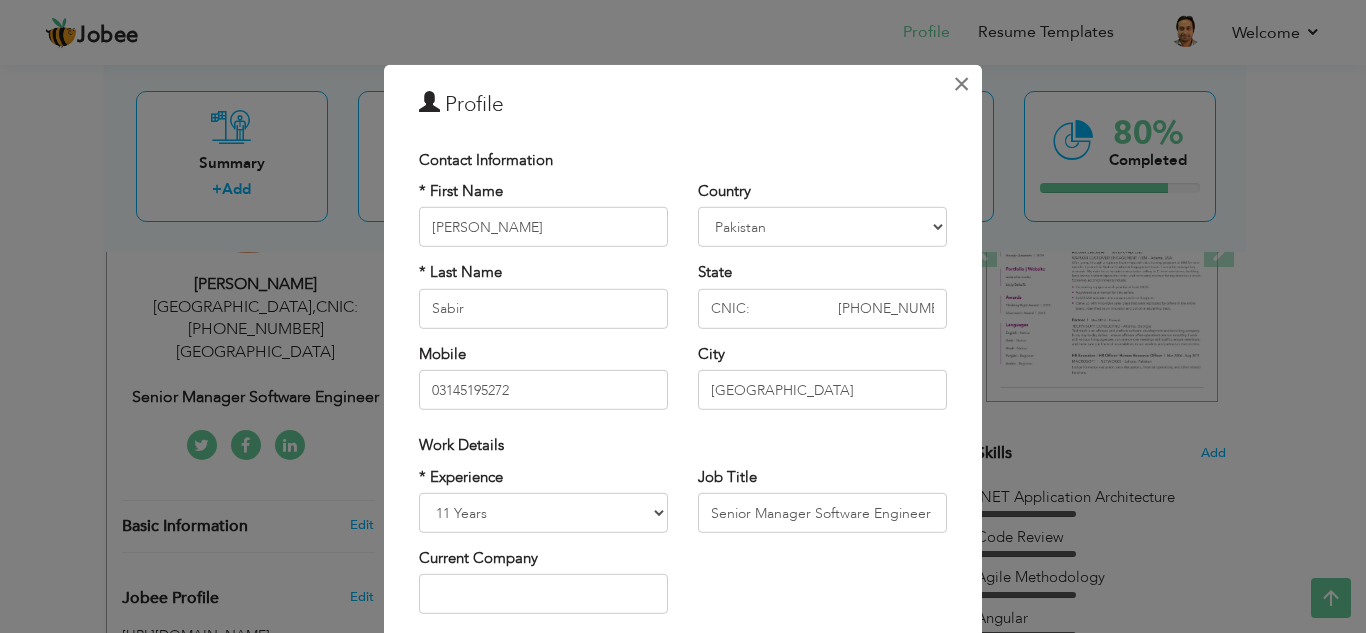 click on "×" at bounding box center [961, 83] 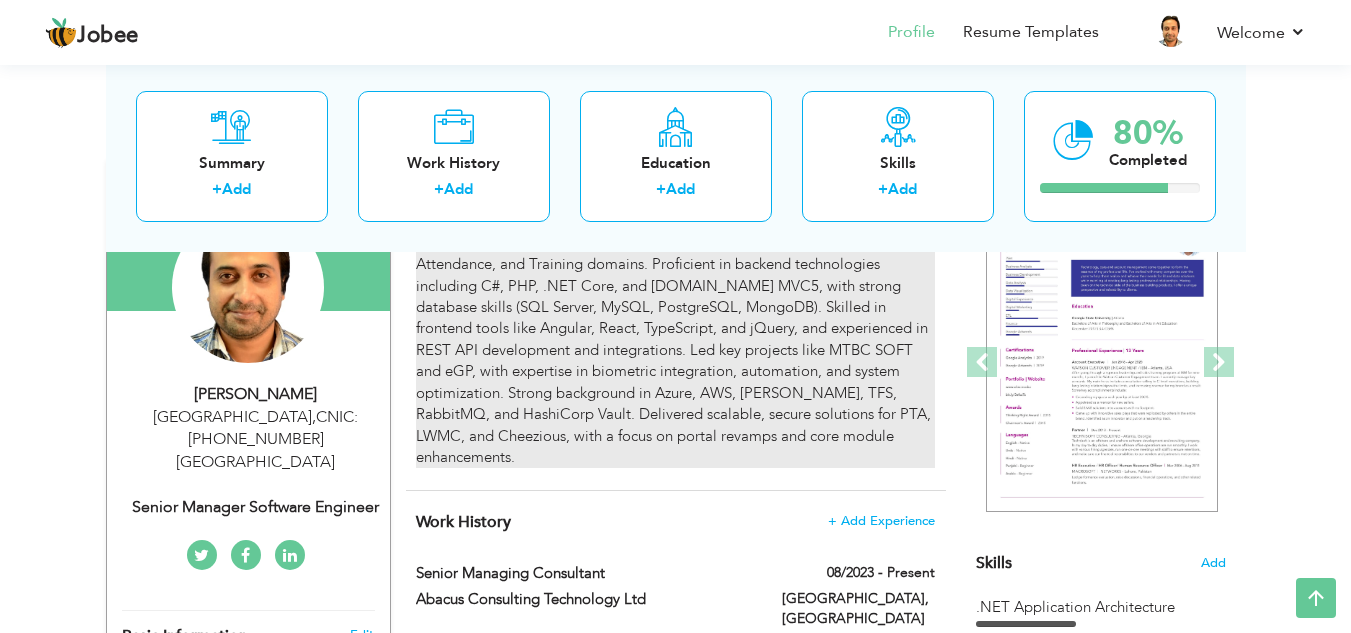 scroll, scrollTop: 218, scrollLeft: 0, axis: vertical 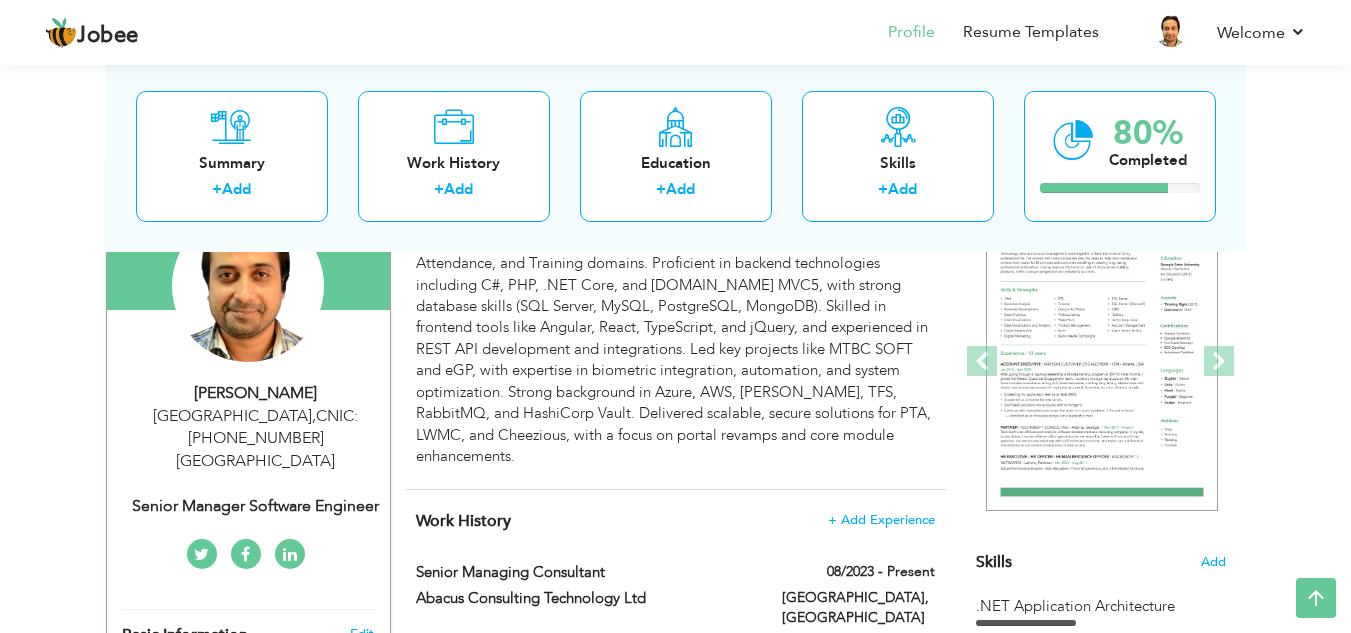 click on "Senior Manager Software Engineer" at bounding box center [256, 506] 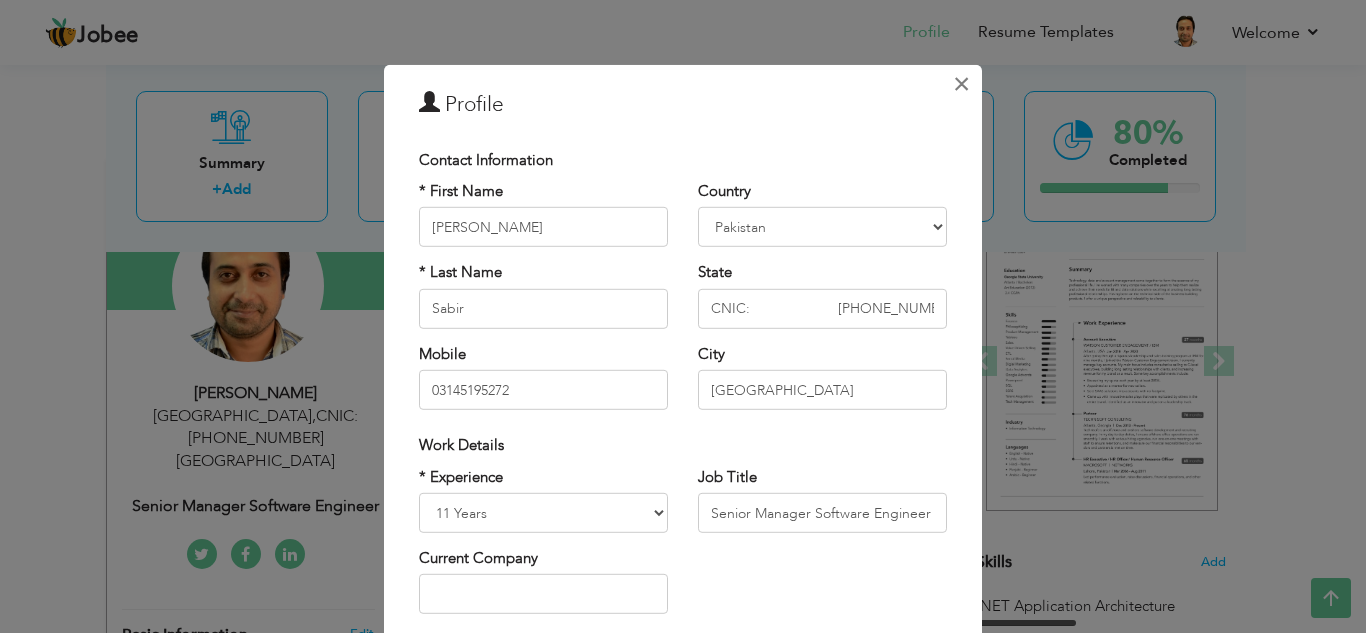 click on "×" at bounding box center [961, 83] 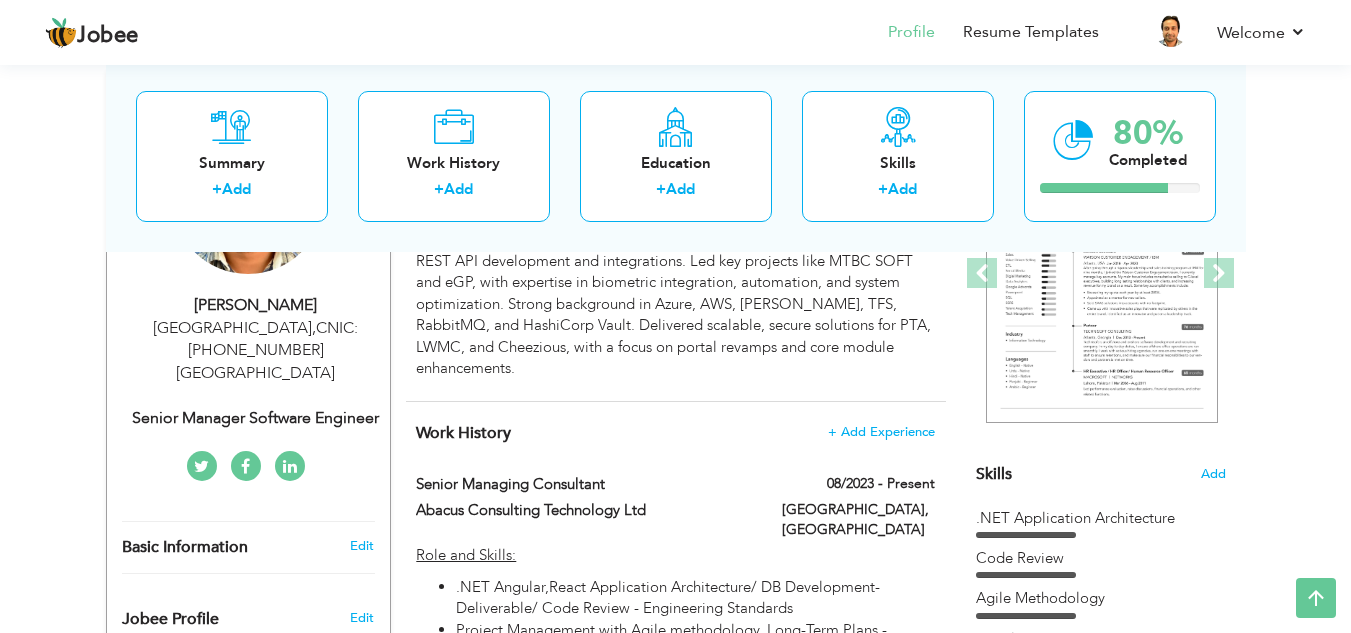 scroll, scrollTop: 307, scrollLeft: 0, axis: vertical 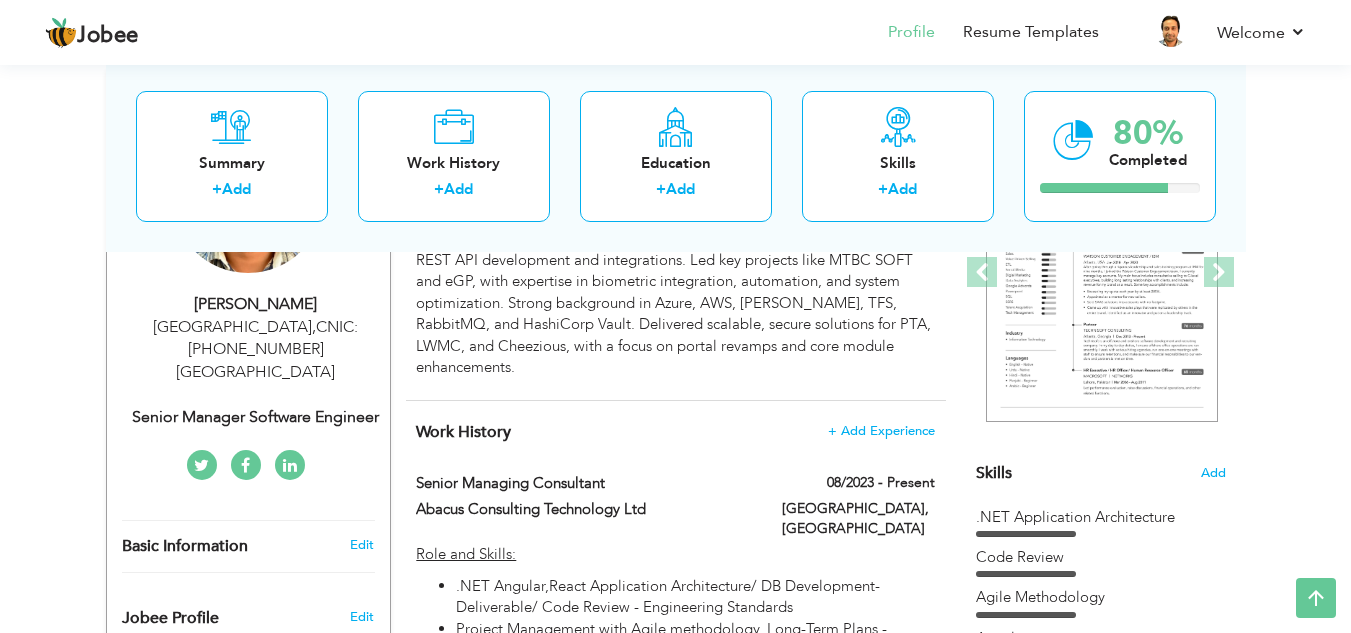 click on "Senior Manager Software Engineer" at bounding box center (256, 417) 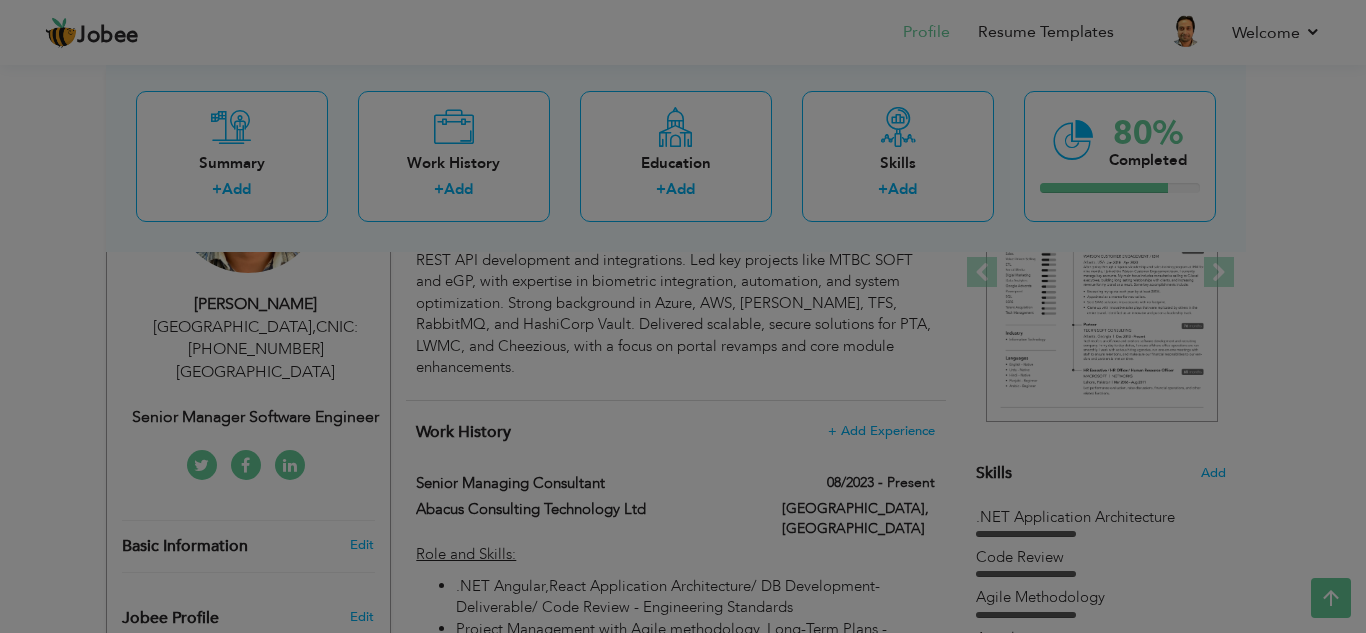 click on "Jobee
Profile
Resume Templates
Resume Templates
Cover Letters
About
My Resume
Welcome
Settings
Log off
Welcome" at bounding box center (683, 1184) 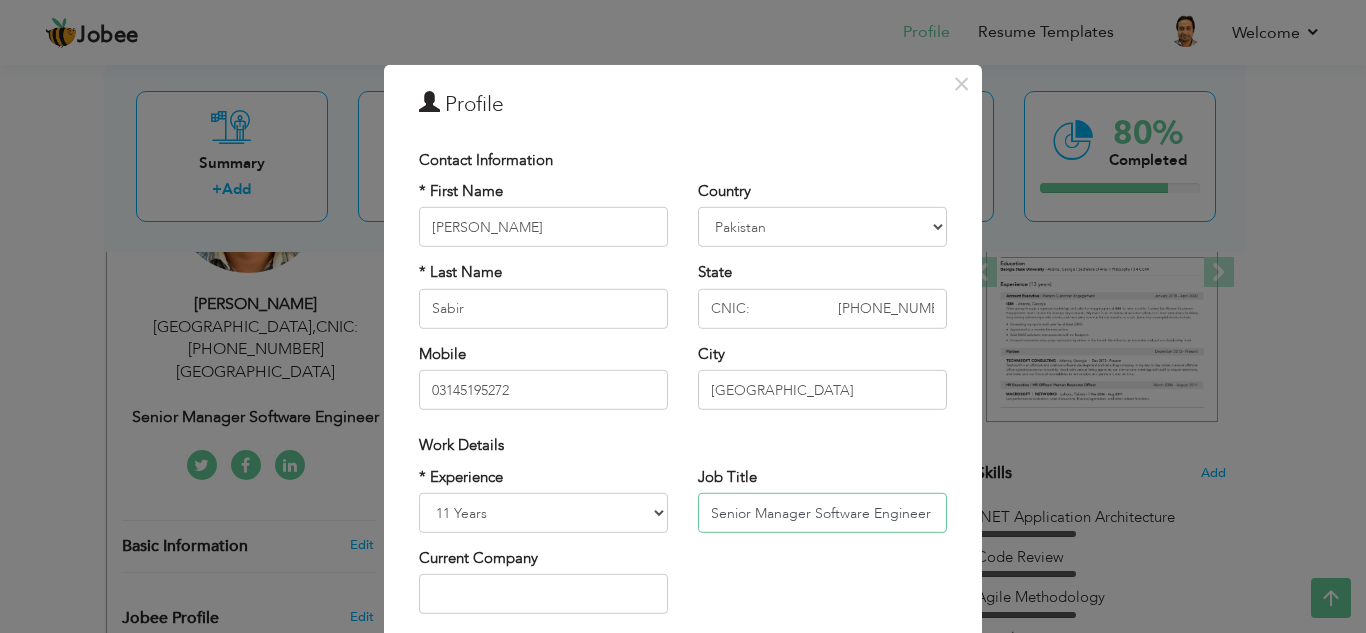 click on "Senior Manager Software Engineer" at bounding box center [822, 513] 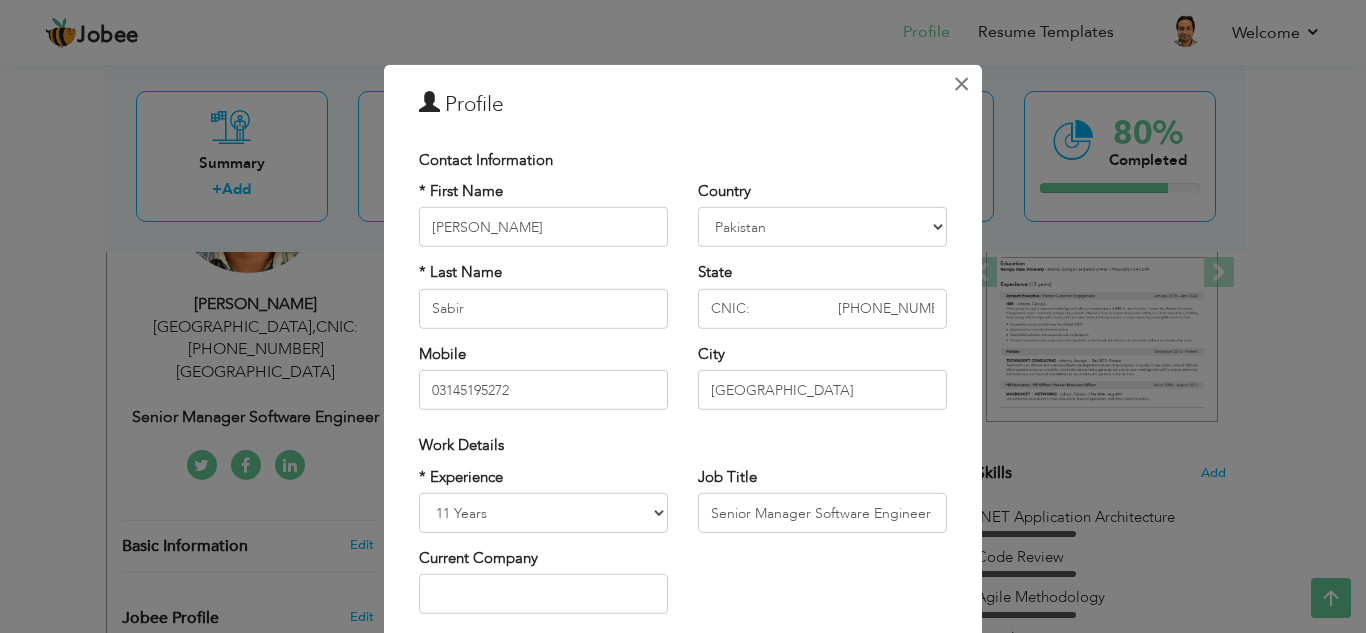 click on "×" at bounding box center (961, 83) 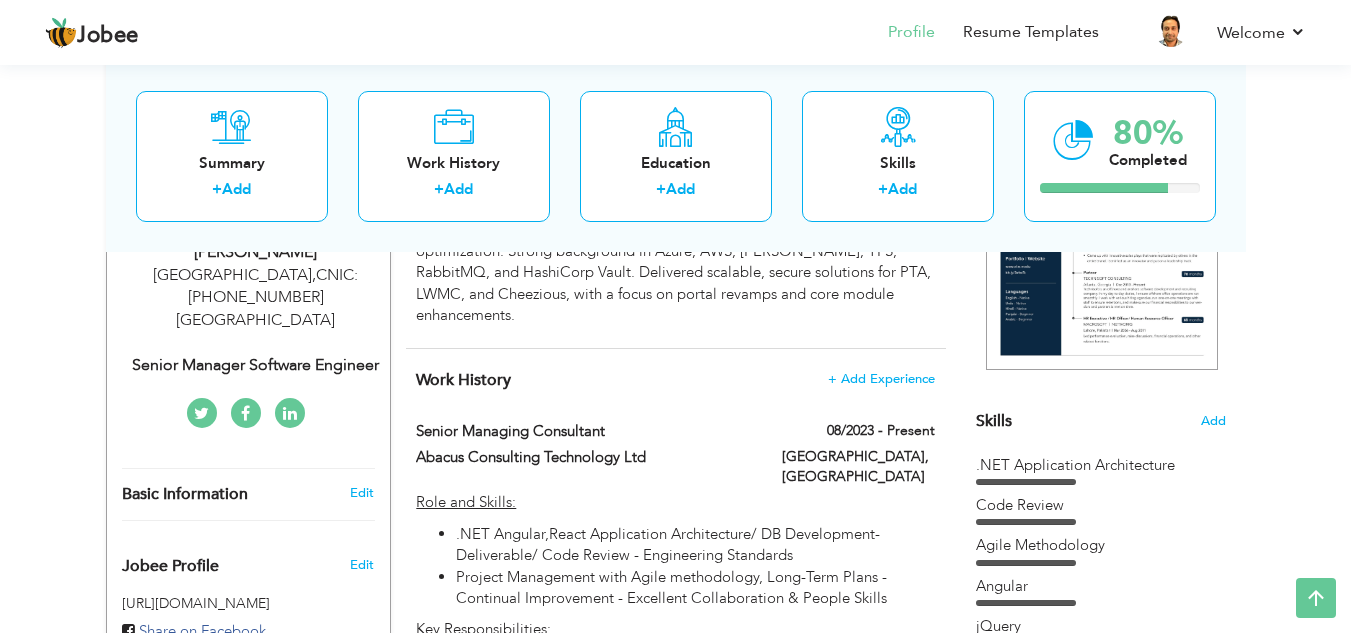 scroll, scrollTop: 0, scrollLeft: 0, axis: both 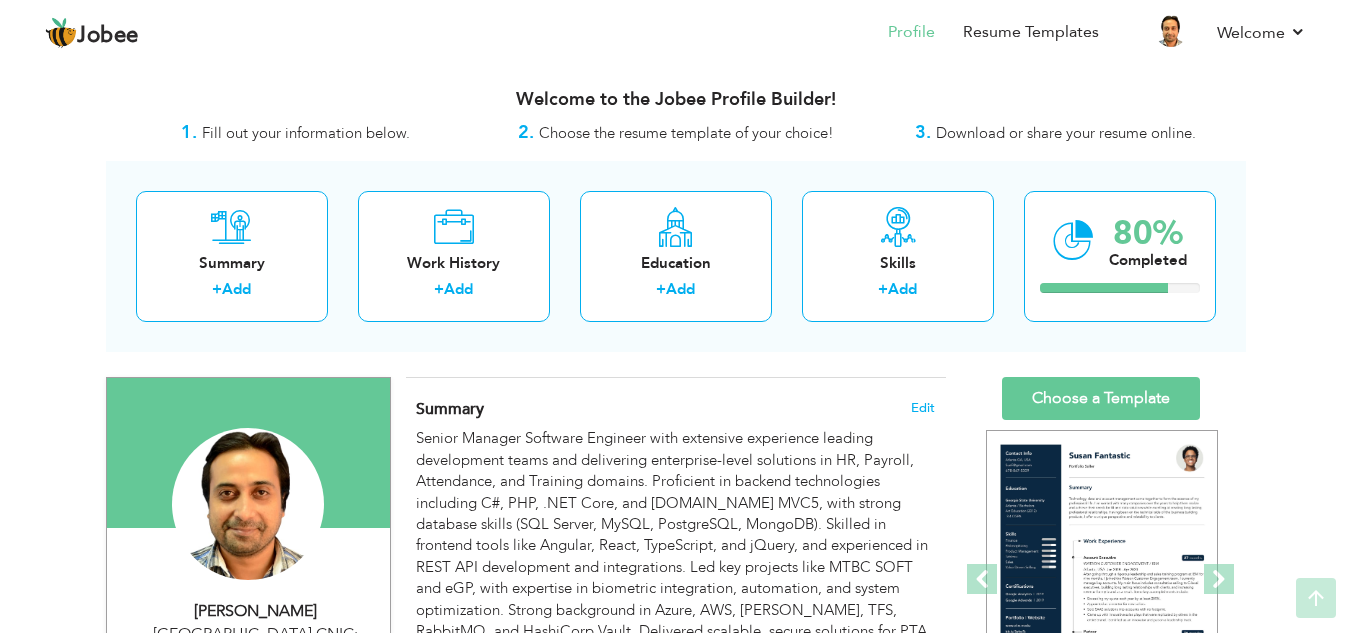 click on "Summary
Edit
Senior Manager Software Engineer with extensive experience leading development teams and delivering enterprise-level solutions in HR, Payroll, Attendance, and Training domains. Proficient in backend technologies including C#, PHP, .NET Core, and ASP.NET MVC5, with strong database skills (SQL Server, MySQL, PostgreSQL, MongoDB). Skilled in frontend tools like Angular, React, TypeScript, and jQuery, and experienced in REST API development and integrations. Led key projects like MTBC SOFT and eGP, with expertise in biometric integration, automation, and system optimization. Strong background in Azure, AWS, Jenkins, TFS, RabbitMQ, and HashiCorp Vault. Delivered scalable, secure solutions for PTA, LWMC, and Cheezious, with a focus on portal revamps and core module enhancements." at bounding box center [676, 542] 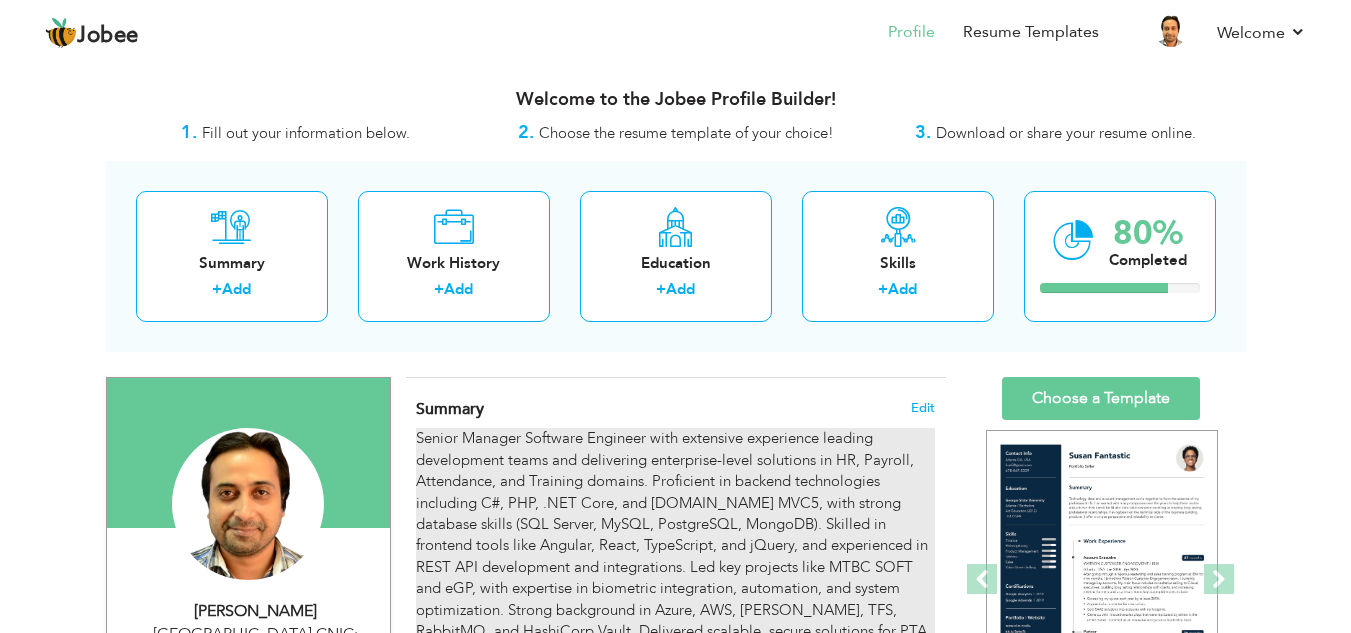 click on "Senior Manager Software Engineer with extensive experience leading development teams and delivering enterprise-level solutions in HR, Payroll, Attendance, and Training domains. Proficient in backend technologies including C#, PHP, .NET Core, and ASP.NET MVC5, with strong database skills (SQL Server, MySQL, PostgreSQL, MongoDB). Skilled in frontend tools like Angular, React, TypeScript, and jQuery, and experienced in REST API development and integrations. Led key projects like MTBC SOFT and eGP, with expertise in biometric integration, automation, and system optimization. Strong background in Azure, AWS, Jenkins, TFS, RabbitMQ, and HashiCorp Vault. Delivered scalable, secure solutions for PTA, LWMC, and Cheezious, with a focus on portal revamps and core module enhancements." at bounding box center (675, 556) 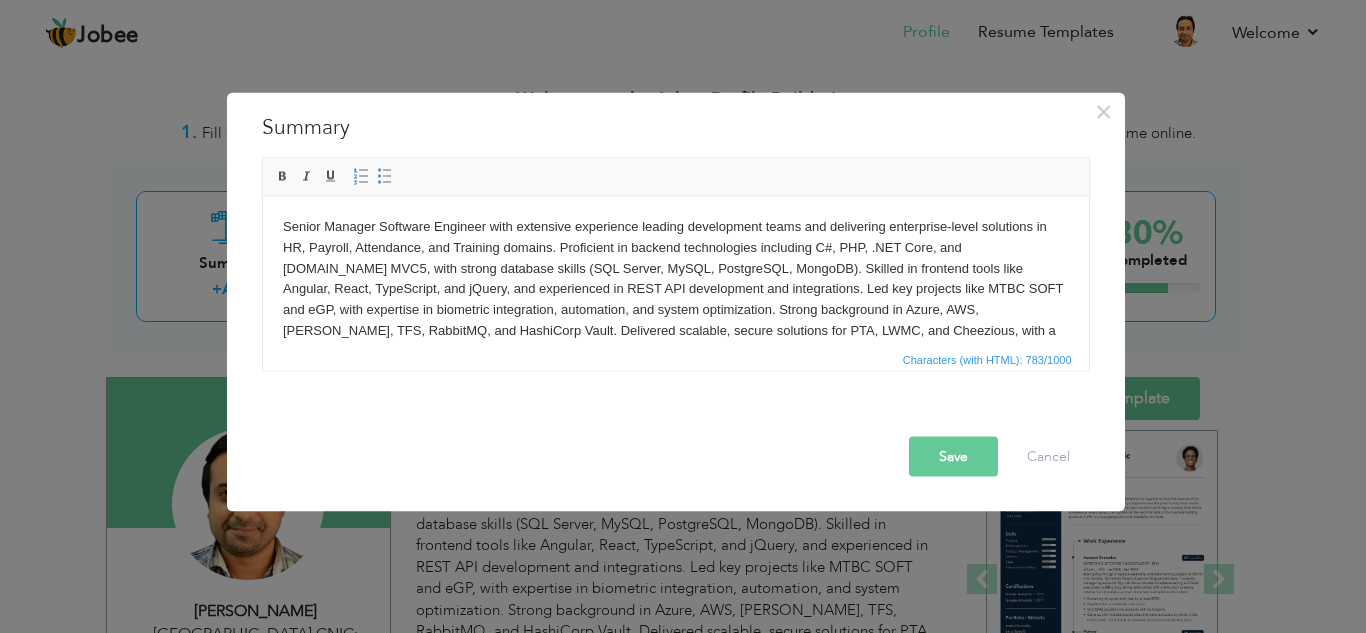 click on "Senior Manager Software Engineer with extensive experience leading development teams and delivering enterprise-level solutions in HR, Payroll, Attendance, and Training domains. Proficient in backend technologies including C#, PHP, .NET Core, and ASP.NET MVC5, with strong database skills (SQL Server, MySQL, PostgreSQL, MongoDB). Skilled in frontend tools like Angular, React, TypeScript, and jQuery, and experienced in REST API development and integrations. Led key projects like MTBC SOFT and eGP, with expertise in biometric integration, automation, and system optimization. Strong background in Azure, AWS, Jenkins, TFS, RabbitMQ, and HashiCorp Vault. Delivered scalable, secure solutions for PTA, LWMC, and Cheezious, with a focus on portal revamps and core module enhancements." at bounding box center (675, 289) 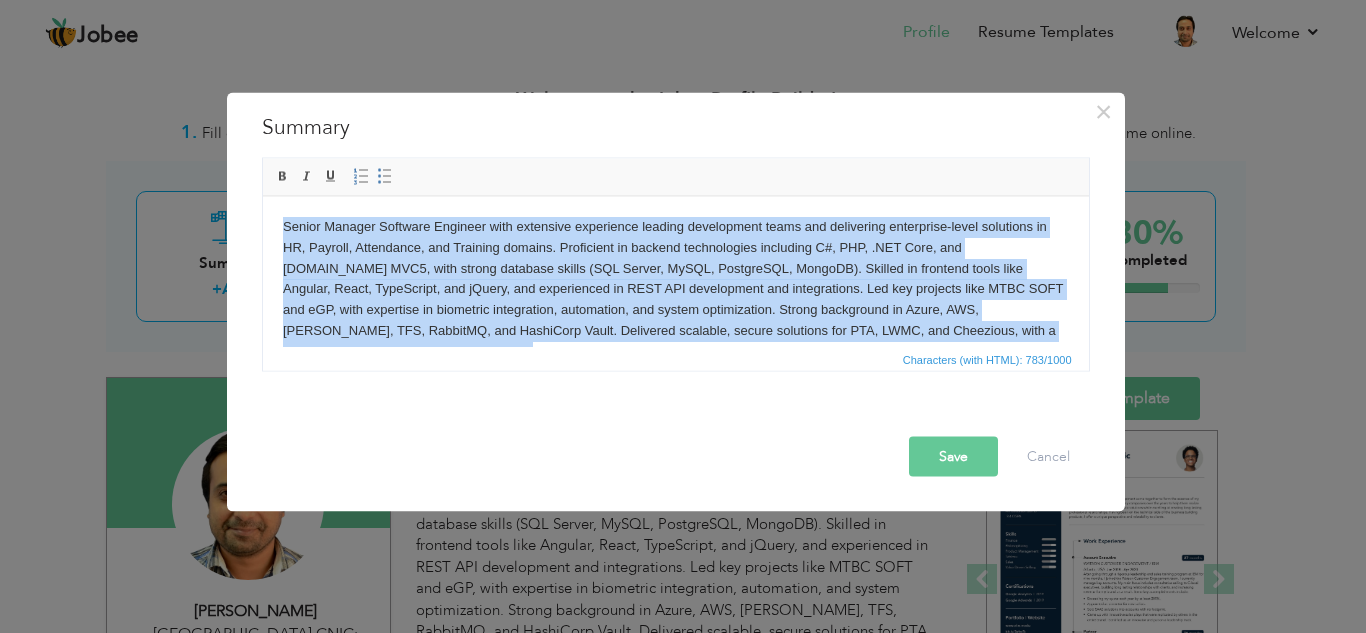 copy on "Senior Manager Software Engineer with extensive experience leading development teams and delivering enterprise-level solutions in HR, Payroll, Attendance, and Training domains. Proficient in backend technologies including C#, PHP, .NET Core, and ASP.NET MVC5, with strong database skills (SQL Server, MySQL, PostgreSQL, MongoDB). Skilled in frontend tools like Angular, React, TypeScript, and jQuery, and experienced in REST API development and integrations. Led key projects like MTBC SOFT and eGP, with expertise in biometric integration, automation, and system optimization. Strong background in Azure, AWS, Jenkins, TFS, RabbitMQ, and HashiCorp Vault. Delivered scalable, secure solutions for PTA, LWMC, and Cheezious, with a focus on portal revamps and core module enhancements." 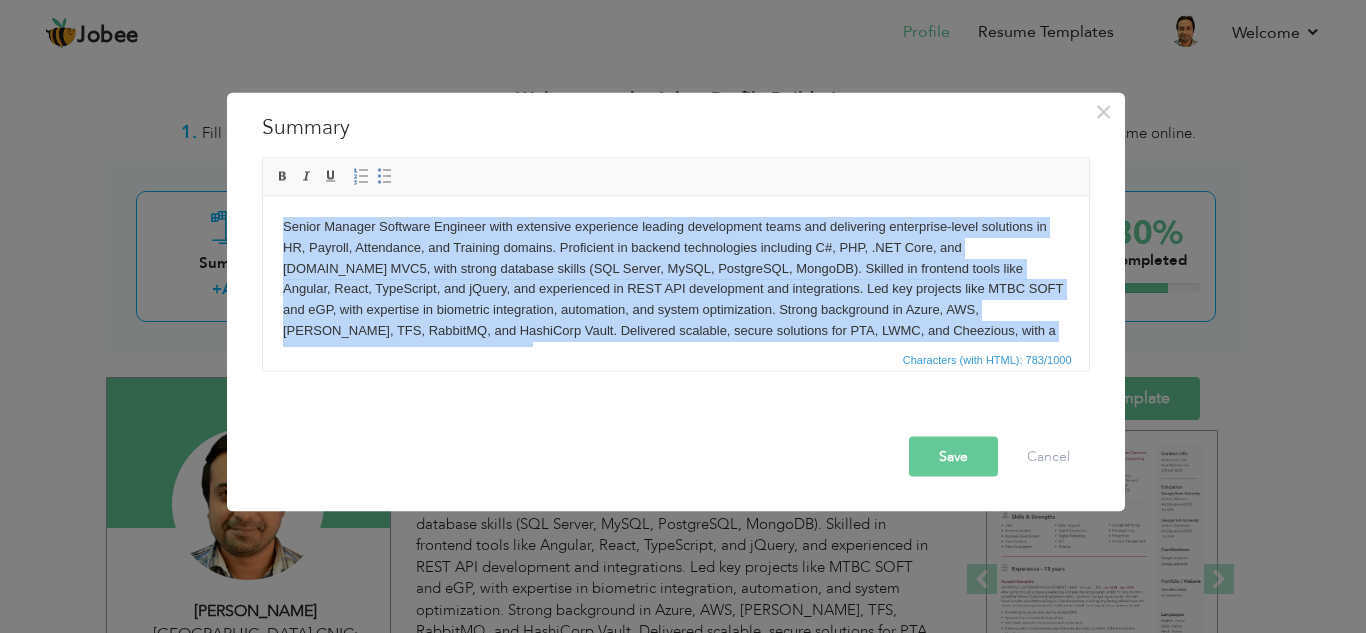 copy on "Senior Manager Software Engineer with extensive experience leading development teams and delivering enterprise-level solutions in HR, Payroll, Attendance, and Training domains. Proficient in backend technologies including C#, PHP, .NET Core, and ASP.NET MVC5, with strong database skills (SQL Server, MySQL, PostgreSQL, MongoDB). Skilled in frontend tools like Angular, React, TypeScript, and jQuery, and experienced in REST API development and integrations. Led key projects like MTBC SOFT and eGP, with expertise in biometric integration, automation, and system optimization. Strong background in Azure, AWS, Jenkins, TFS, RabbitMQ, and HashiCorp Vault. Delivered scalable, secure solutions for PTA, LWMC, and Cheezious, with a focus on portal revamps and core module enhancements." 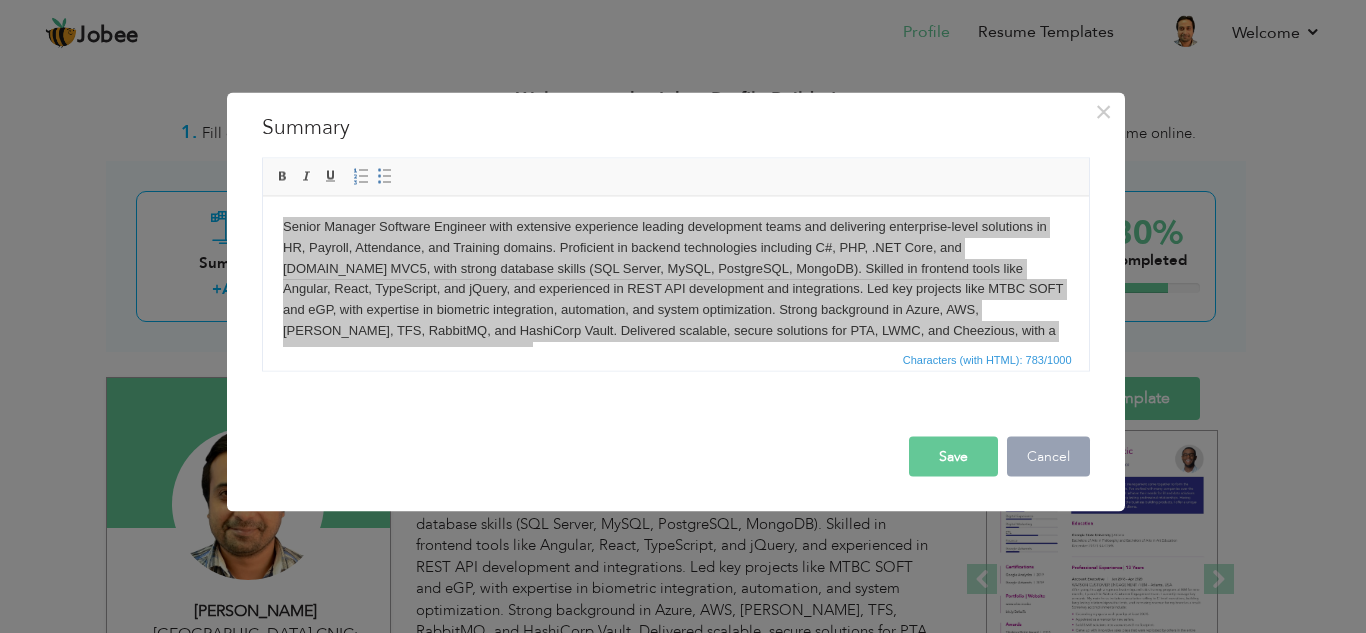 click on "Cancel" at bounding box center (1048, 456) 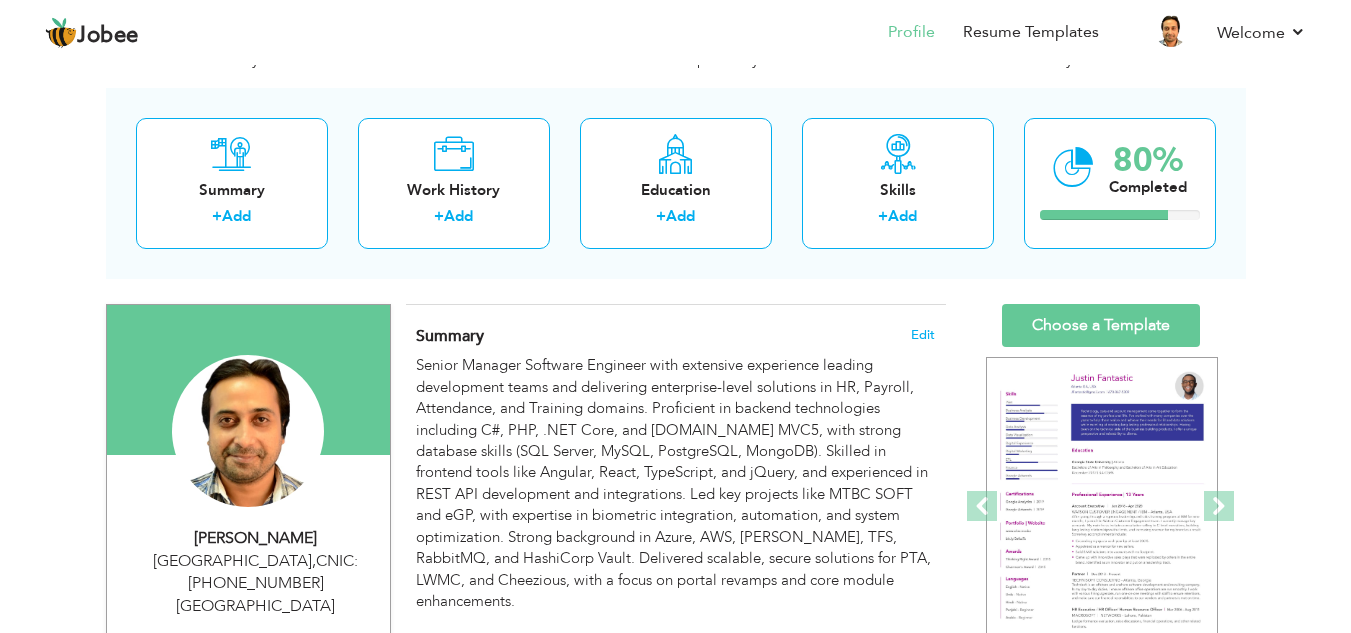 scroll, scrollTop: 74, scrollLeft: 0, axis: vertical 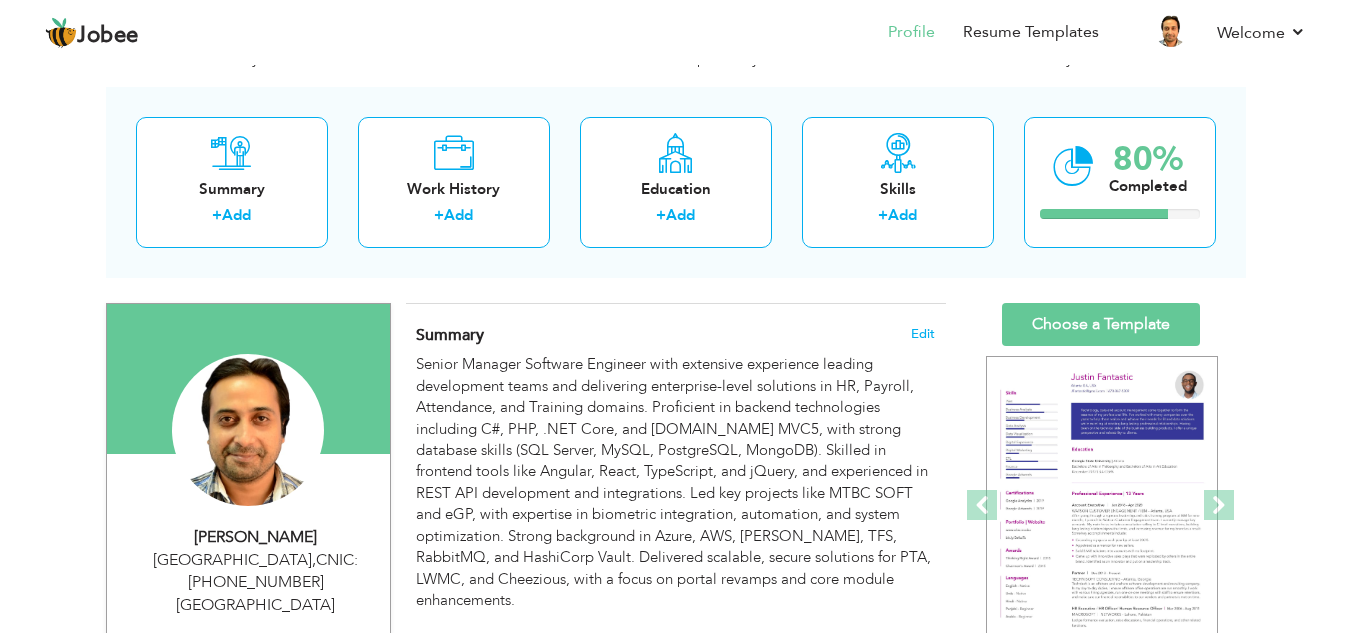 click on "Senior Manager Software Engineer" at bounding box center (256, 650) 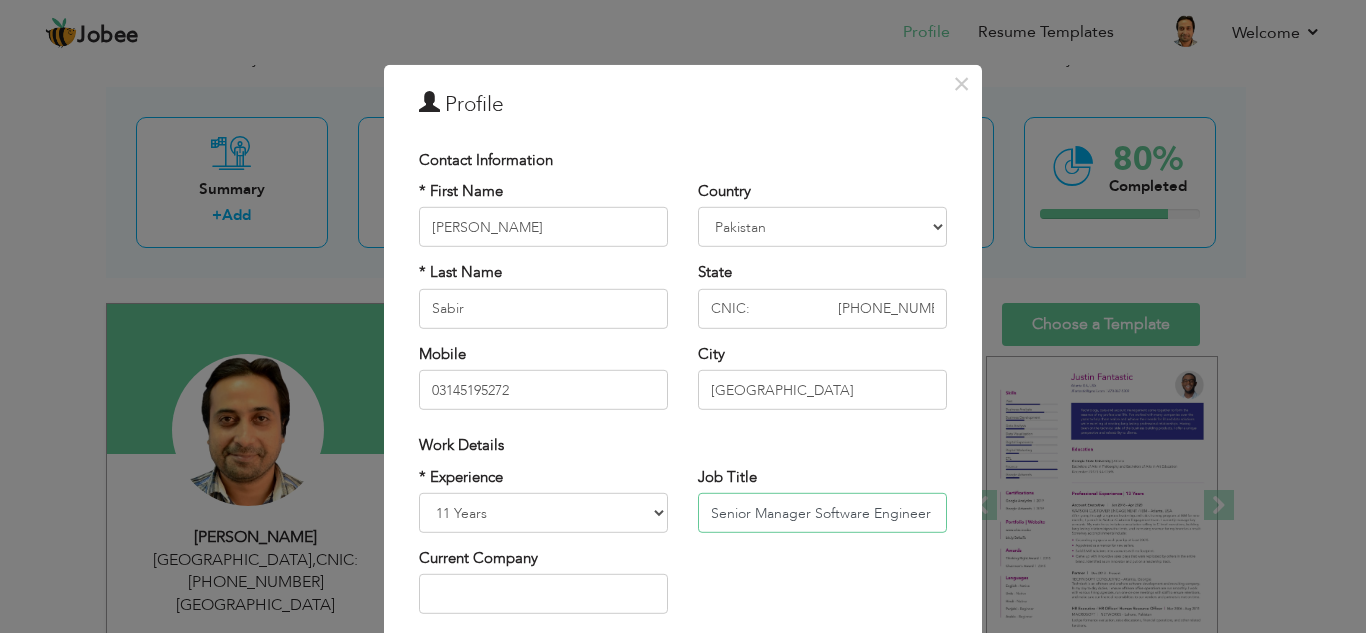 click on "Senior Manager Software Engineer" at bounding box center (822, 513) 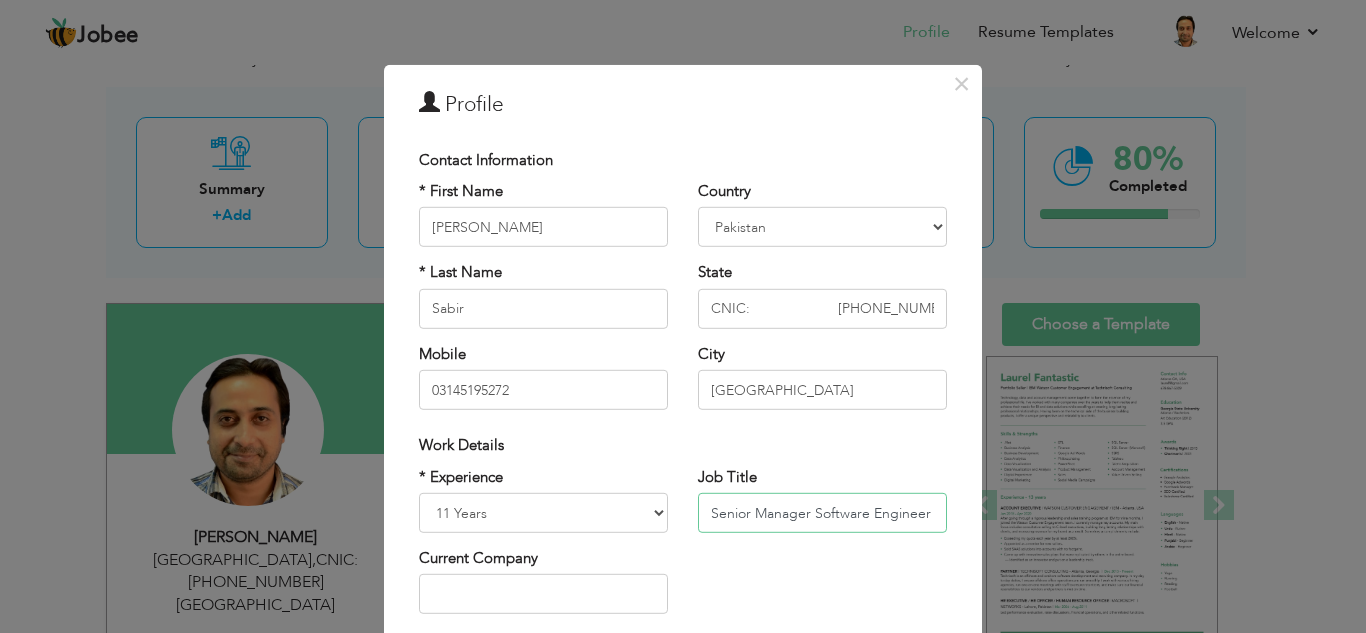 click on "Senior Manager Software Engineer" at bounding box center [822, 513] 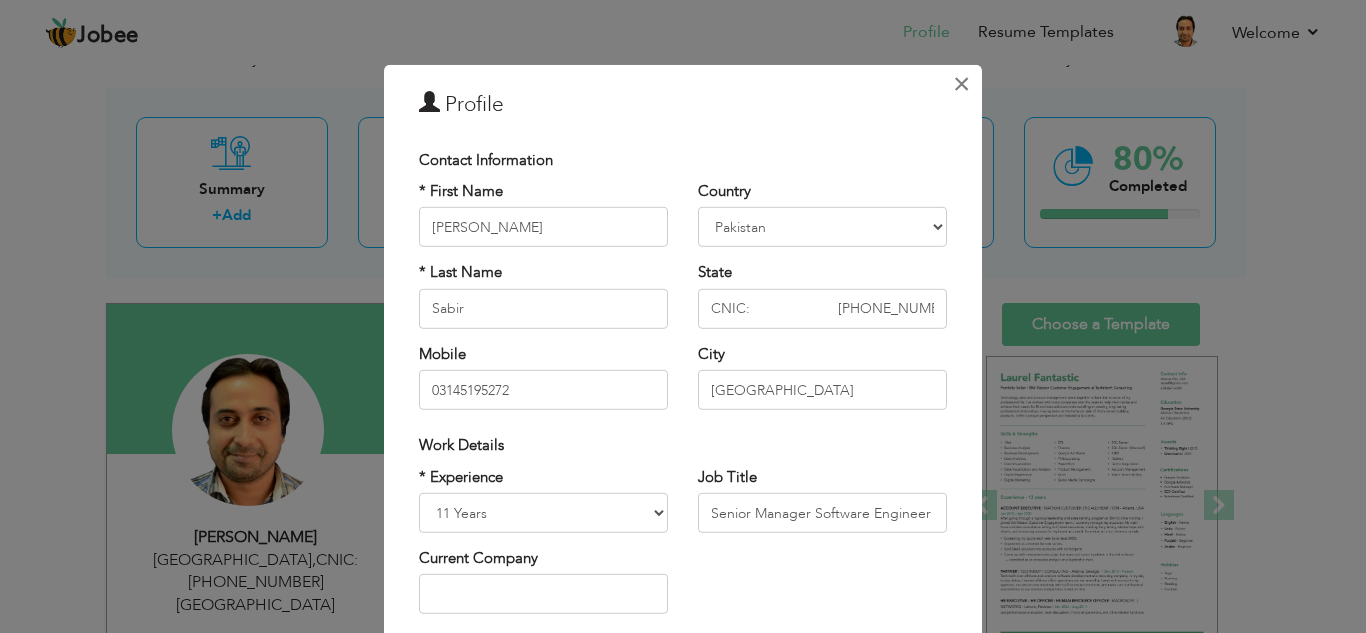 click on "×" at bounding box center [961, 83] 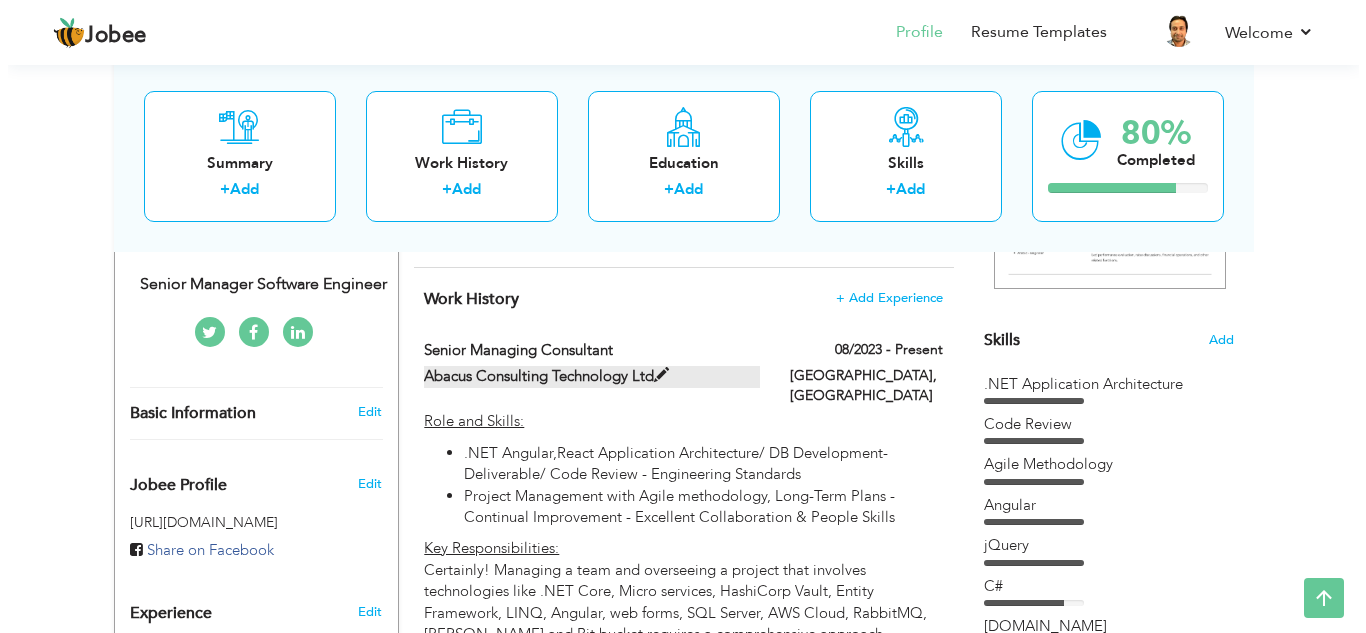 scroll, scrollTop: 441, scrollLeft: 0, axis: vertical 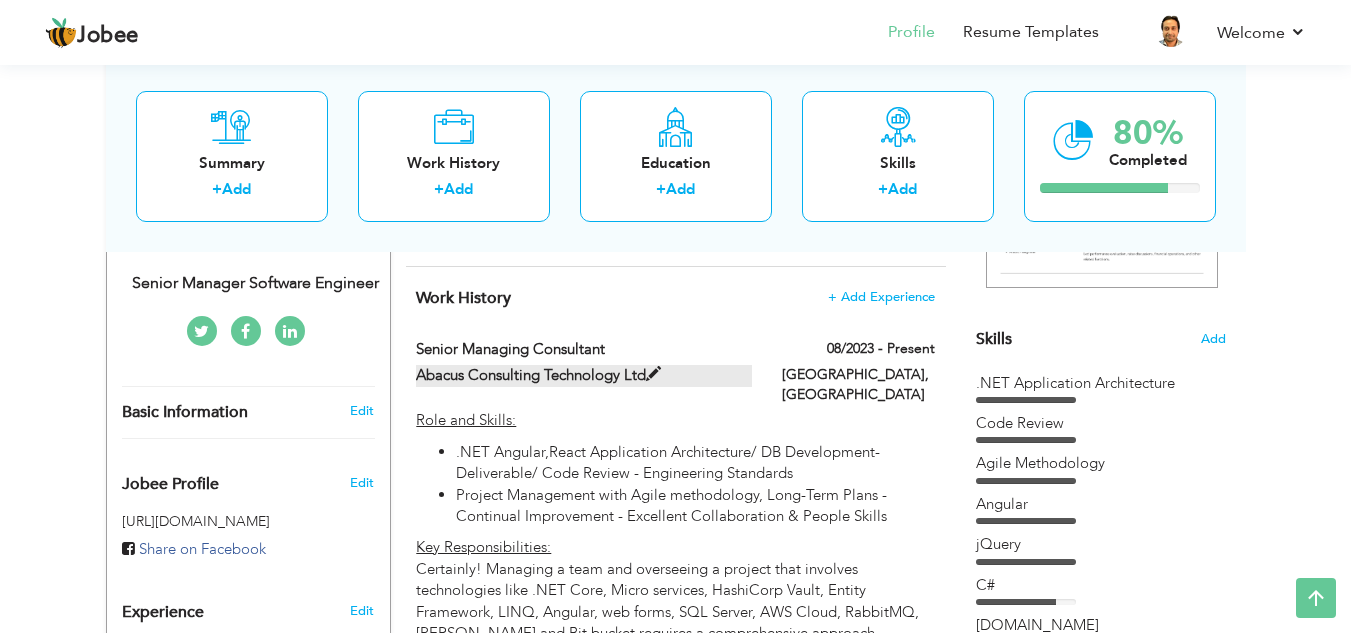 click on "Abacus Consulting Technology Ltd" at bounding box center [584, 375] 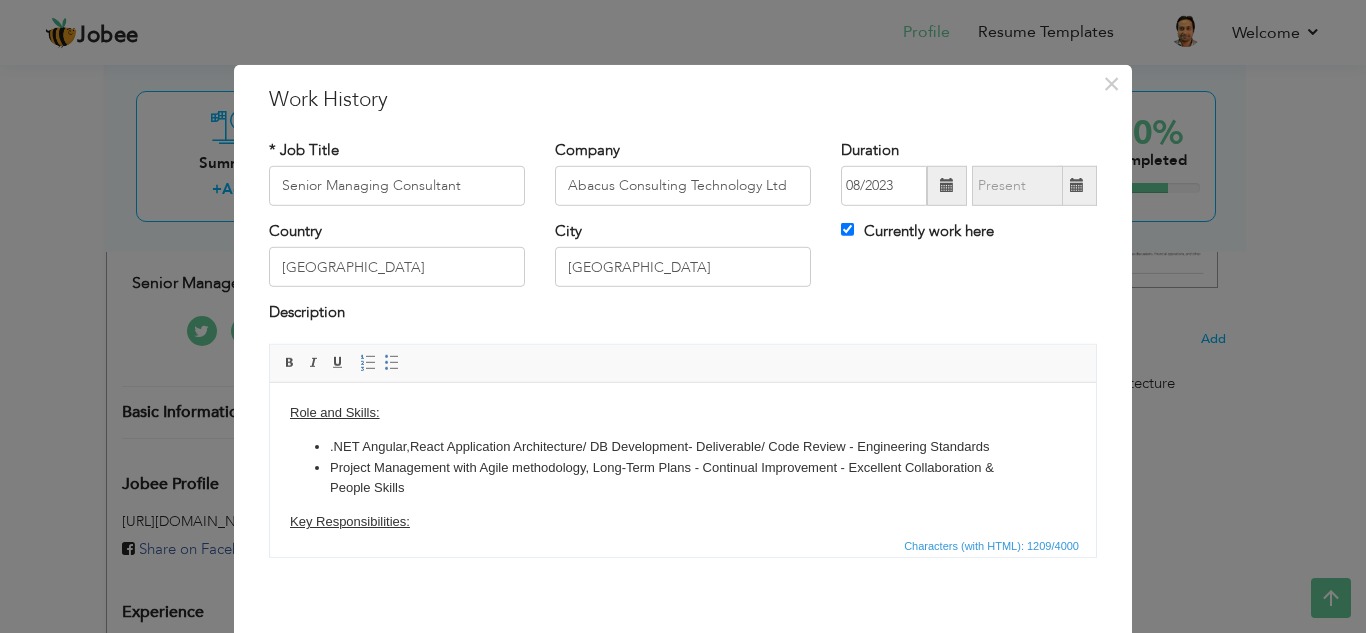 click on "Jobee
Profile
Resume Templates
Resume Templates
Cover Letters
About
My Resume
Welcome
Settings
Log off
Welcome" at bounding box center [683, 1050] 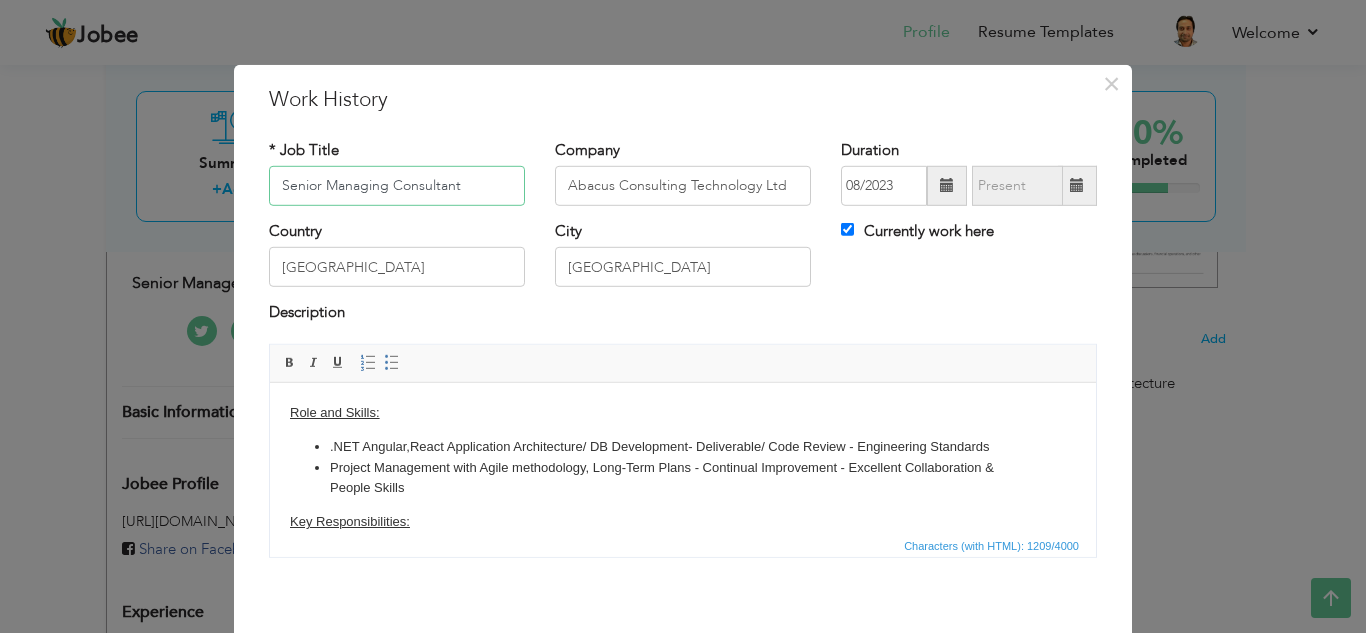 click on "Editor toolbars Basic Styles   Bold   Italic   Underline Paragraph   Insert/Remove Numbered List   Insert/Remove Bulleted List" at bounding box center (683, 364) 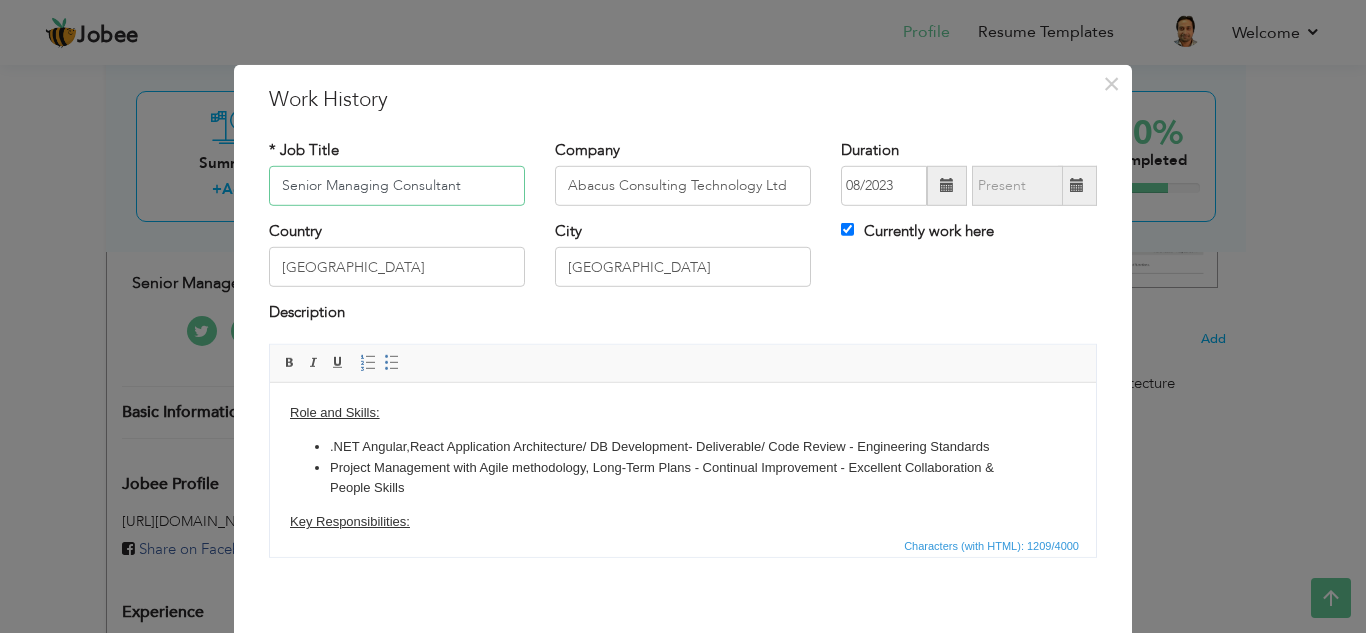 click on "Senior Managing Consultant" at bounding box center (397, 186) 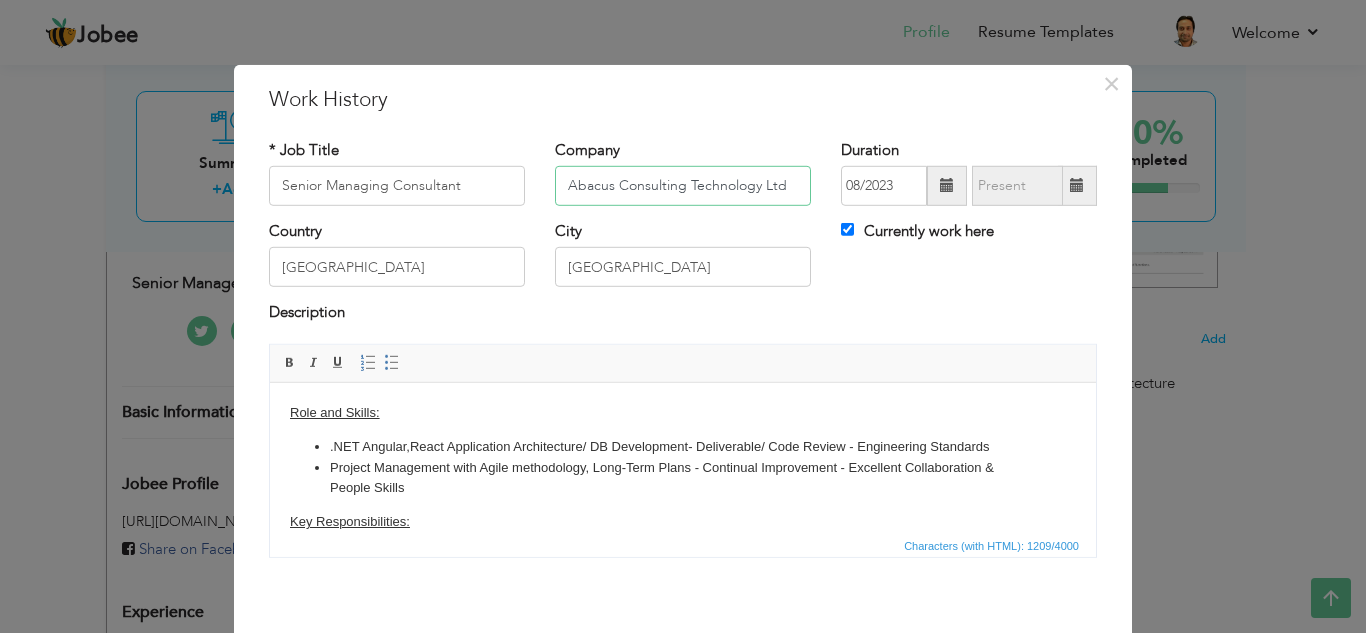click on "Abacus Consulting Technology Ltd" at bounding box center [683, 186] 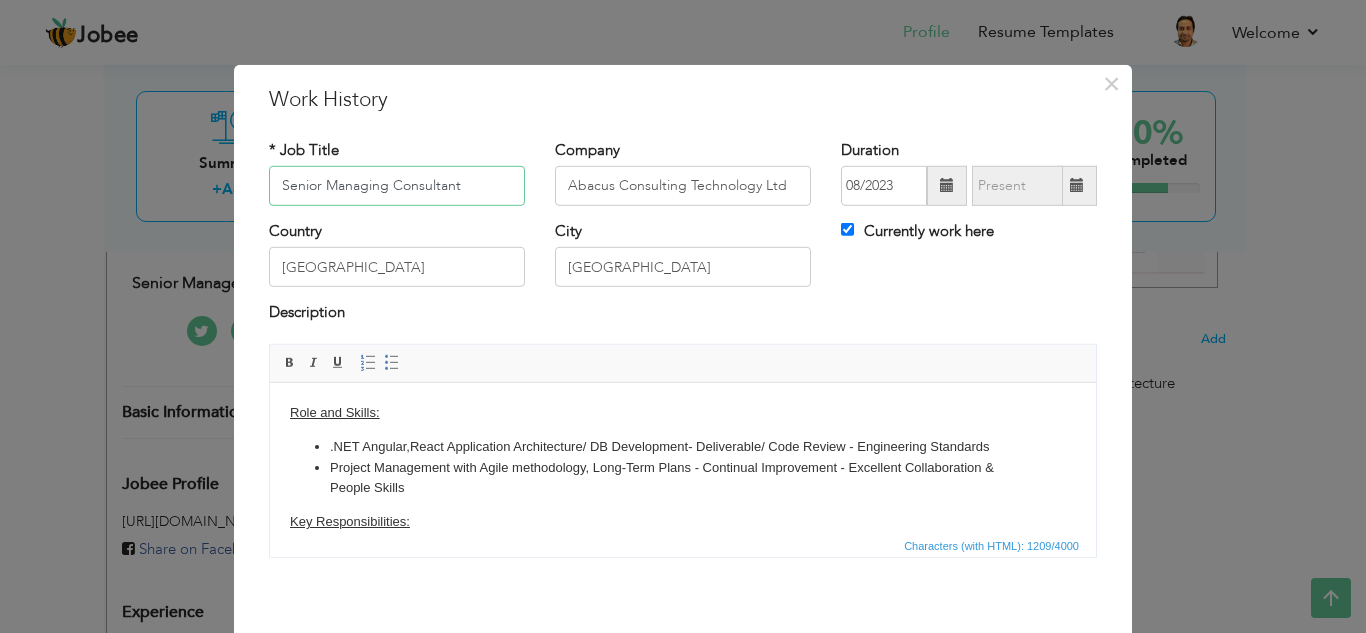 click on "Senior Managing Consultant" at bounding box center [397, 186] 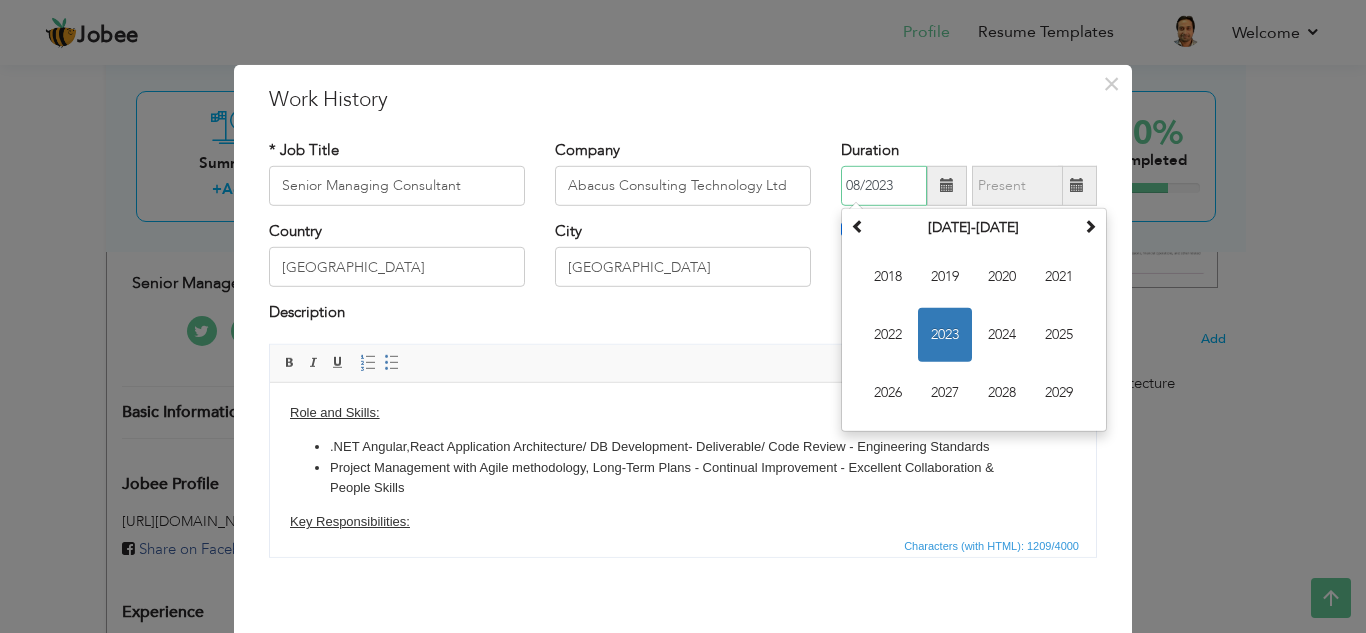 drag, startPoint x: 888, startPoint y: 179, endPoint x: 905, endPoint y: 113, distance: 68.154236 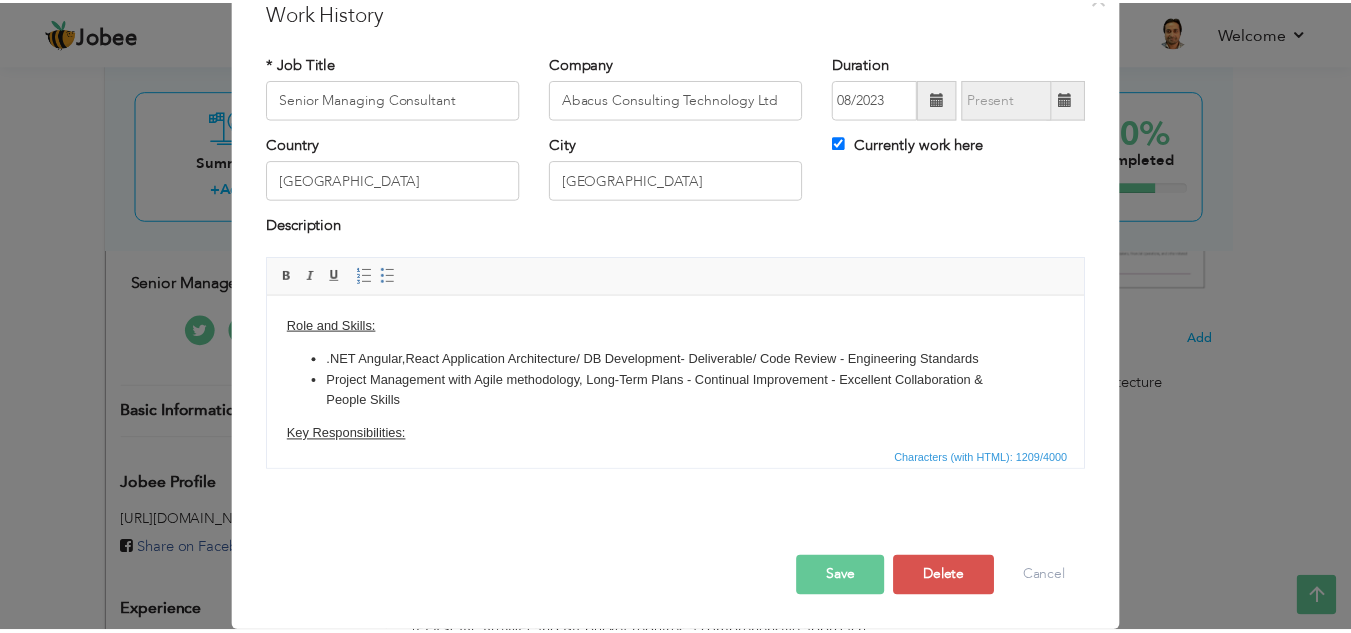 scroll, scrollTop: 0, scrollLeft: 0, axis: both 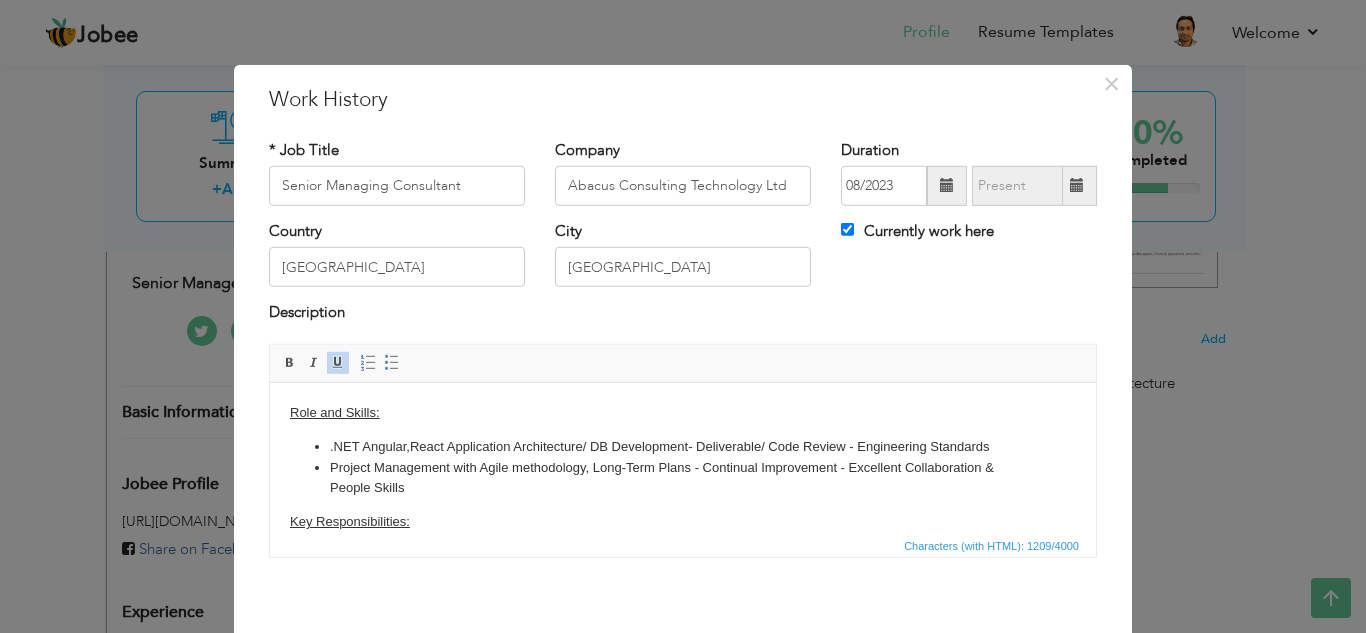 click on ".NET Angular,React Application Architecture/ DB Development- Deliverable/ Code Review - Engineering Standards" at bounding box center [683, 446] 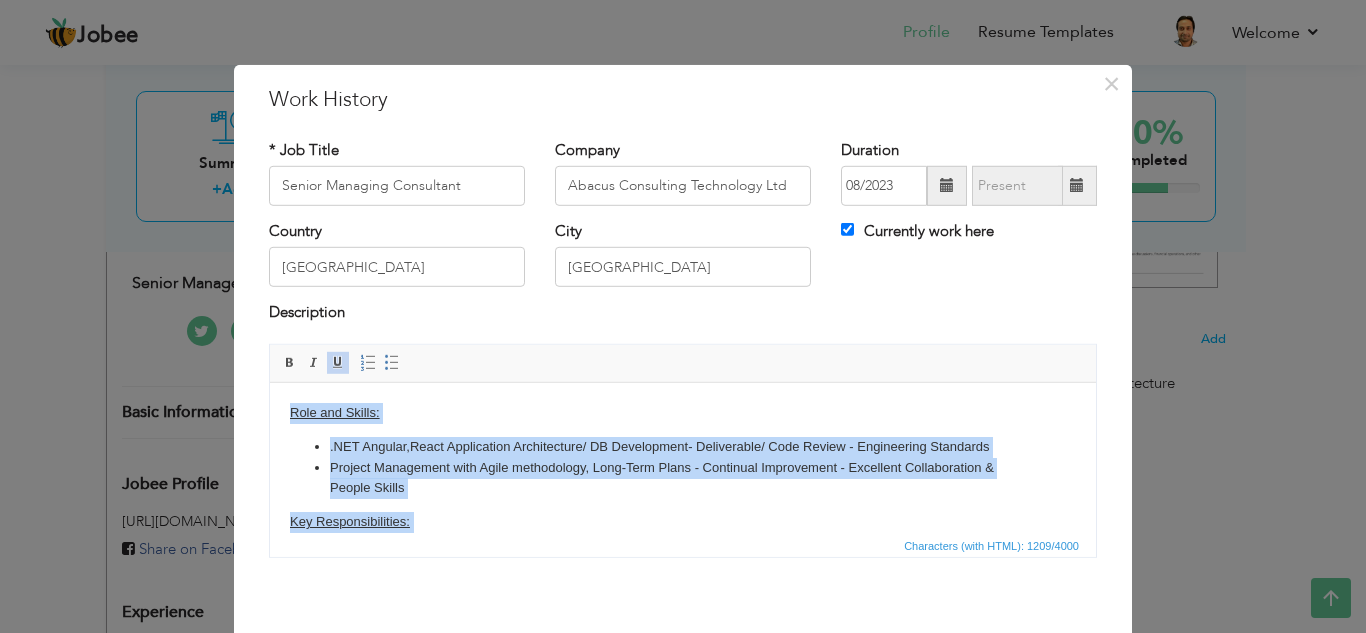 copy on "Role and Skills: .NET Angular,React Application Architecture/ DB Development- Deliverable/ Code Review - Engineering Standards Project Management with Agile methodology, Long-Term Plans - Continual Improvement - Excellent Collaboration & People Skills Key Responsibilities: Certainly! Managing a team and overseeing a project that involves technologies like .NET Core, Micro services, HashiCorp Vault, Entity Framework, LINQ, Angular, web forms, SQL Server, AWS Cloud, RabbitMQ, Jenkins and Bit bucket requires a comprehensive approach. • Encourage clear and effective communication among team members. • Utilized comprehensive profiling tools to analyze and optimize performance across backend technologies including PHP, C#, .NET Core, Entity Framework, MySQL, PostgreSQL, MongoDB, SQL Server, and REST API integration and development, as well as frontend technologies including Angular, React, jQuery, Bootstrap, HTML, CSS, and JavaScript. • Implement HashiCorp Vault for secure management of secrets and sensitive dat..." 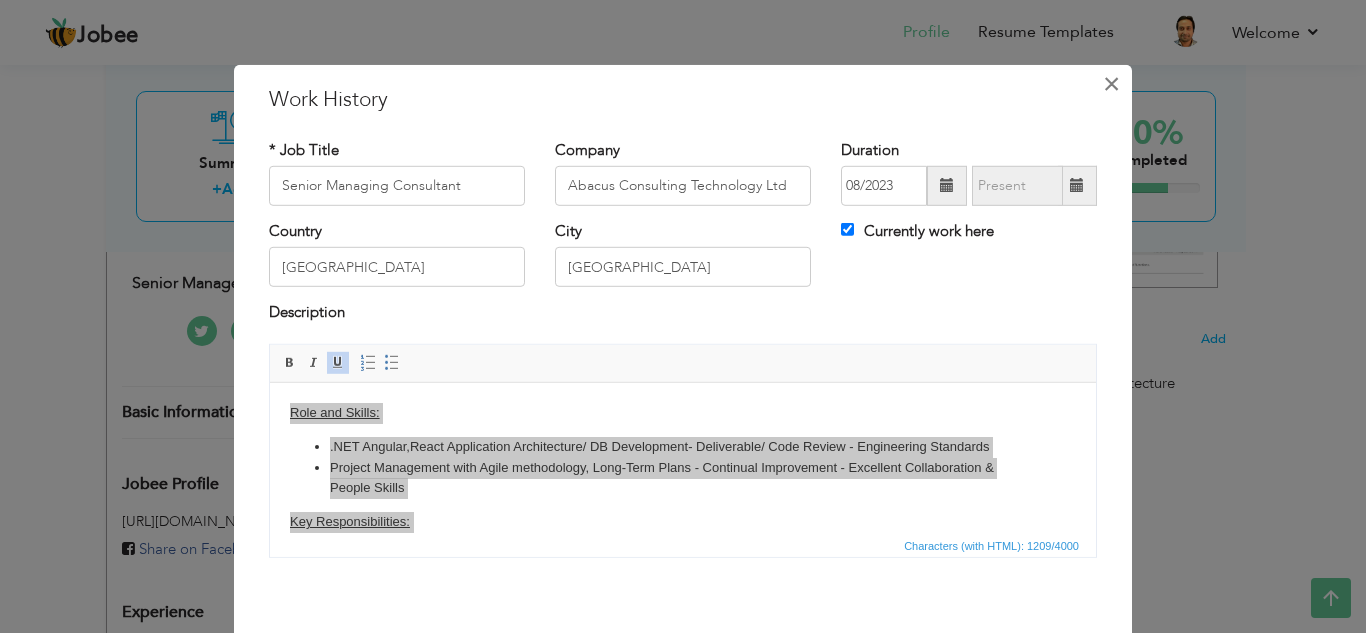 click on "×" at bounding box center (1111, 83) 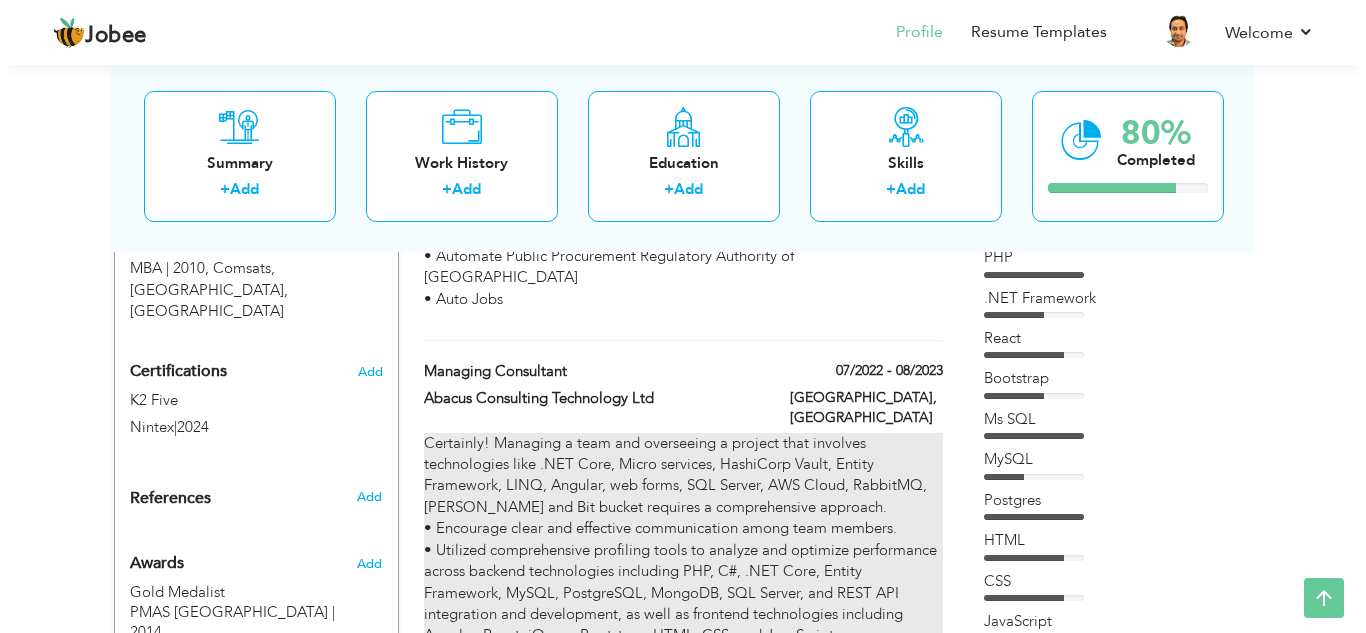 scroll, scrollTop: 1010, scrollLeft: 0, axis: vertical 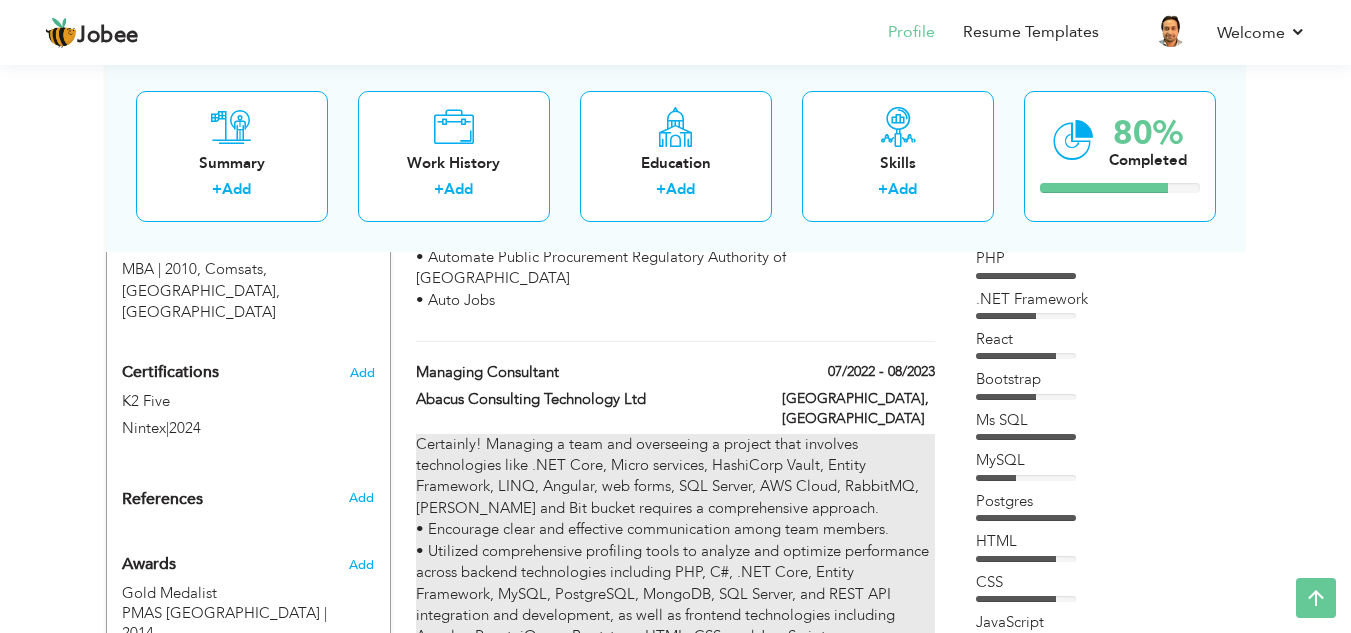 click on "Certainly! Managing a team and overseeing a project that involves technologies like .NET Core, Micro services, HashiCorp Vault, Entity Framework, LINQ, Angular, web forms, SQL Server, AWS Cloud, RabbitMQ, Jenkins and Bit bucket requires a comprehensive approach.
• Encourage clear and effective communication among team members.
• Utilized comprehensive profiling tools to analyze and optimize performance across backend technologies including PHP, C#, .NET Core, Entity Framework, MySQL, PostgreSQL, MongoDB, SQL Server, and REST API integration and development, as well as frontend technologies including Angular, React, jQuery, Bootstrap, HTML, CSS, and JavaScript.
• Implement HashiCorp Vault for secure management of secrets and sensitive data.
• Automate Public Procurement Regulatory Authority of Pakistan" at bounding box center [675, 584] 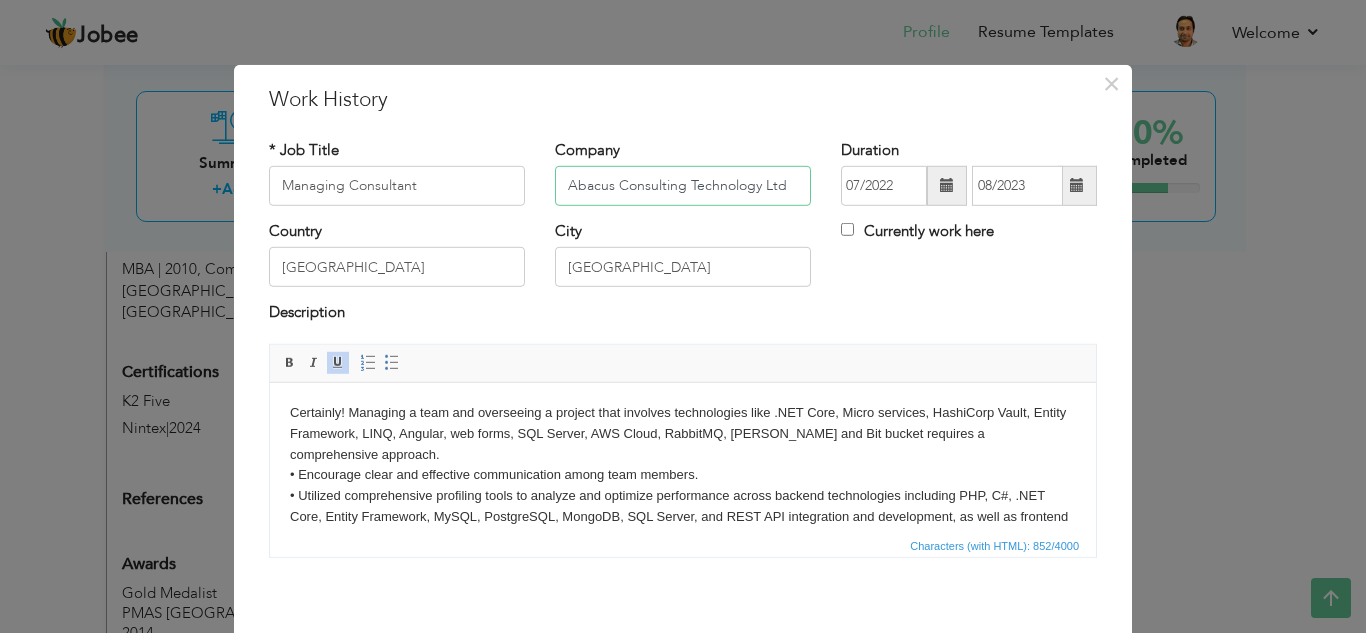 click on "Abacus Consulting Technology Ltd" at bounding box center [683, 186] 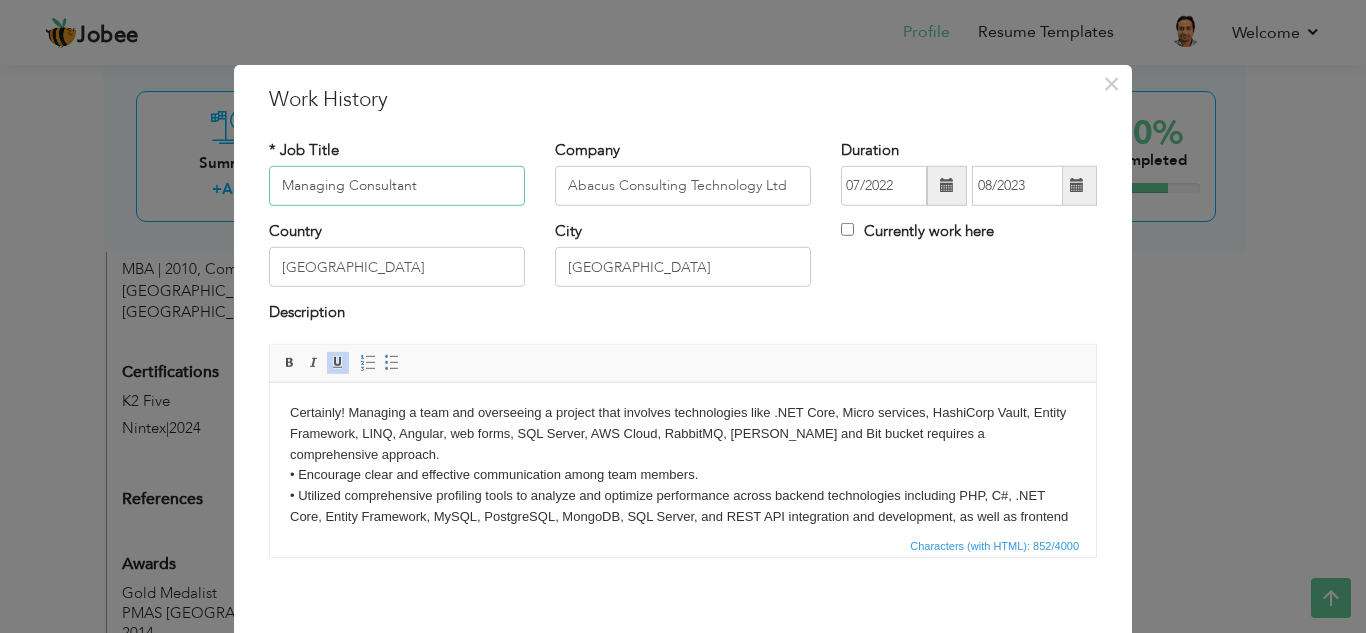 click on "Managing Consultant" at bounding box center (397, 186) 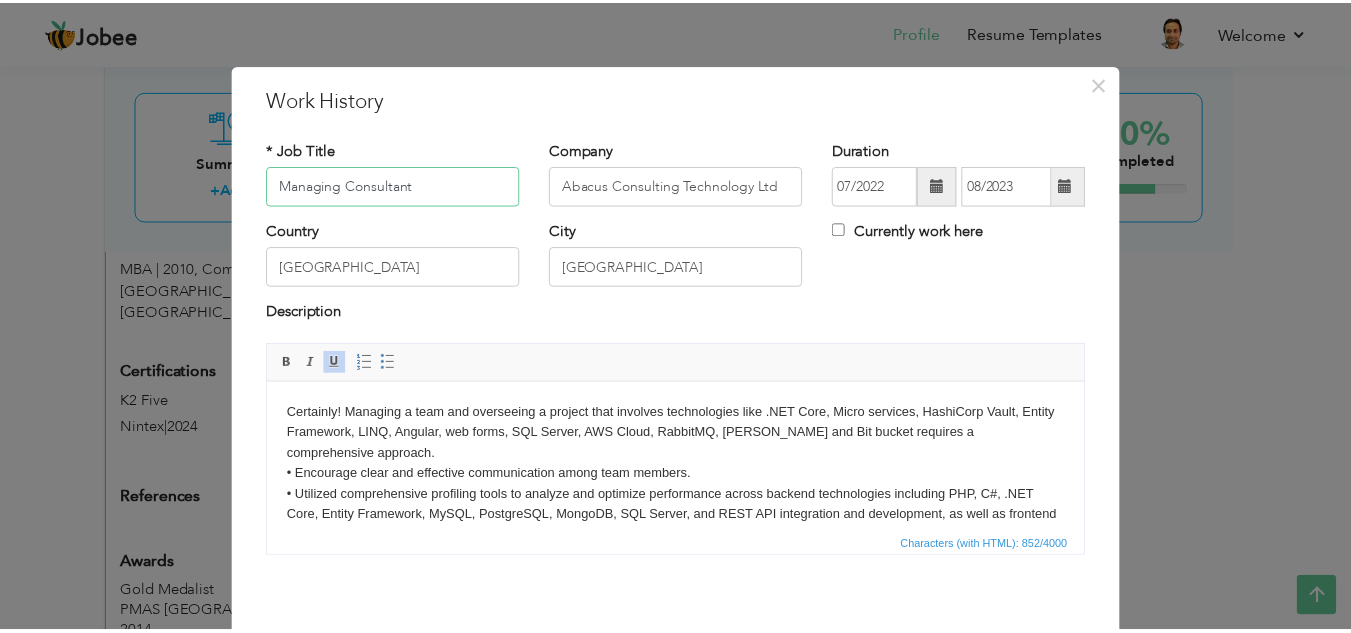 scroll, scrollTop: 87, scrollLeft: 0, axis: vertical 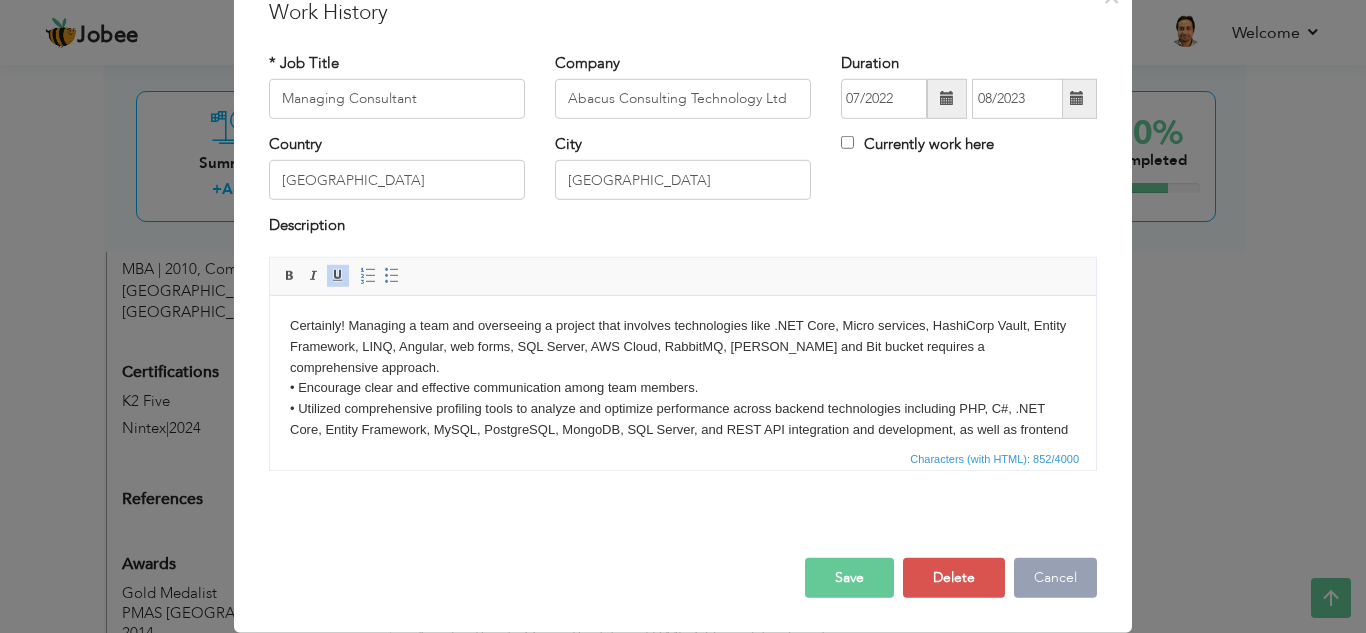 click on "Cancel" at bounding box center (1055, 578) 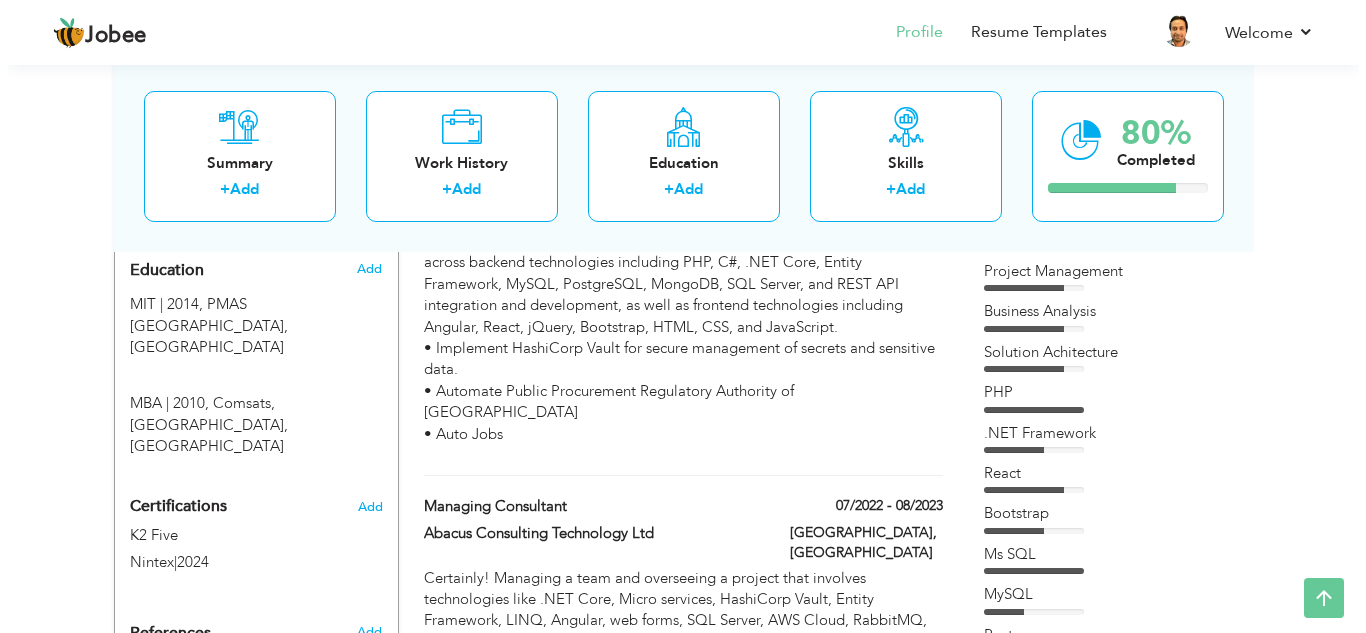 scroll, scrollTop: 1024, scrollLeft: 0, axis: vertical 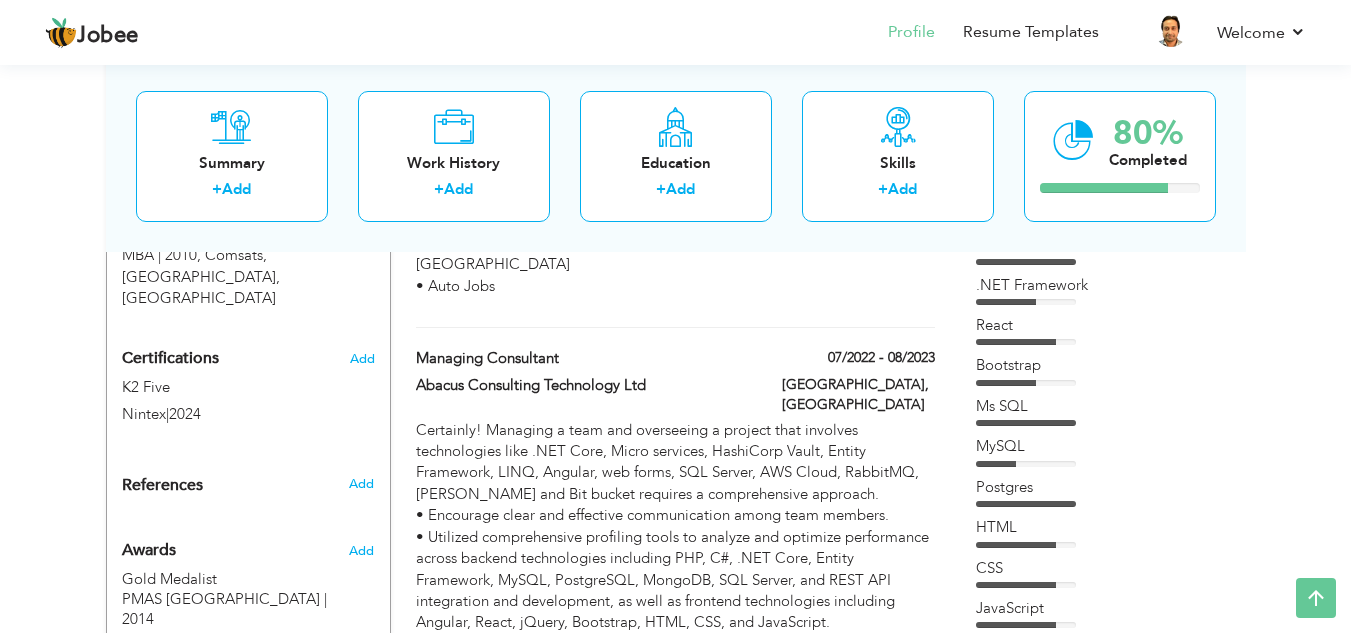 click on "Certainly! Managing a team and overseeing a project that involves technologies like .NET Core, Micro services, HashiCorp Vault, Entity Framework, LINQ, Angular, web forms, SQL Server, AWS Cloud, RabbitMQ, Jenkins and Bit bucket requires a comprehensive approach.
• Encourage clear and effective communication among team members.
• Utilized comprehensive profiling tools to analyze and optimize performance across backend technologies including PHP, C#, .NET Core, Entity Framework, MySQL, PostgreSQL, MongoDB, SQL Server, and REST API integration and development, as well as frontend technologies including Angular, React, jQuery, Bootstrap, HTML, CSS, and JavaScript.
• Implement HashiCorp Vault for secure management of secrets and sensitive data.
• Automate Public Procurement Regulatory Authority of Pakistan" at bounding box center [675, 570] 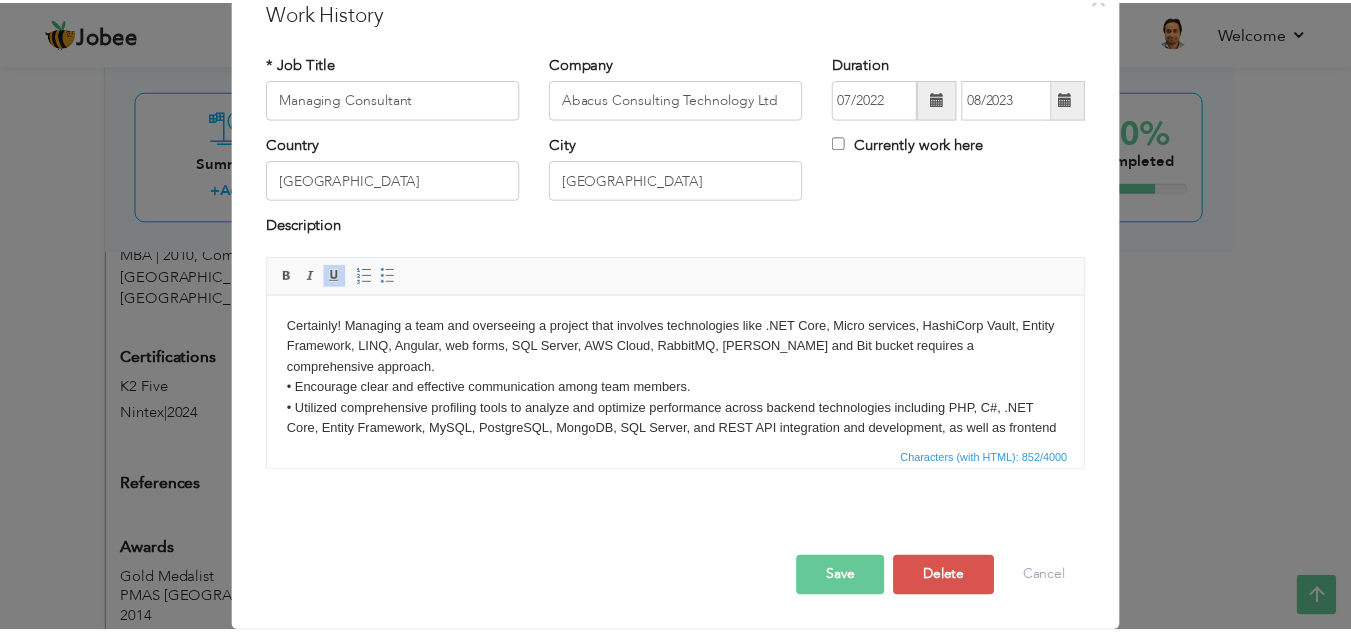 scroll, scrollTop: 0, scrollLeft: 0, axis: both 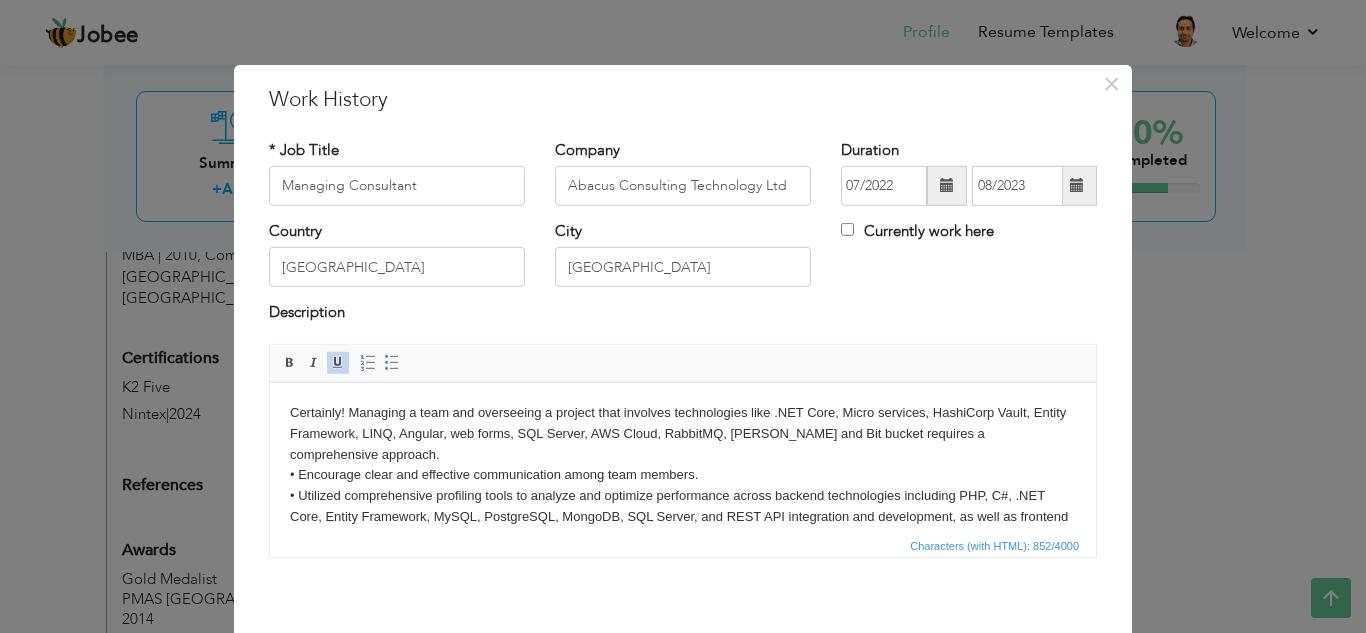click on "Certainly! Managing a team and overseeing a project that involves technologies like .NET Core, Micro services, HashiCorp Vault, Entity Framework, LINQ, Angular, web forms, SQL Server, AWS Cloud, RabbitMQ, Jenkins and Bit bucket requires a comprehensive approach. • Encourage clear and effective communication among team members. • Utilized comprehensive profiling tools to analyze and optimize performance across backend technologies including PHP, C#, .NET Core, Entity Framework, MySQL, PostgreSQL, MongoDB, SQL Server, and REST API integration and development, as well as frontend technologies including Angular, React, jQuery, Bootstrap, HTML, CSS, and JavaScript. • Implement HashiCorp Vault for secure management of secrets and sensitive data. • Automate Public Procurement Regulatory Authority of Pakistan" at bounding box center [683, 495] 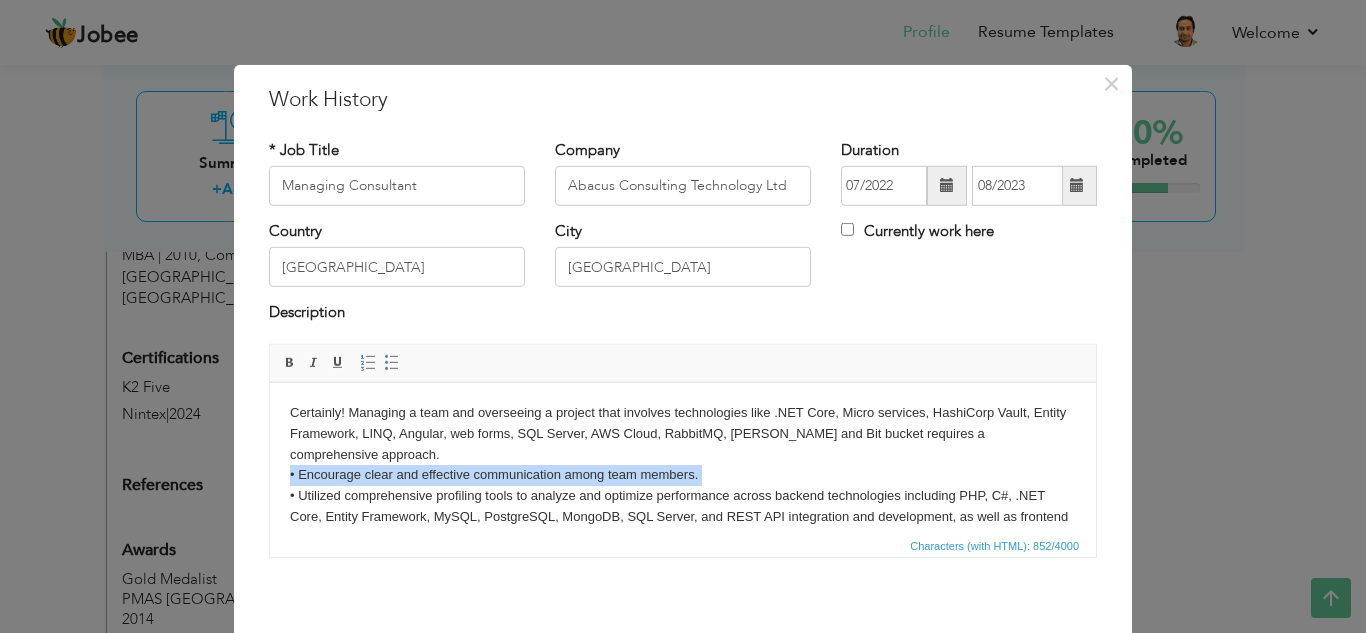drag, startPoint x: 1016, startPoint y: 852, endPoint x: 753, endPoint y: 469, distance: 464.6052 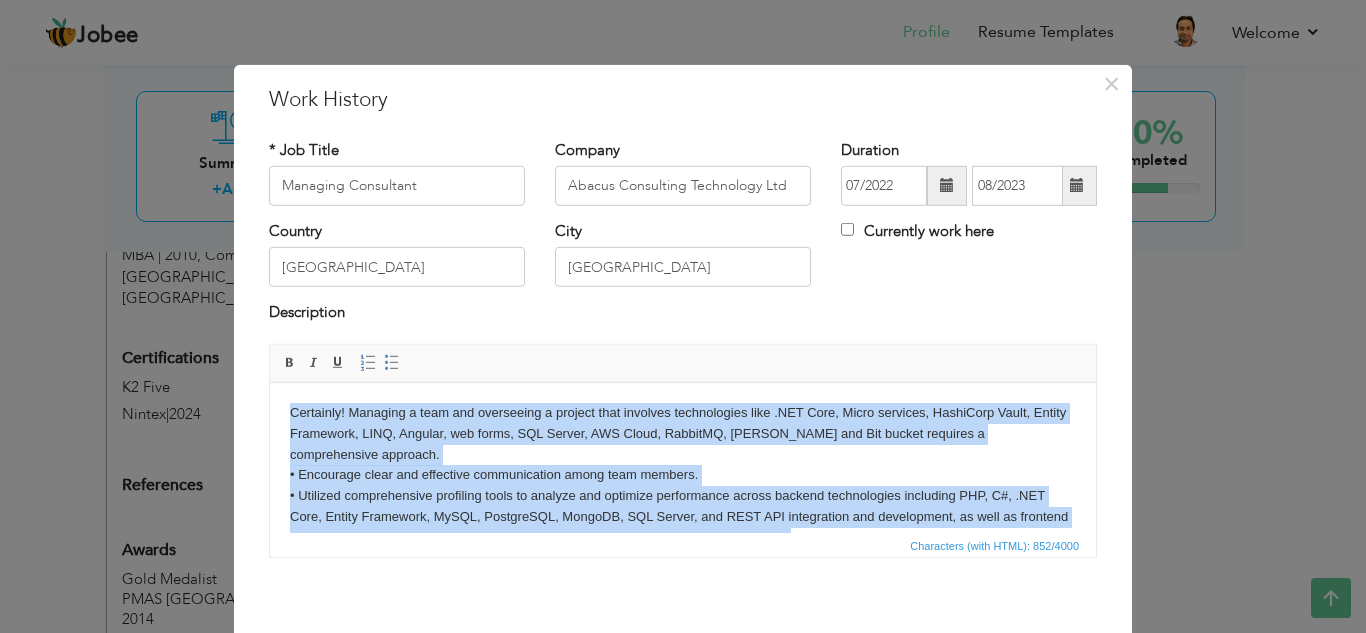 copy on "Certainly! Managing a team and overseeing a project that involves technologies like .NET Core, Micro services, HashiCorp Vault, Entity Framework, LINQ, Angular, web forms, SQL Server, AWS Cloud, RabbitMQ, Jenkins and Bit bucket requires a comprehensive approach. • Encourage clear and effective communication among team members. • Utilized comprehensive profiling tools to analyze and optimize performance across backend technologies including PHP, C#, .NET Core, Entity Framework, MySQL, PostgreSQL, MongoDB, SQL Server, and REST API integration and development, as well as frontend technologies including Angular, React, jQuery, Bootstrap, HTML, CSS, and JavaScript. • Implement HashiCorp Vault for secure management of secrets and sensitive data. • Automate Public Procurement Regulatory Authority of Pakistan" 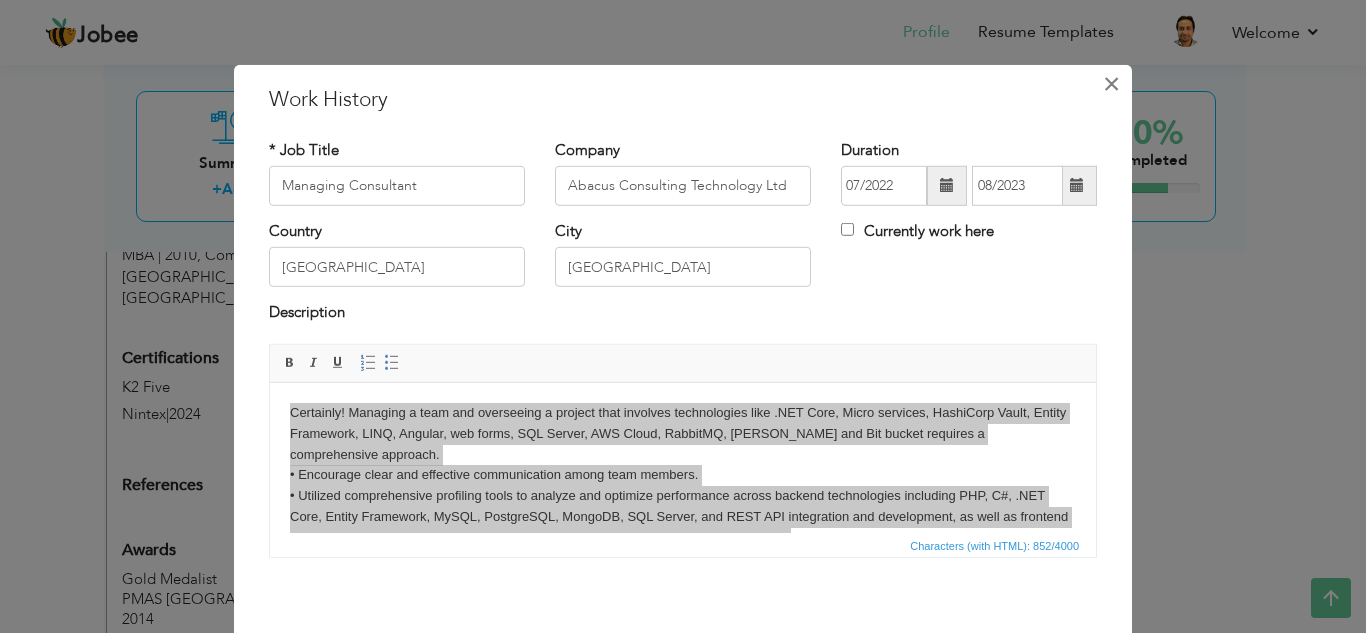 click on "×" at bounding box center [1111, 83] 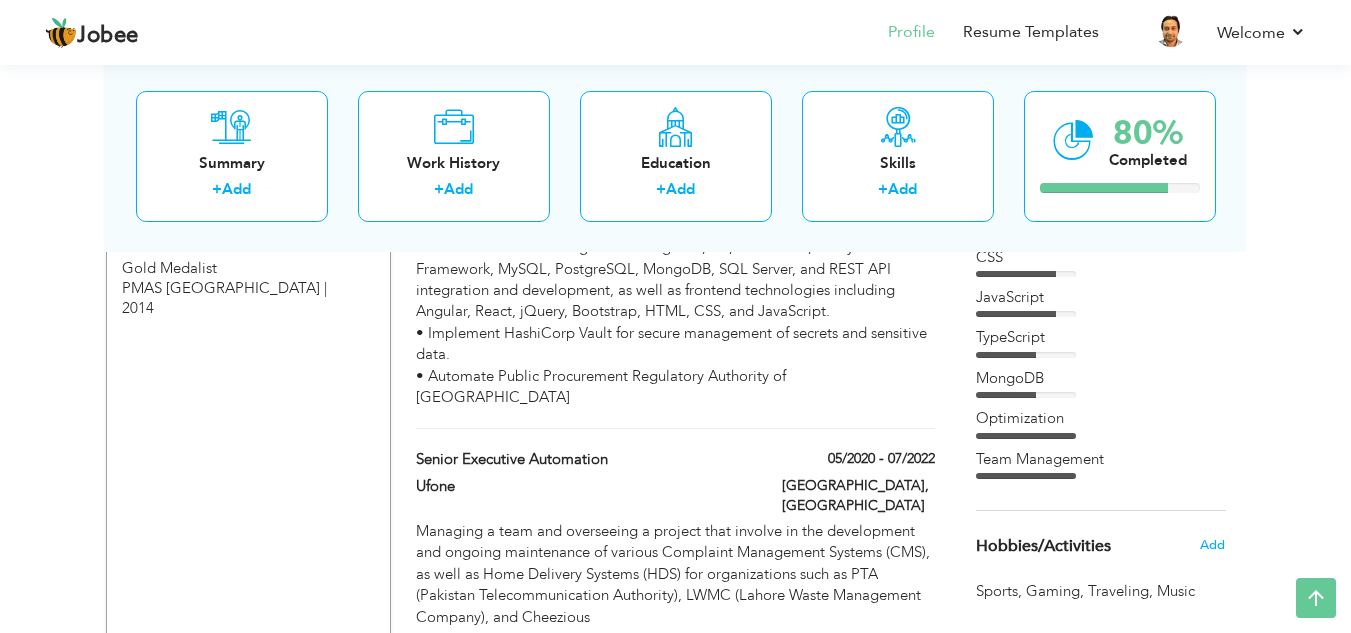 scroll, scrollTop: 1336, scrollLeft: 0, axis: vertical 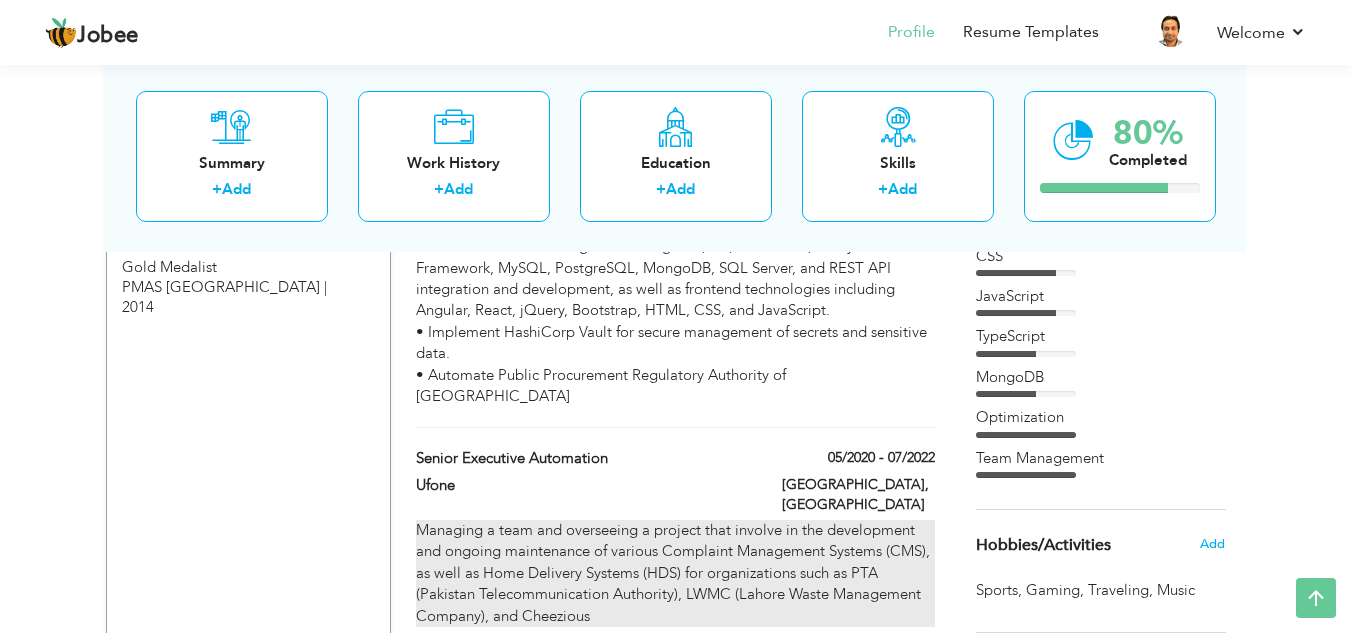 click on "Managing a team and overseeing a project that involve in the development and ongoing maintenance of various Complaint Management Systems (CMS), as well as Home Delivery Systems (HDS) for organizations such as PTA (Pakistan Telecommunication Authority), LWMC (Lahore Waste Management Company), and Cheezious" at bounding box center [675, 573] 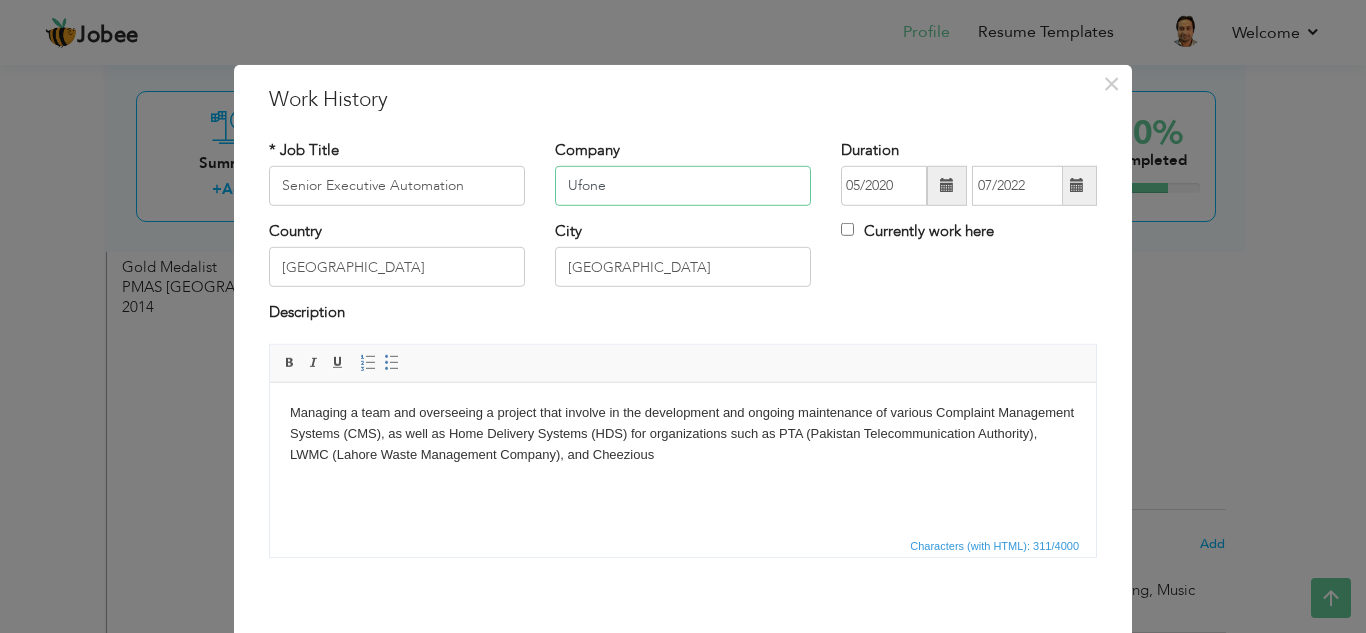 click on "Ufone" at bounding box center (683, 186) 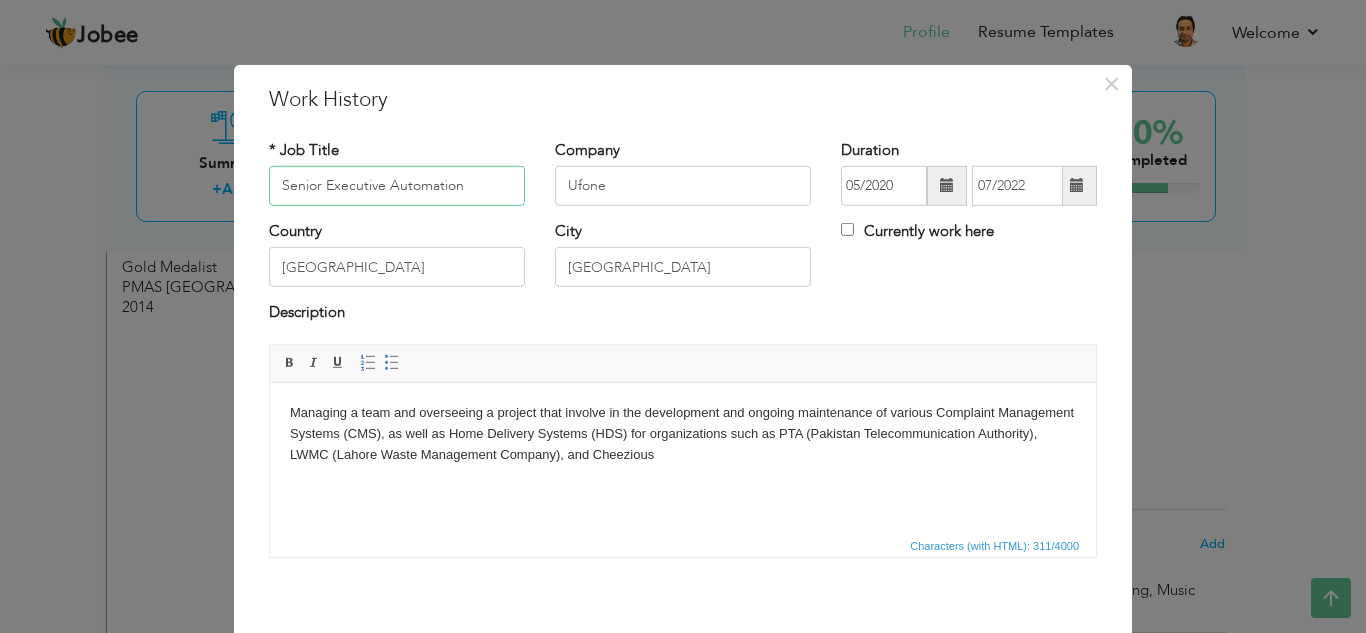 click on "Senior Executive Automation" at bounding box center (397, 186) 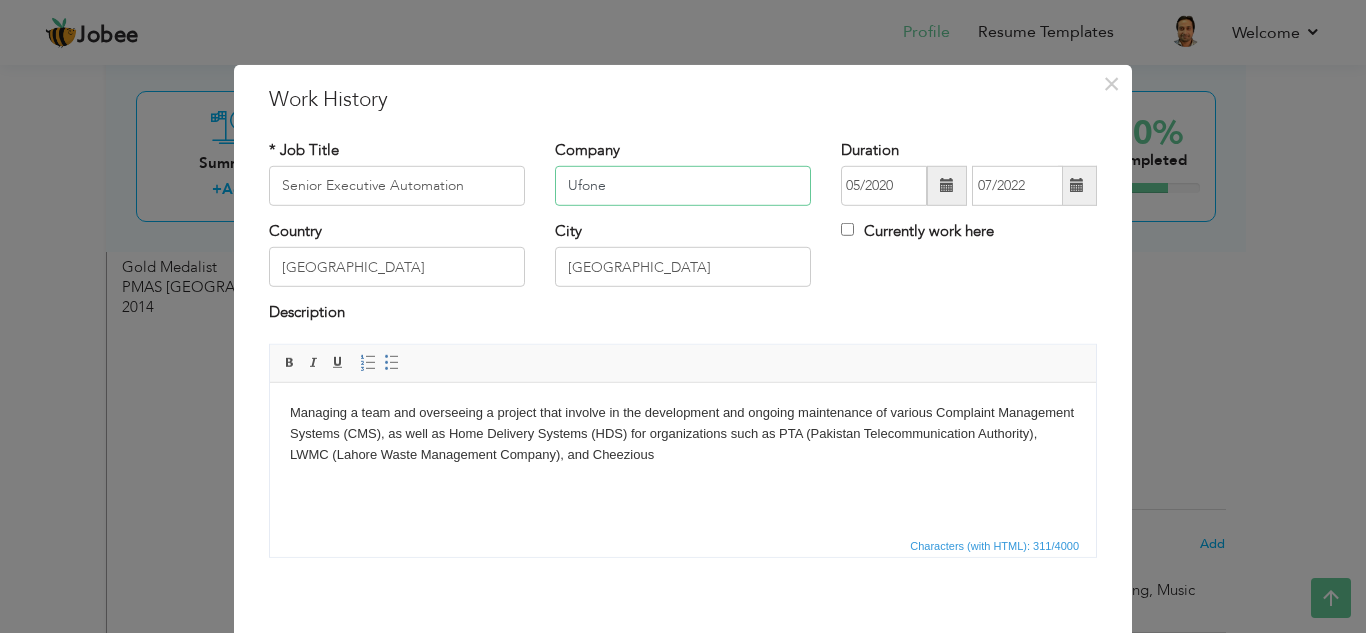 click on "Ufone" at bounding box center (683, 186) 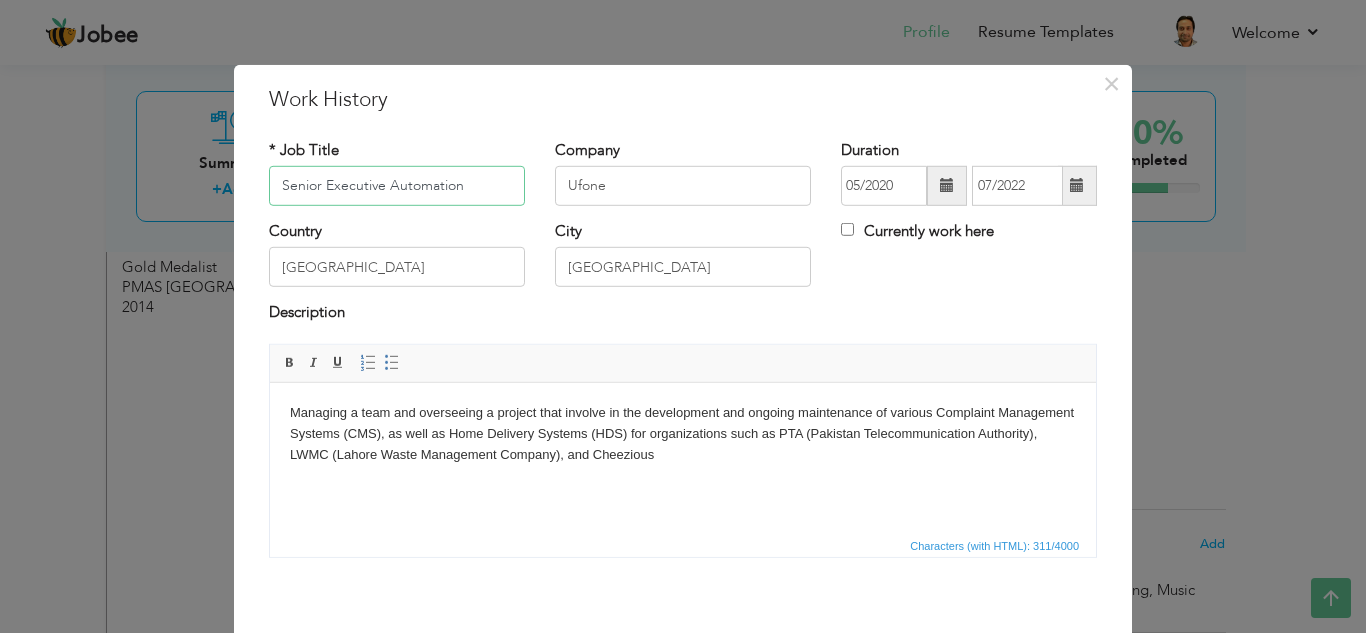 click on "Senior Executive Automation" at bounding box center [397, 186] 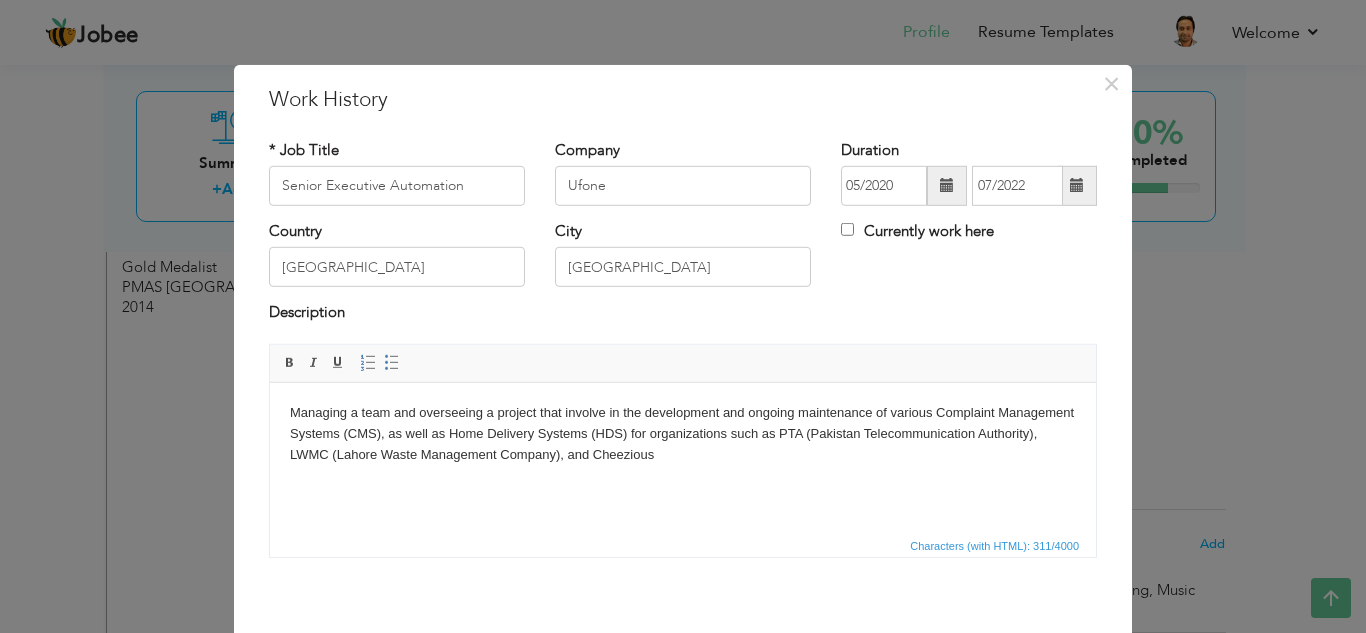 click on "Managing a team and overseeing a project that involve in the development and ongoing maintenance of various Complaint Management Systems (CMS), as well as Home Delivery Systems (HDS) for organizations such as PTA (Pakistan Telecommunication Authority), LWMC (Lahore Waste Management Company), and Cheezious" at bounding box center (683, 433) 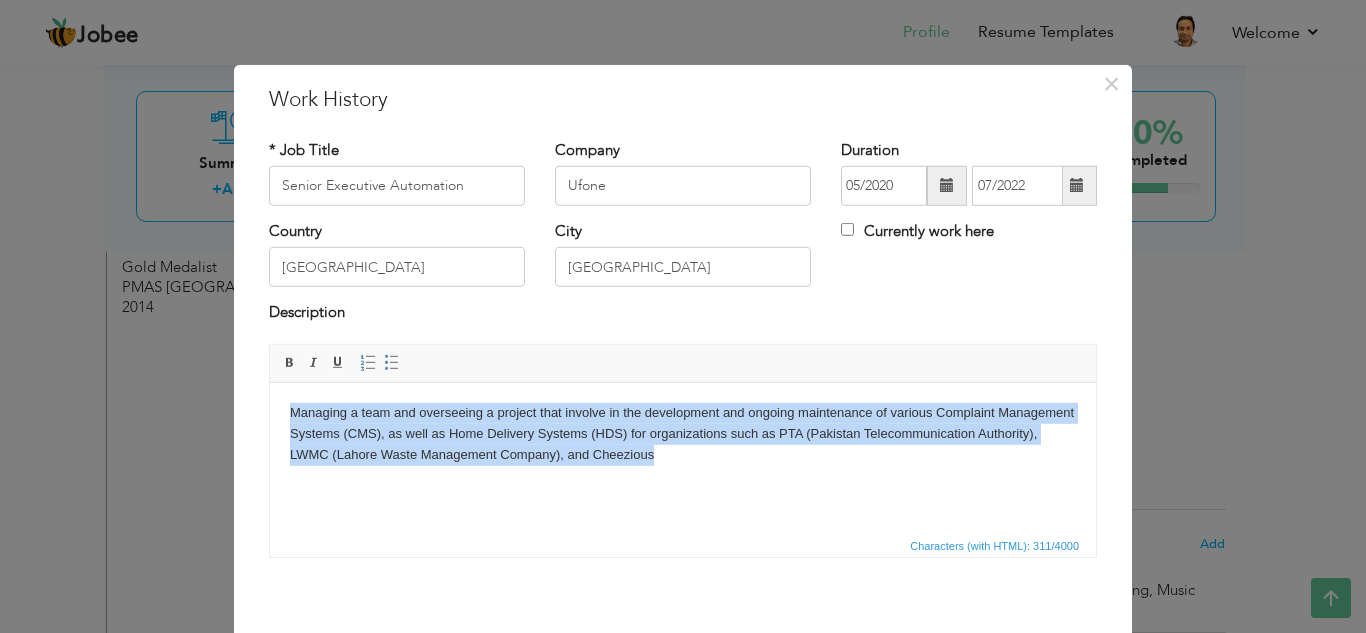 copy on "Managing a team and overseeing a project that involve in the development and ongoing maintenance of various Complaint Management Systems (CMS), as well as Home Delivery Systems (HDS) for organizations such as PTA (Pakistan Telecommunication Authority), LWMC (Lahore Waste Management Company), and Cheezious" 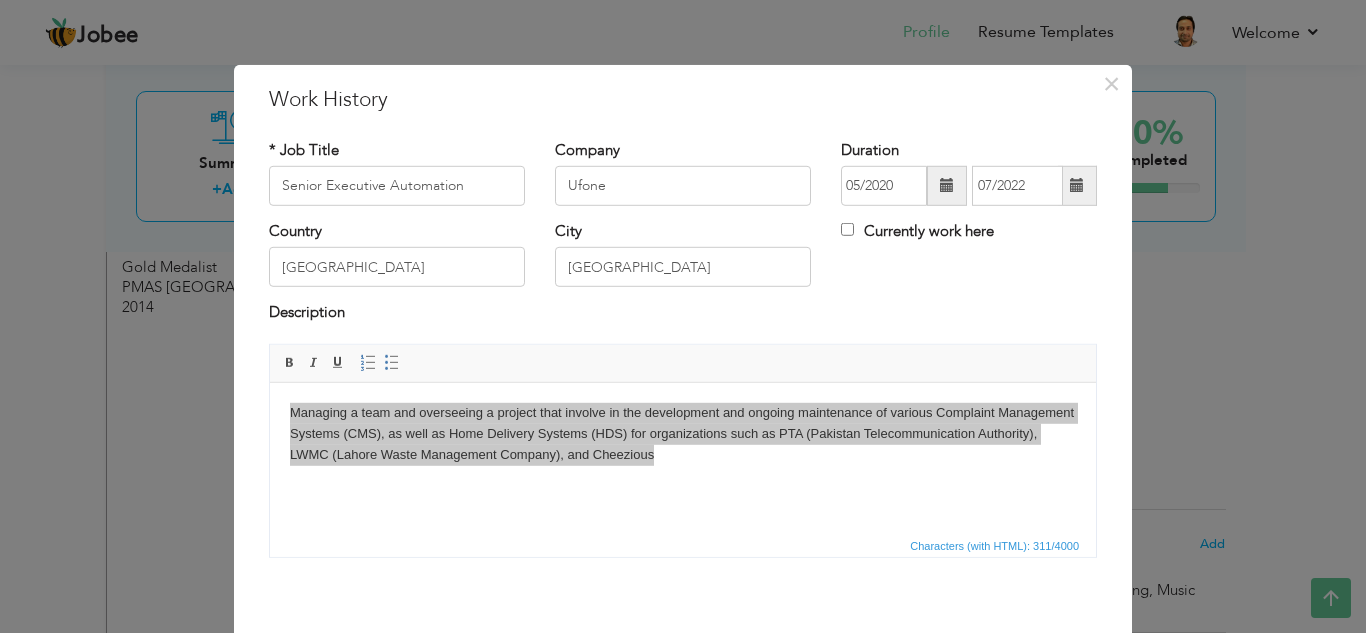 click on "×
Work History
* Job Title
Senior Executive Automation
Company
Ufone
City" at bounding box center [683, 316] 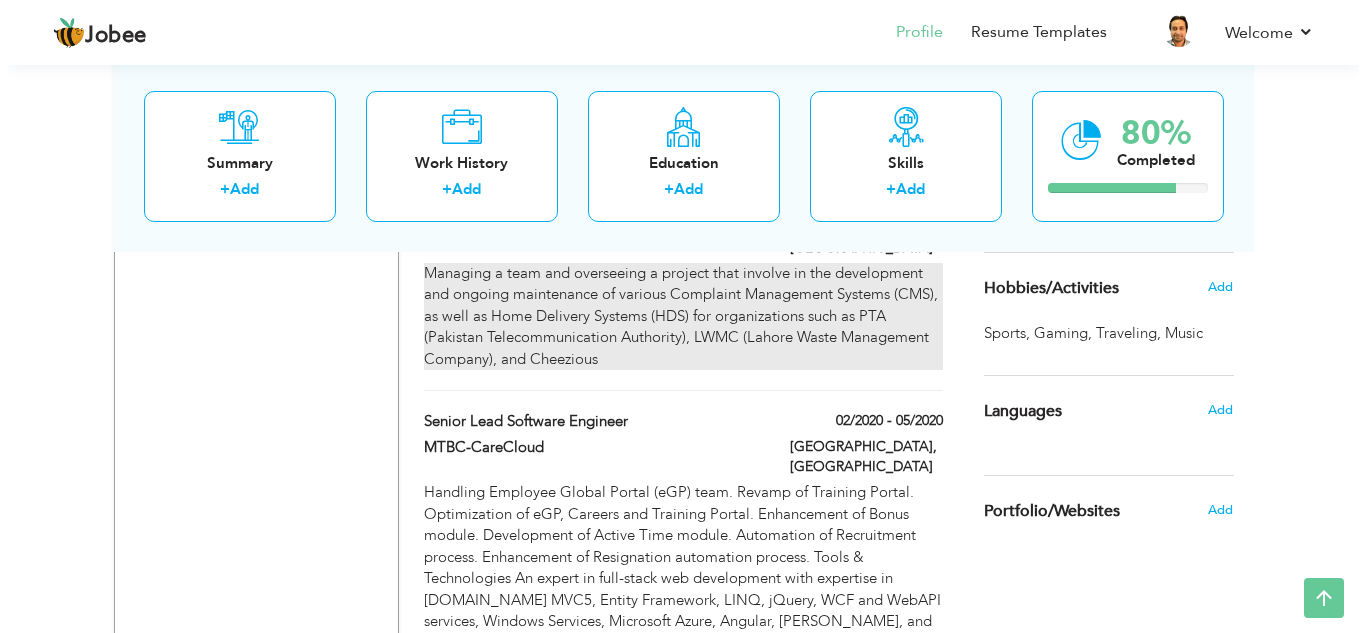 scroll, scrollTop: 1595, scrollLeft: 0, axis: vertical 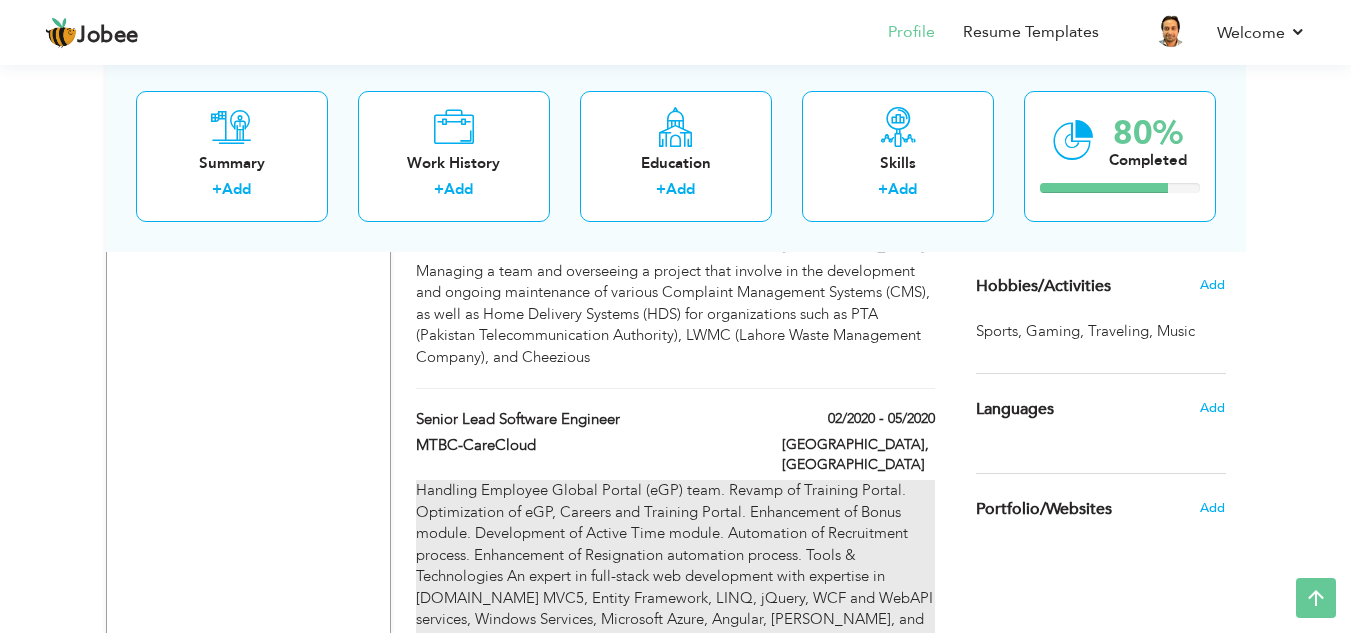 click on "Handling Employee Global Portal (eGP) team. Revamp of Training Portal. Optimization of eGP, Careers and Training Portal. Enhancement of Bonus module. Development of Active Time module. Automation of Recruitment process. Enhancement of Resignation automation process. Tools & Technologies An expert in full-stack web development with expertise in ASP.NET MVC5, Entity Framework, LINQ, jQuery, WCF and WebAPI services, Windows Services, Microsoft Azure, Angular, Jenkins, and Team Foundation Server (TFS)." at bounding box center [675, 565] 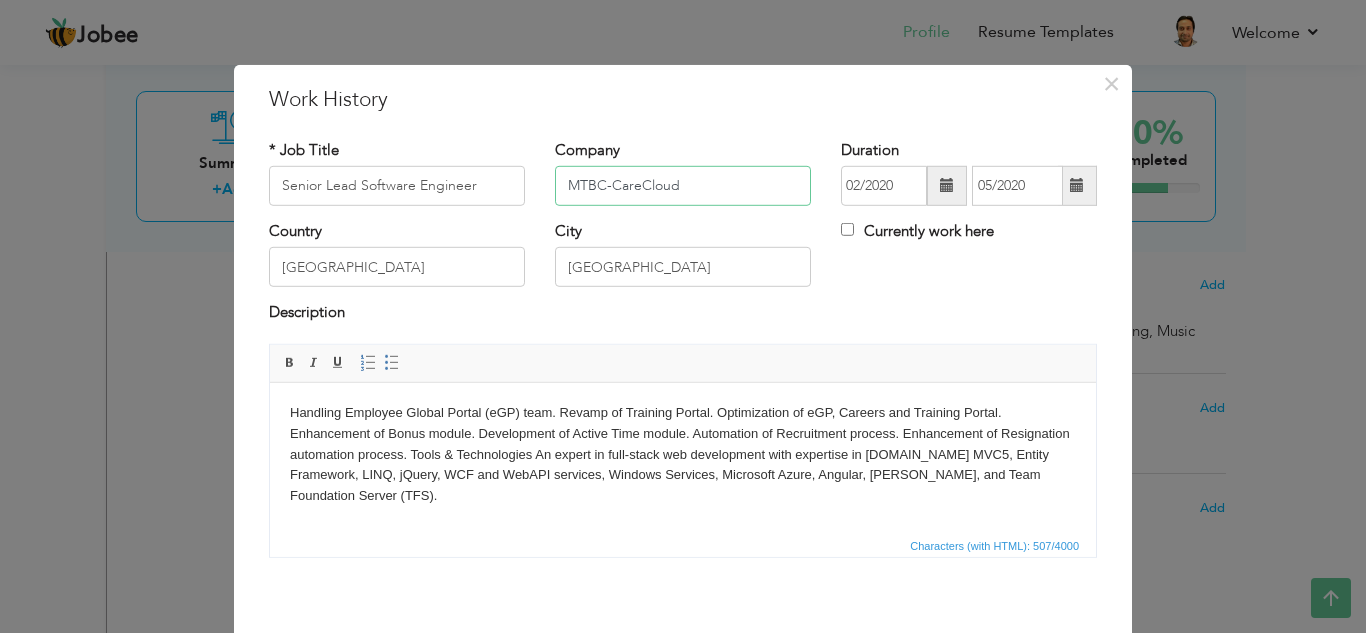 click on "MTBC-CareCloud" at bounding box center (683, 186) 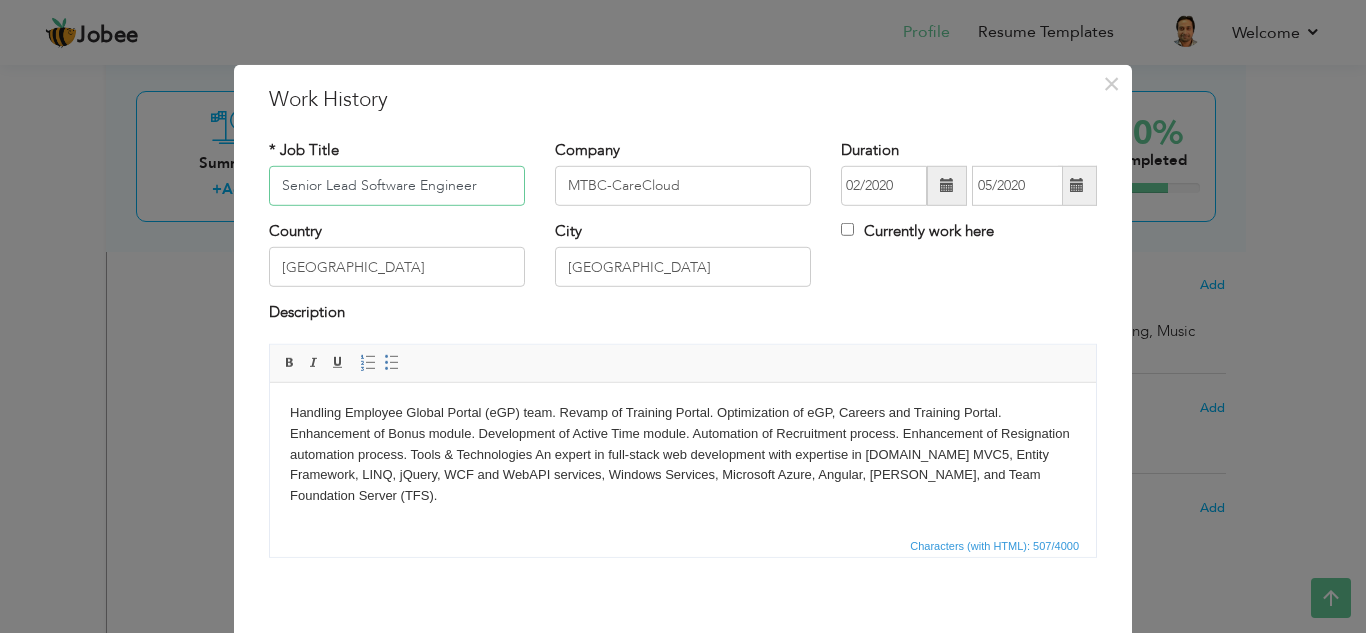 click on "Senior Lead Software Engineer" at bounding box center (397, 186) 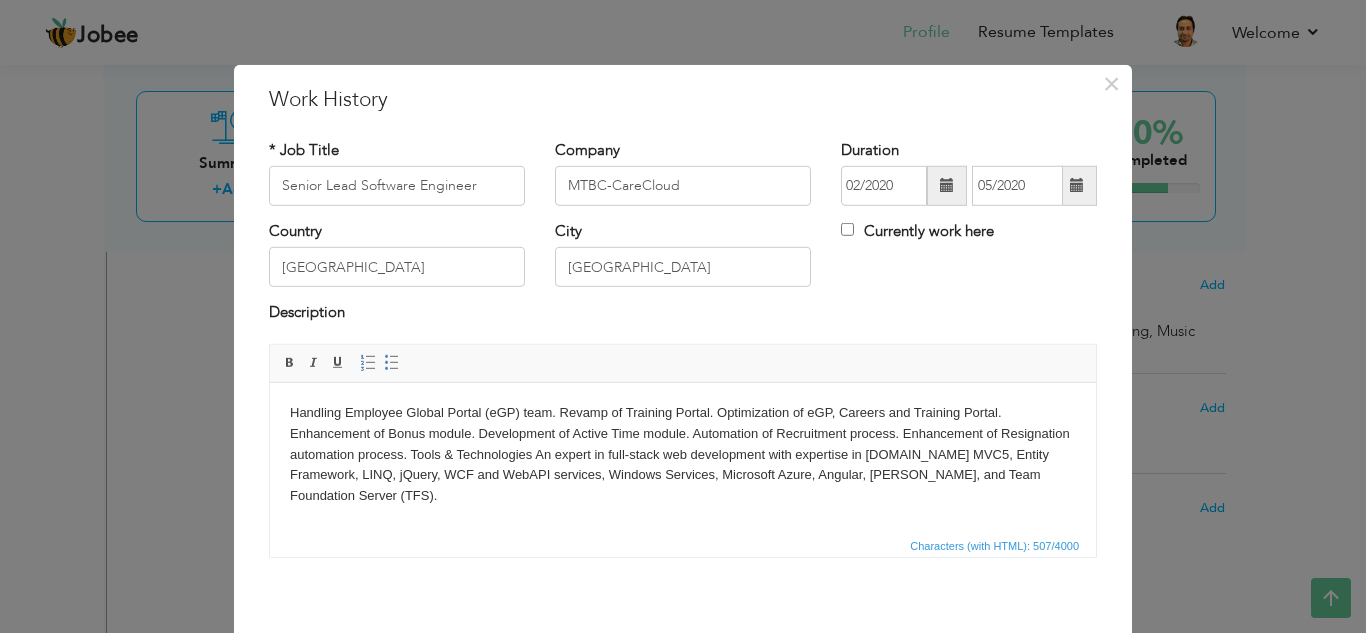 click on "Handling Employee Global Portal (eGP) team. Revamp of Training Portal. Optimization of eGP, Careers and Training Portal. Enhancement of Bonus module. Development of Active Time module. Automation of Recruitment process. Enhancement of Resignation automation process. Tools & Technologies An expert in full-stack web development with expertise in ASP.NET MVC5, Entity Framework, LINQ, jQuery, WCF and WebAPI services, Windows Services, Microsoft Azure, Angular, Jenkins, and Team Foundation Server (TFS)." at bounding box center (683, 454) 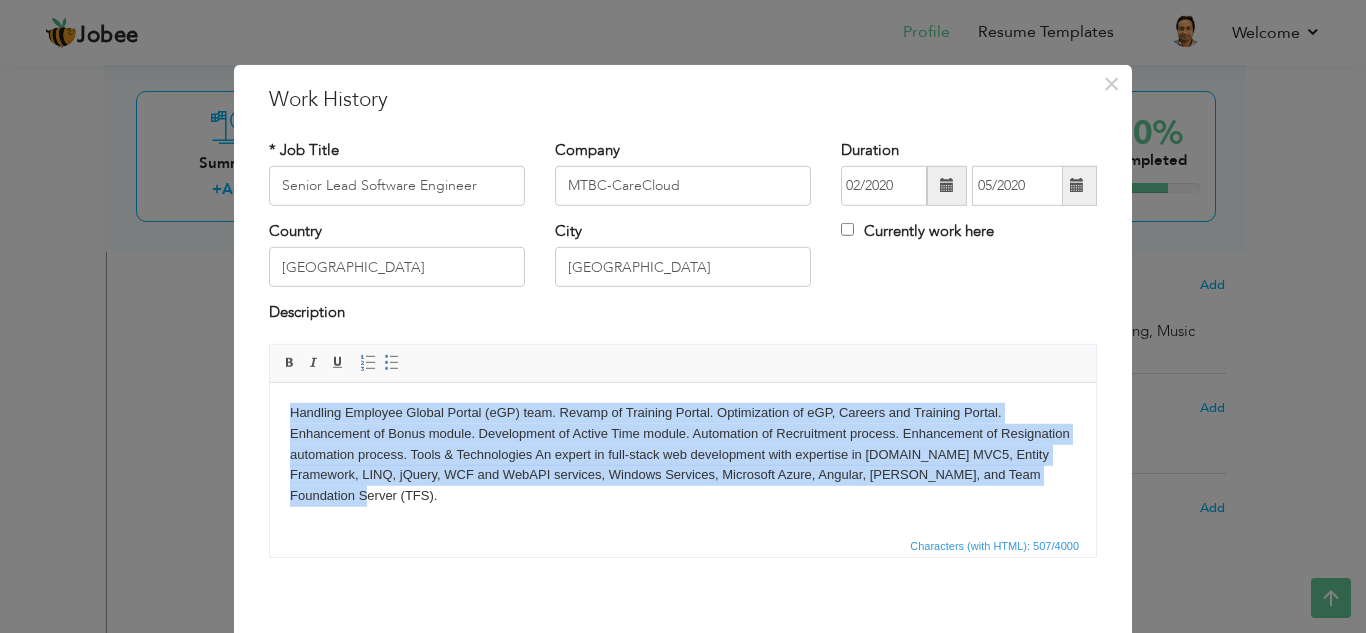 copy on "Handling Employee Global Portal (eGP) team. Revamp of Training Portal. Optimization of eGP, Careers and Training Portal. Enhancement of Bonus module. Development of Active Time module. Automation of Recruitment process. Enhancement of Resignation automation process. Tools & Technologies An expert in full-stack web development with expertise in ASP.NET MVC5, Entity Framework, LINQ, jQuery, WCF and WebAPI services, Windows Services, Microsoft Azure, Angular, Jenkins, and Team Foundation Server (TFS)." 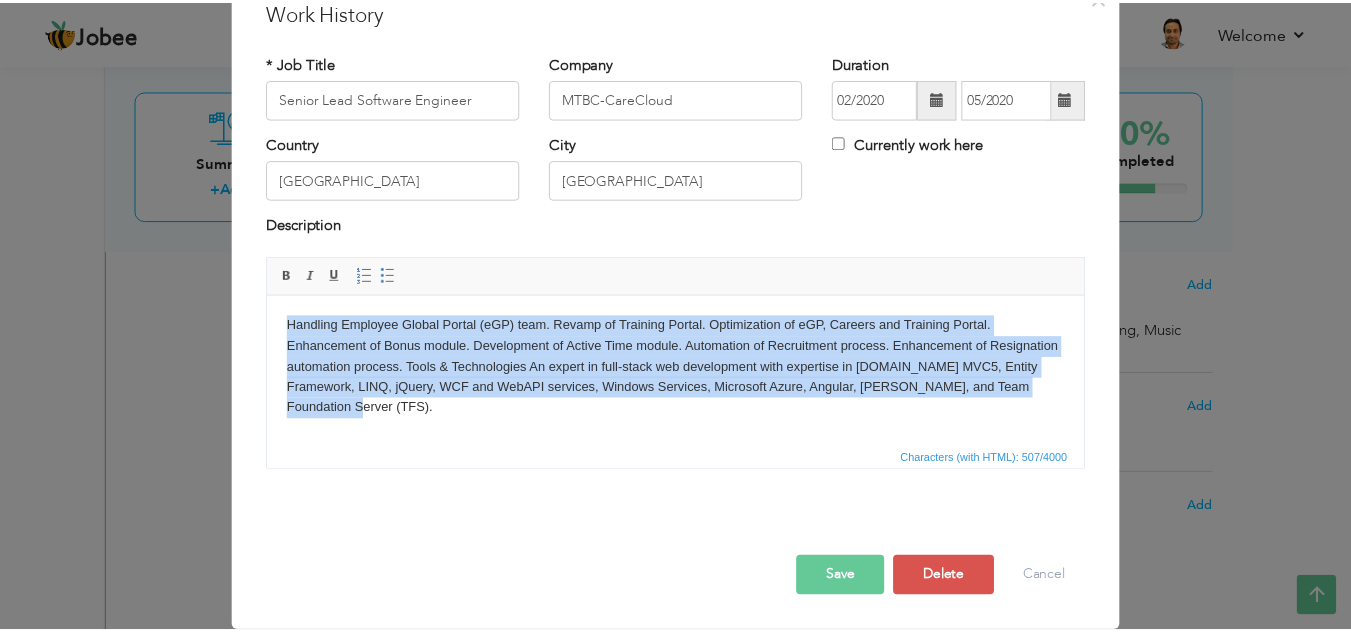 scroll, scrollTop: 87, scrollLeft: 0, axis: vertical 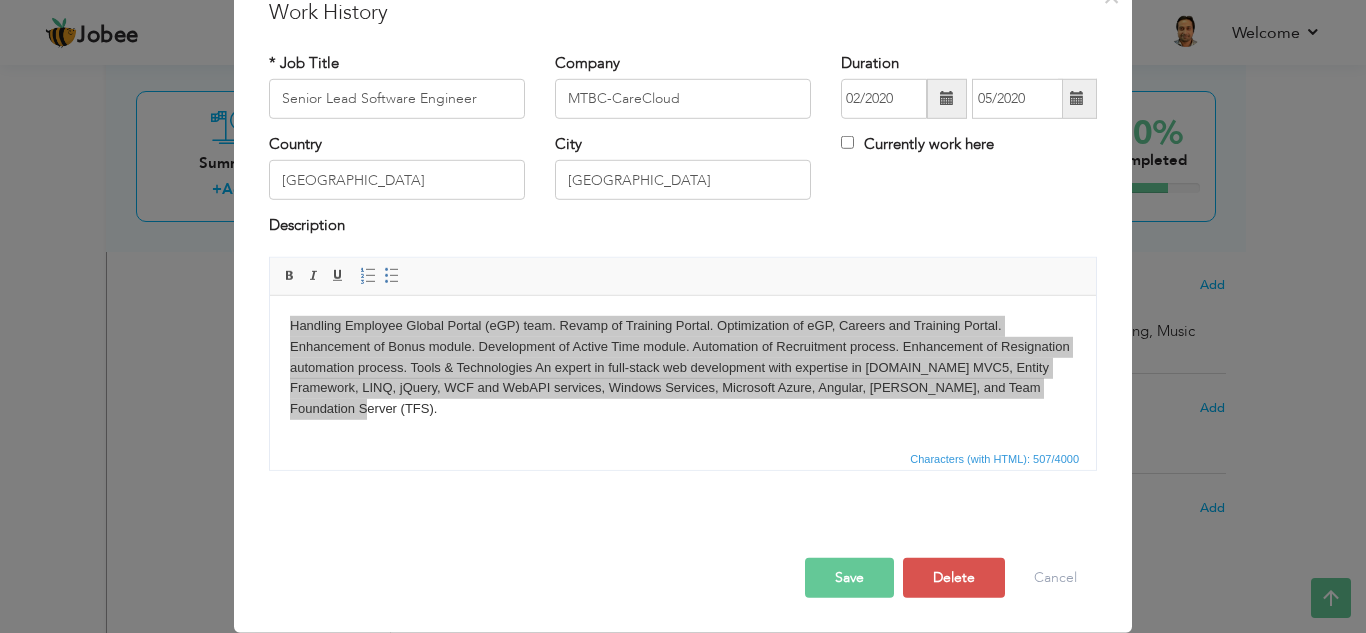 click on "×
Work History
* Job Title
Senior Lead Software Engineer
Company
MTBC-CareCloud
Duration 02/2020 05/2020 Country City" at bounding box center [683, 316] 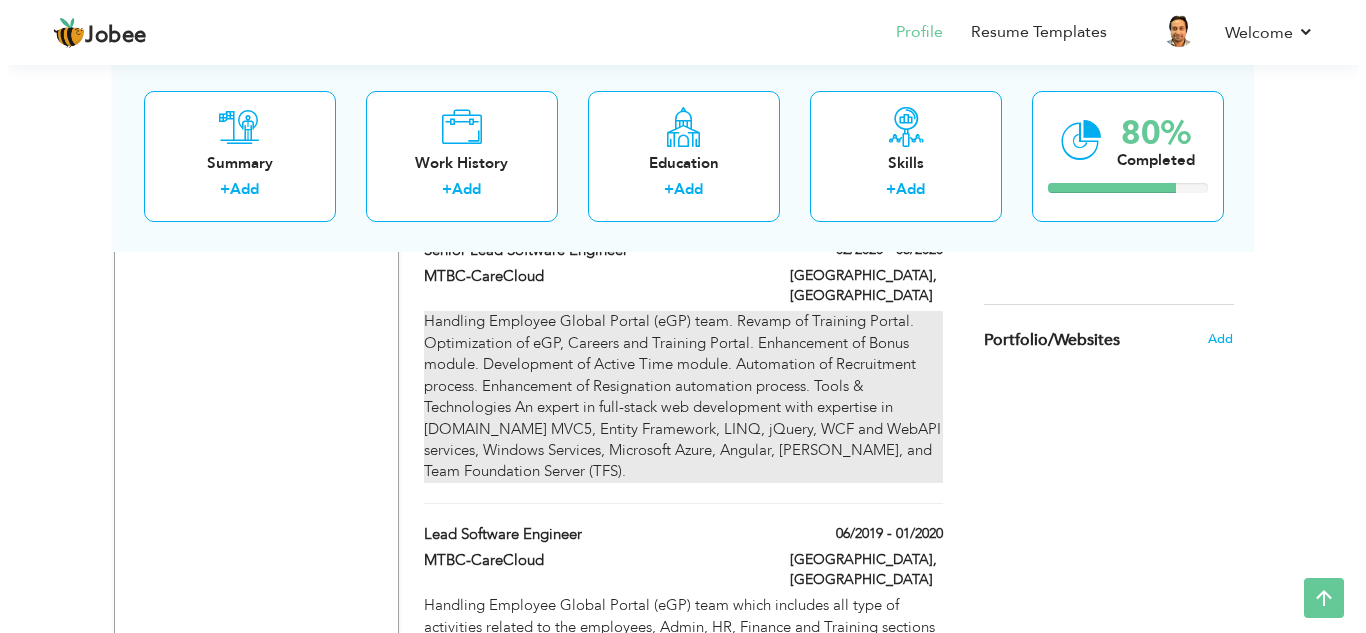 scroll, scrollTop: 1774, scrollLeft: 0, axis: vertical 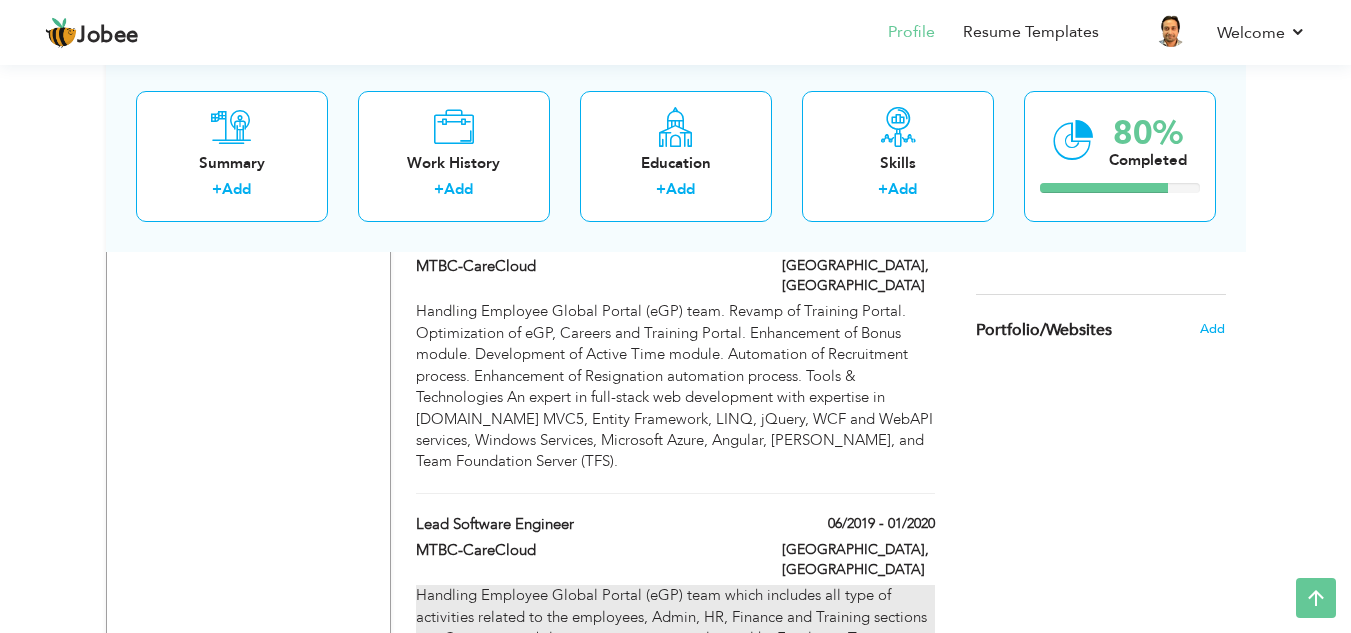 click on "Handling Employee Global Portal (eGP) team which includes all type of activities related to the employees, Admin, HR, Finance and Training sections etc. Core responsibilities to manage internal apps like Employee Training Portal, Payroll activity, Careers Portal, Bonus allocation, Medical EMR, Active Time and different type of KIOSKS and Dashboard etc" at bounding box center (675, 638) 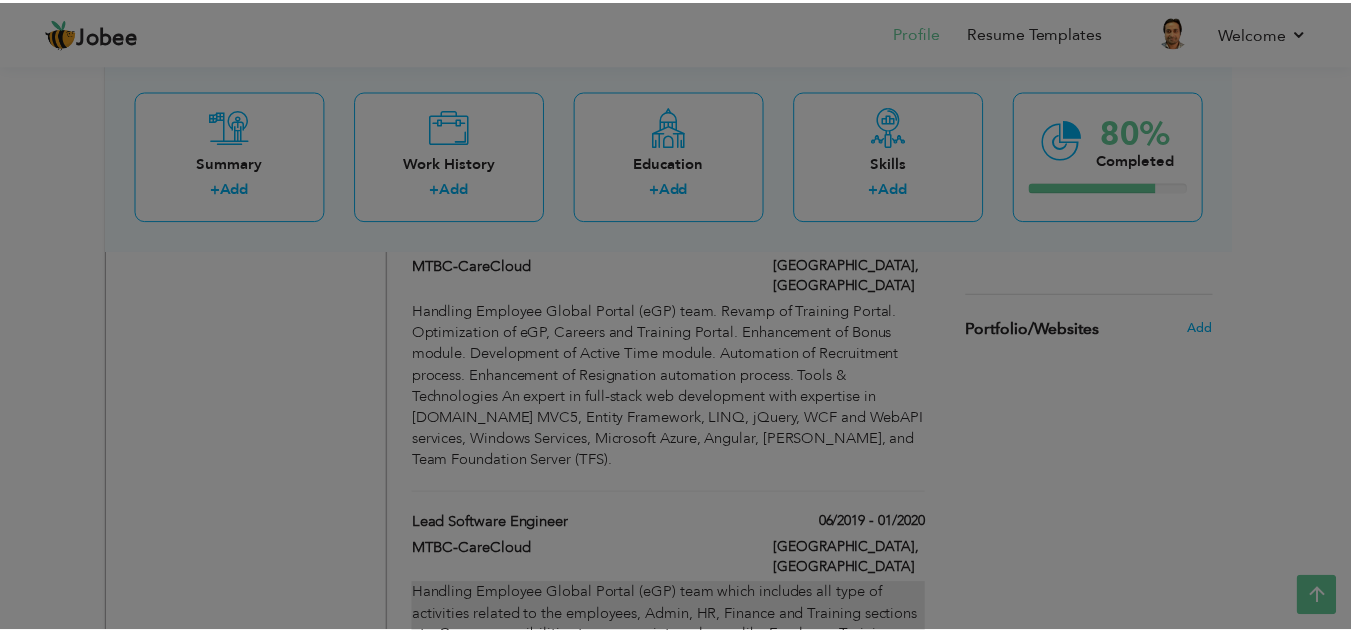 scroll, scrollTop: 0, scrollLeft: 0, axis: both 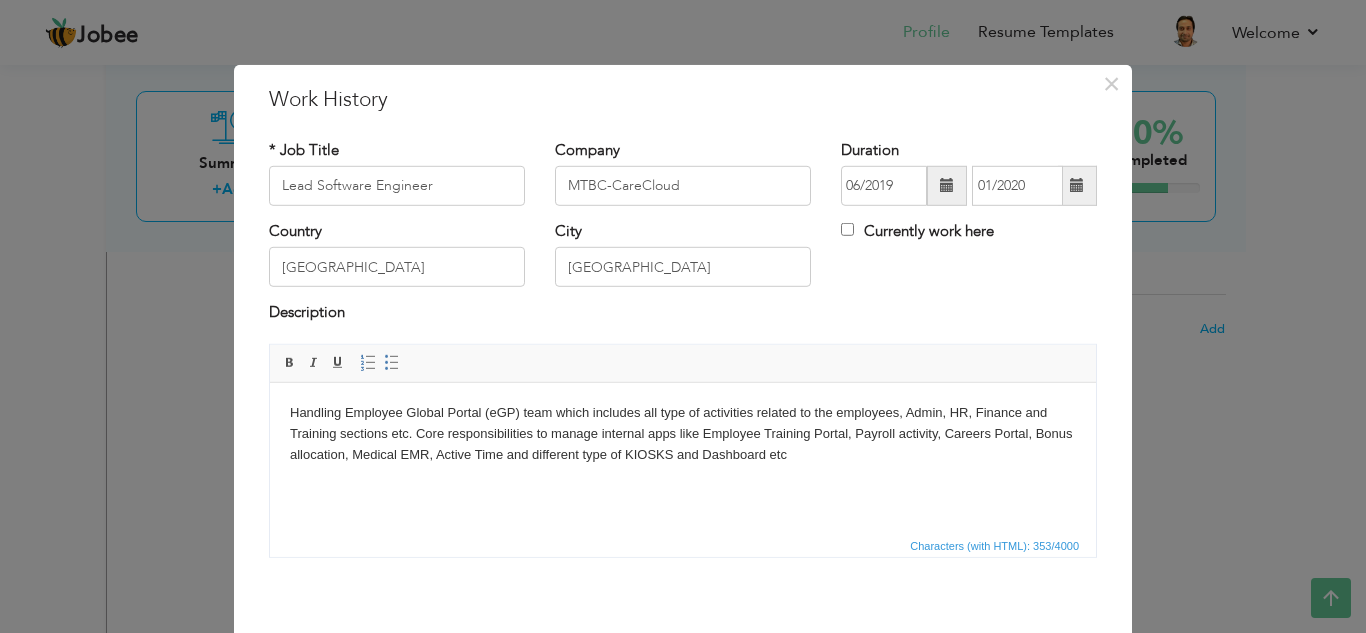 click on "Handling Employee Global Portal (eGP) team which includes all type of activities related to the employees, Admin, HR, Finance and Training sections etc. Core responsibilities to manage internal apps like Employee Training Portal, Payroll activity, Careers Portal, Bonus allocation, Medical EMR, Active Time and different type of KIOSKS and Dashboard etc" at bounding box center [683, 433] 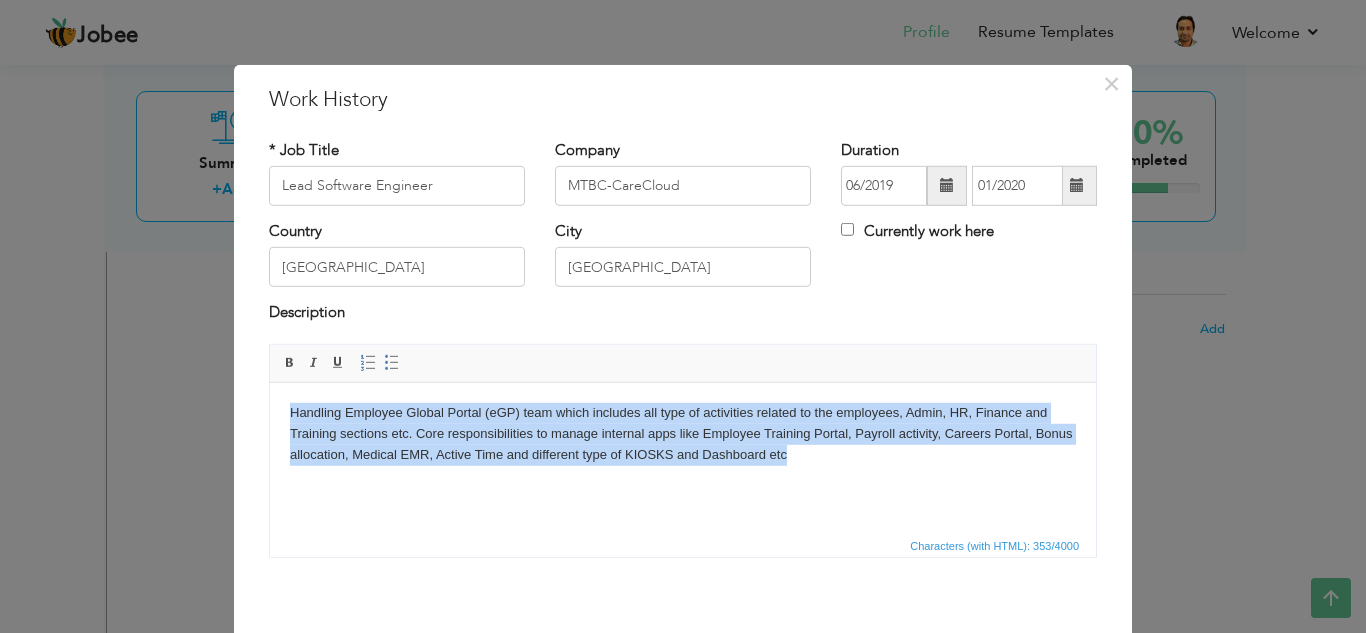copy on "Handling Employee Global Portal (eGP) team which includes all type of activities related to the employees, Admin, HR, Finance and Training sections etc. Core responsibilities to manage internal apps like Employee Training Portal, Payroll activity, Careers Portal, Bonus allocation, Medical EMR, Active Time and different type of KIOSKS and Dashboard etc" 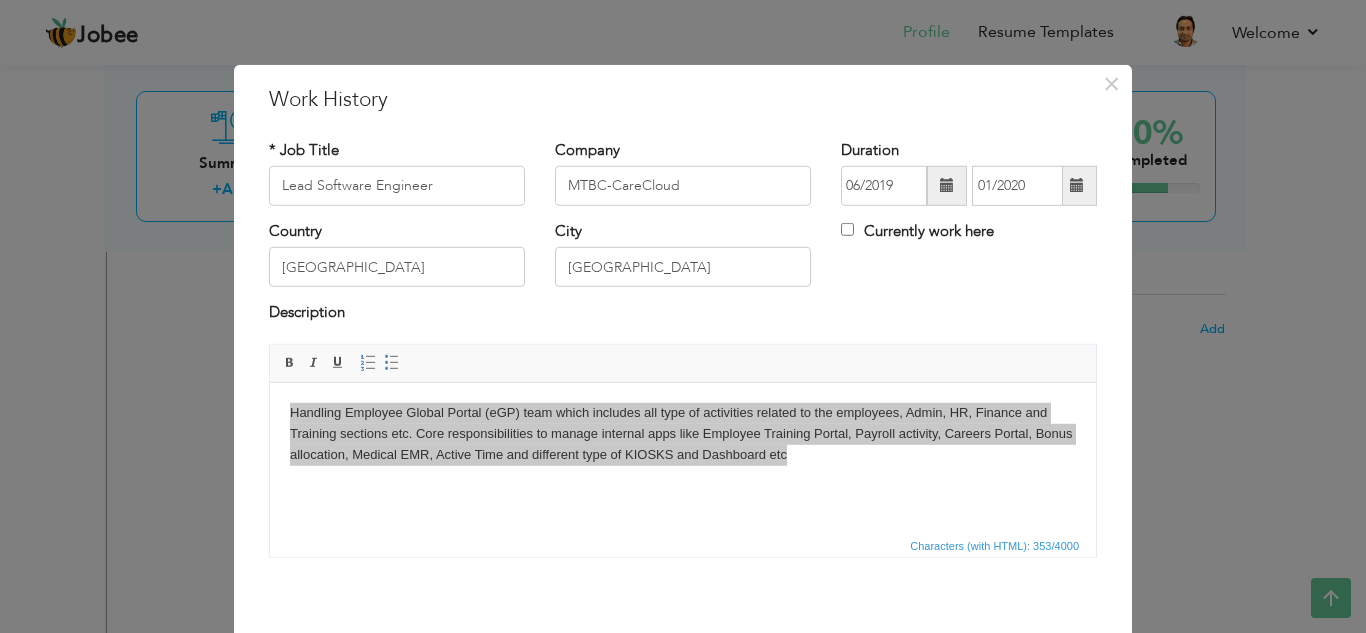 click on "Lead Software Engineer" at bounding box center (397, 186) 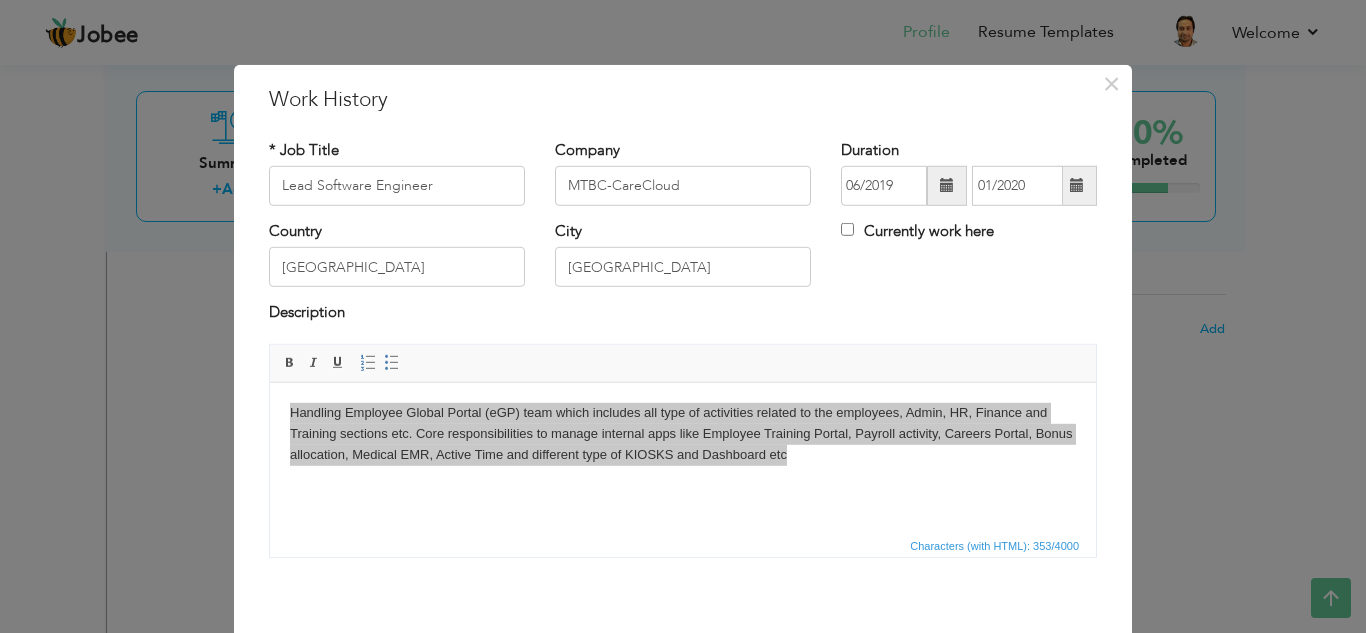 click on "×
Work History
* Job Title
Lead Software Engineer
Company
MTBC-CareCloud" at bounding box center (683, 316) 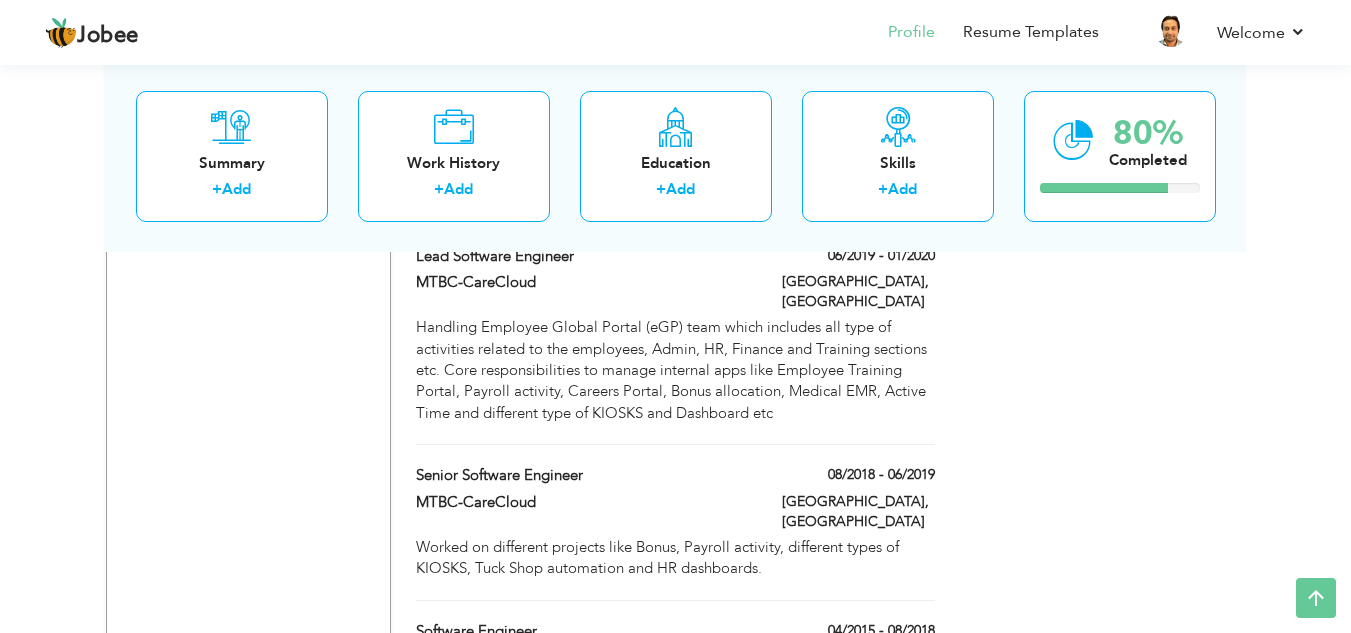 scroll, scrollTop: 2045, scrollLeft: 0, axis: vertical 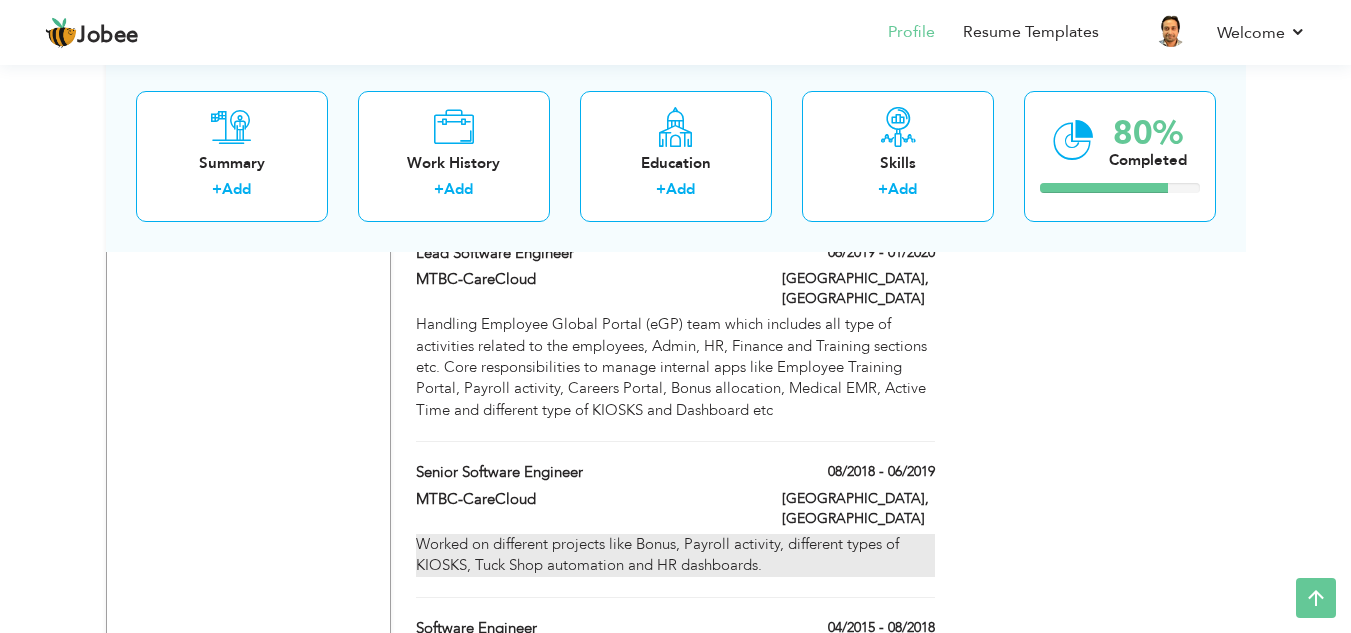 click on "Worked on different projects like Bonus, Payroll activity, different types of KIOSKS, Tuck Shop automation and HR dashboards." at bounding box center [675, 555] 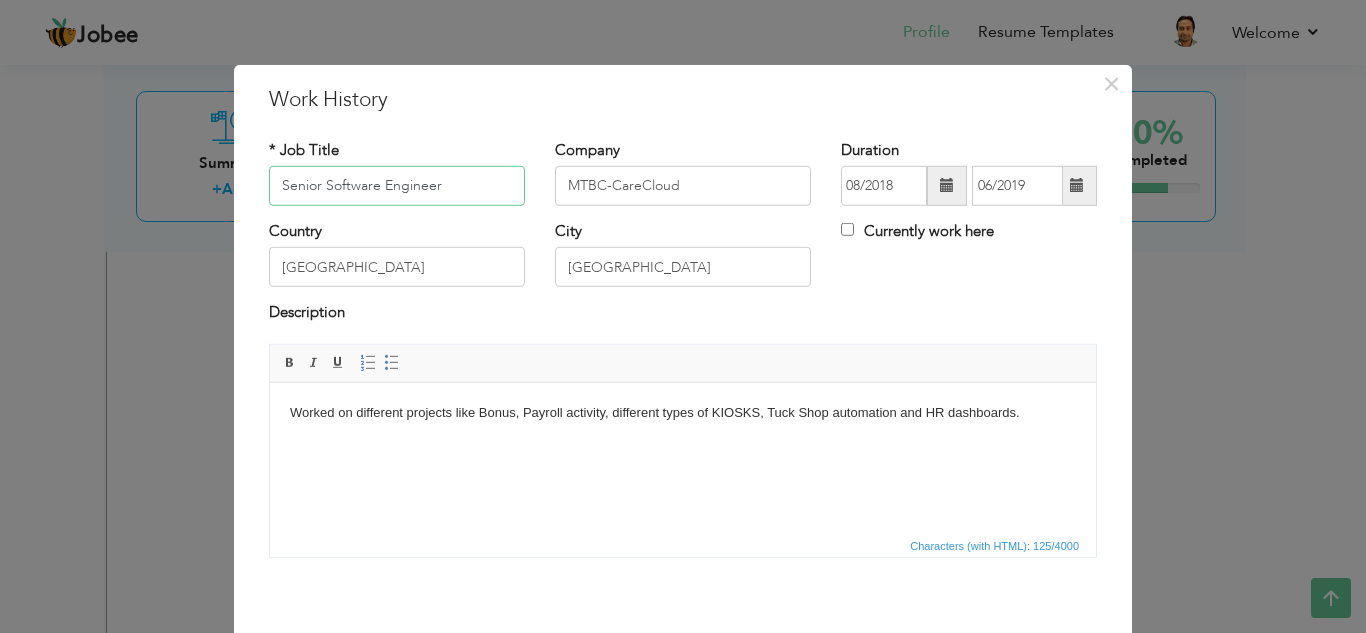 click on "Senior Software Engineer" at bounding box center (397, 186) 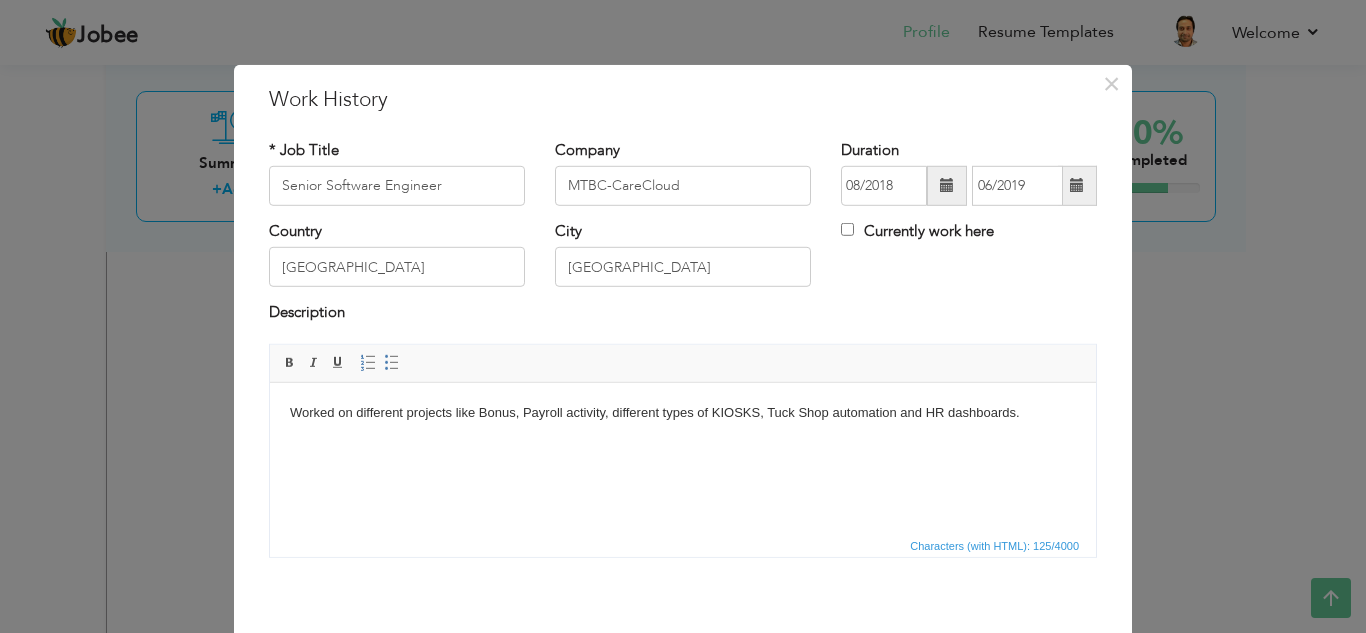 click on "Worked on different projects like Bonus, Payroll activity, different types of KIOSKS, Tuck Shop automation and HR dashboards." at bounding box center [683, 412] 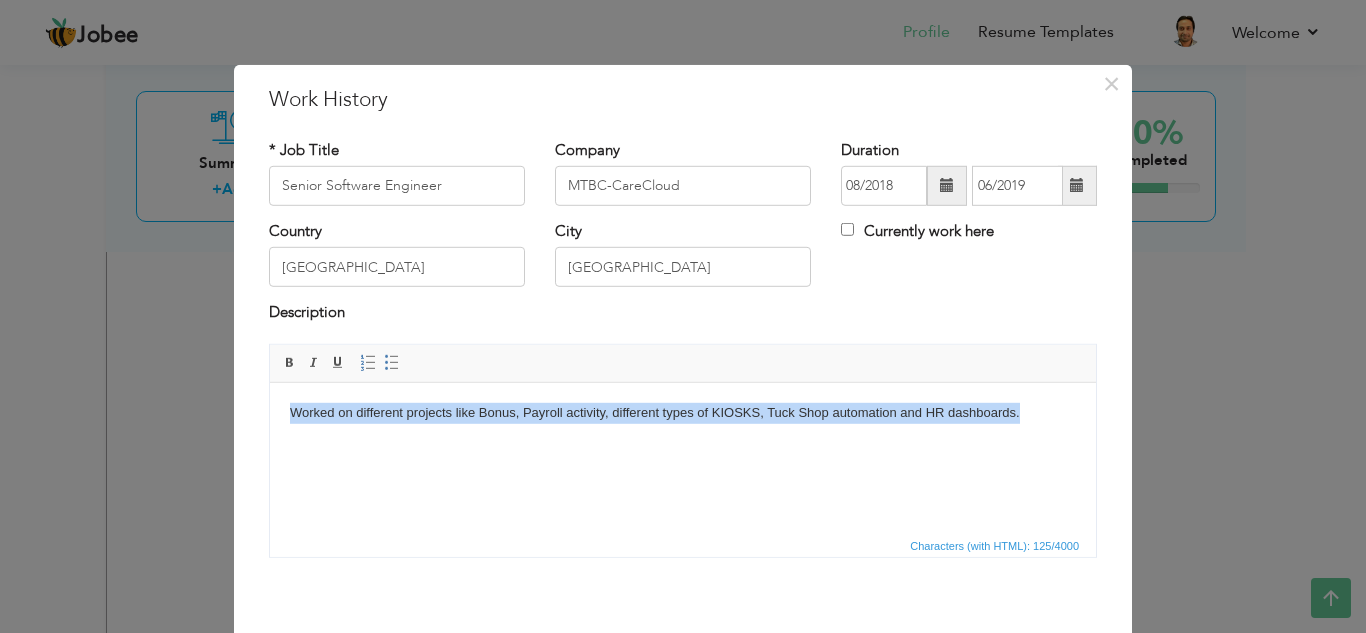 copy on "Worked on different projects like Bonus, Payroll activity, different types of KIOSKS, Tuck Shop automation and HR dashboards." 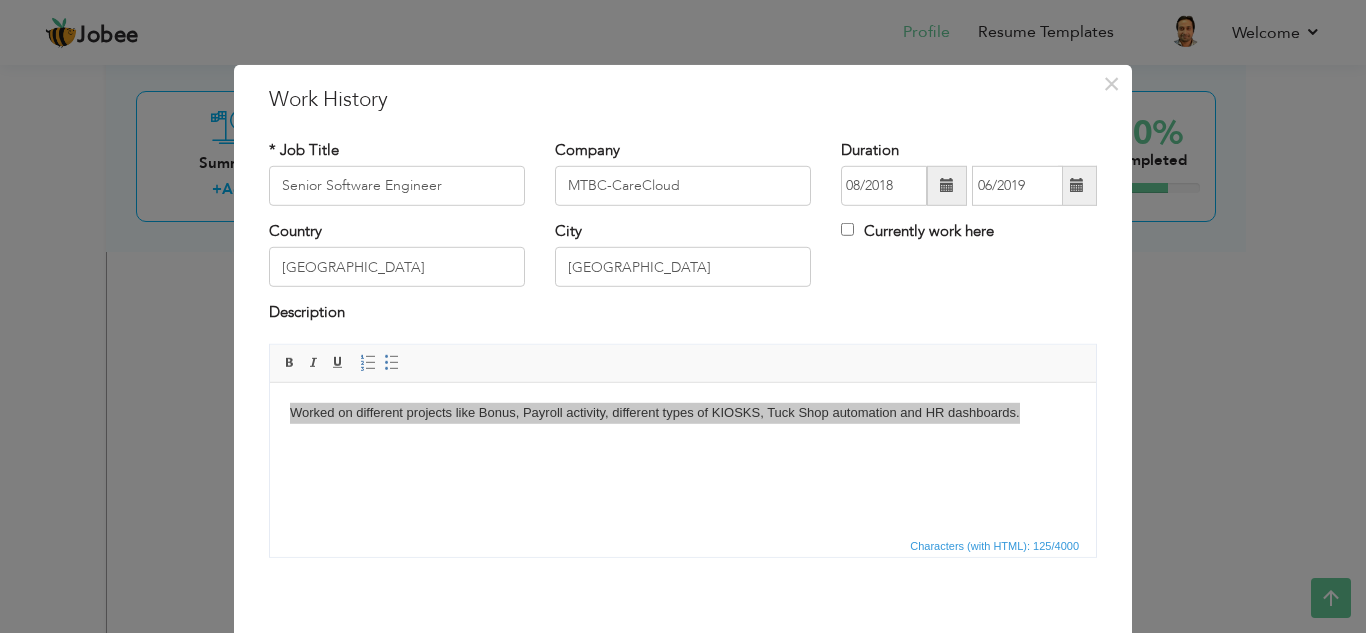 click on "×
Work History
* Job Title
Senior Software Engineer
Company
MTBC-CareCloud
Duration 08/2018 06/2019 Currently work here" at bounding box center [683, 316] 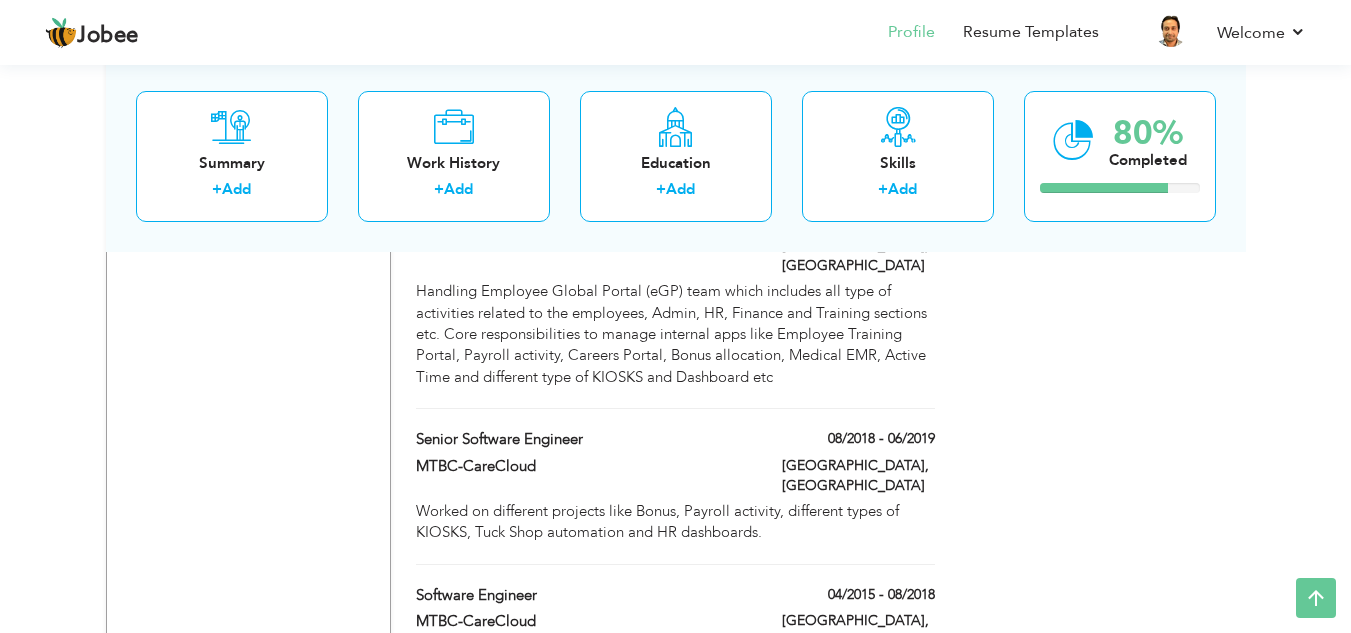 scroll, scrollTop: 2086, scrollLeft: 0, axis: vertical 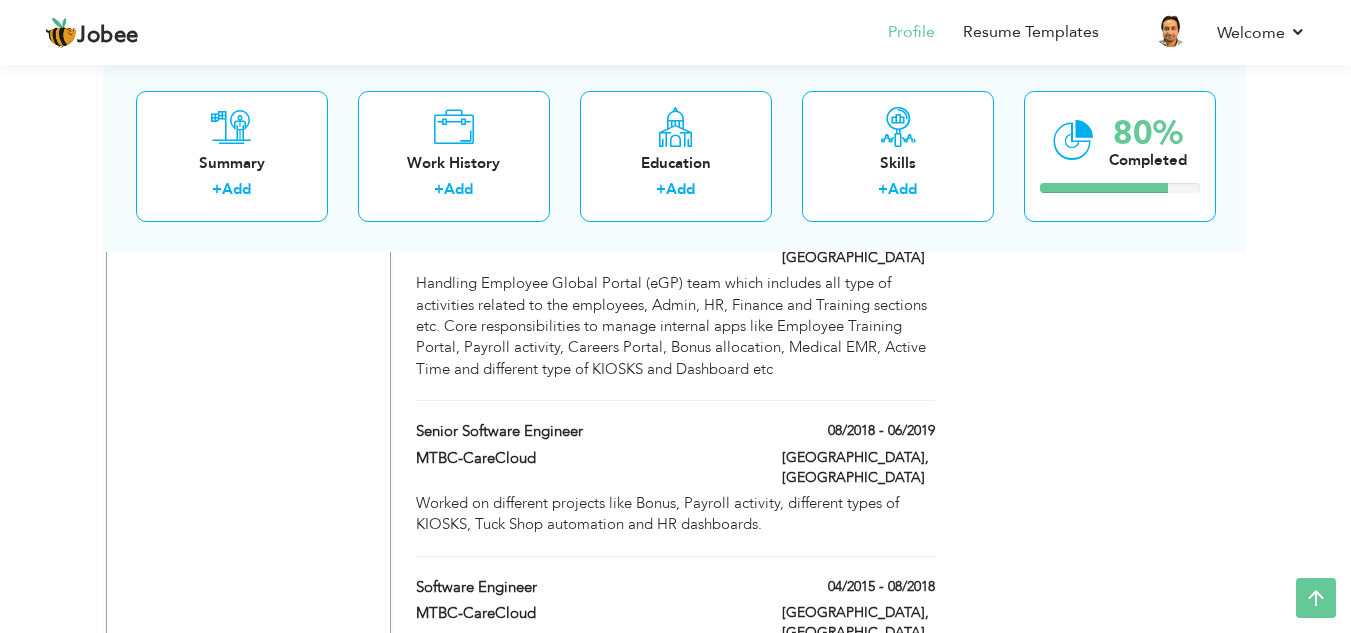 click on "C# desktop application MTBC SOFT which includes employee related activities such as employee information,leave, attendance record, payroll activity and different type of reports etc. Live attendance from Bio Metric devices and image comparison. Different types of auto jobs and window services such as earned leave,auto emails." at bounding box center [675, 701] 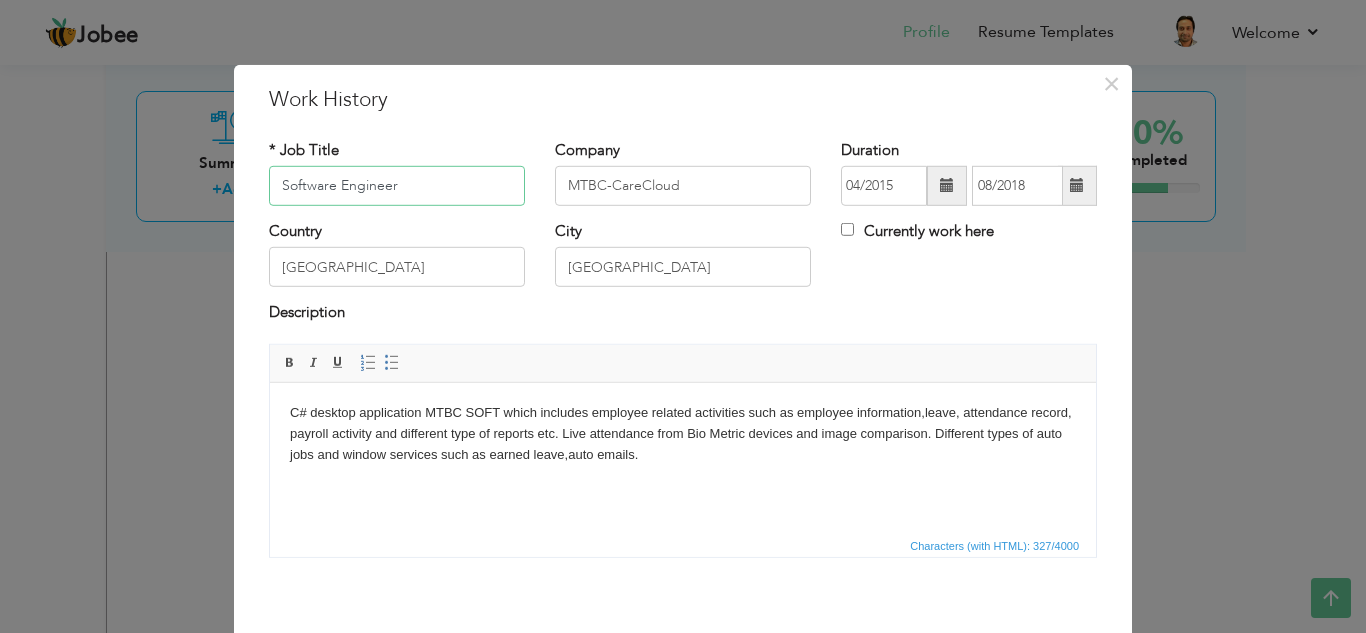 click on "Software Engineer" at bounding box center [397, 186] 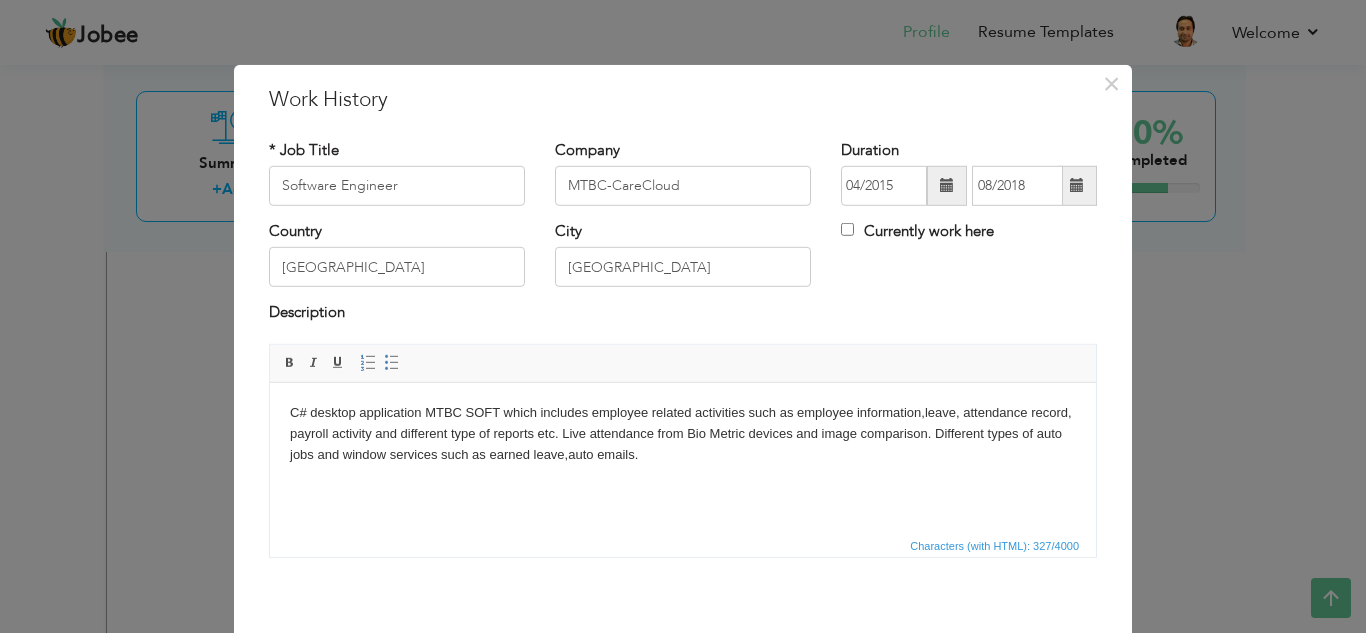 click on "C# desktop application MTBC SOFT which includes employee related activities such as employee information,leave, attendance record, payroll activity and different type of reports etc. Live attendance from Bio Metric devices and image comparison. Different types of auto jobs and window services such as earned leave,auto emails." at bounding box center [683, 433] 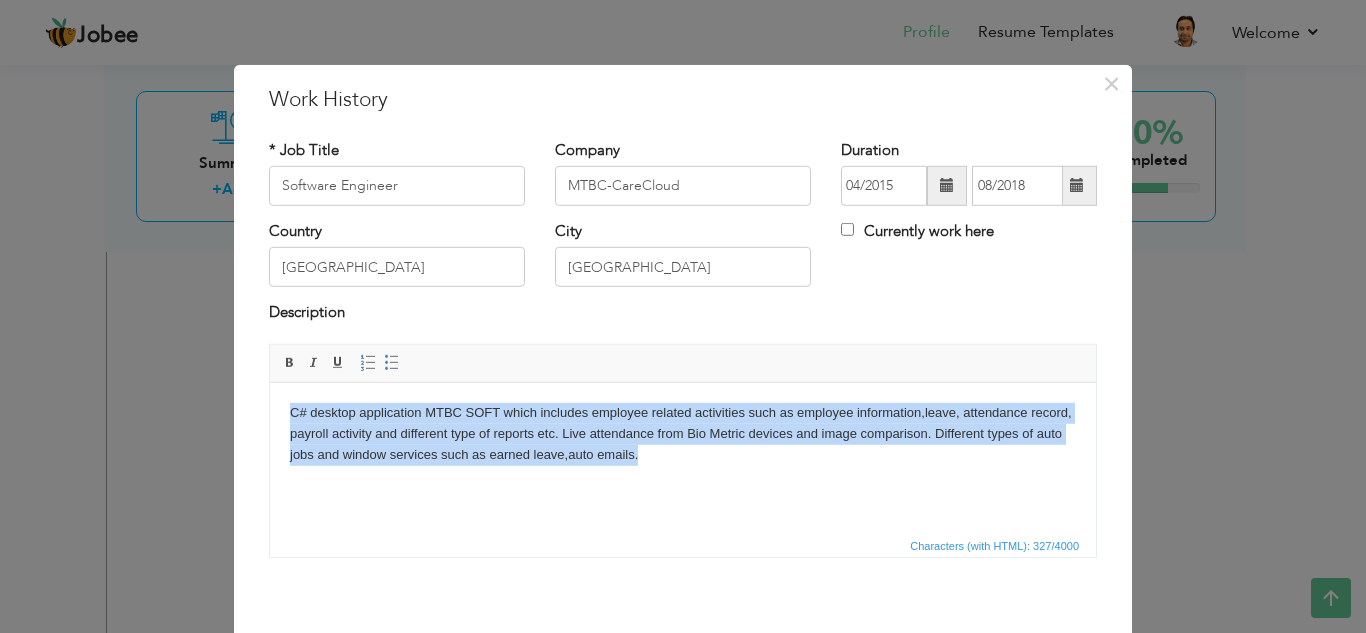 copy on "C# desktop application MTBC SOFT which includes employee related activities such as employee information,leave, attendance record, payroll activity and different type of reports etc. Live attendance from Bio Metric devices and image comparison. Different types of auto jobs and window services such as earned leave,auto emails." 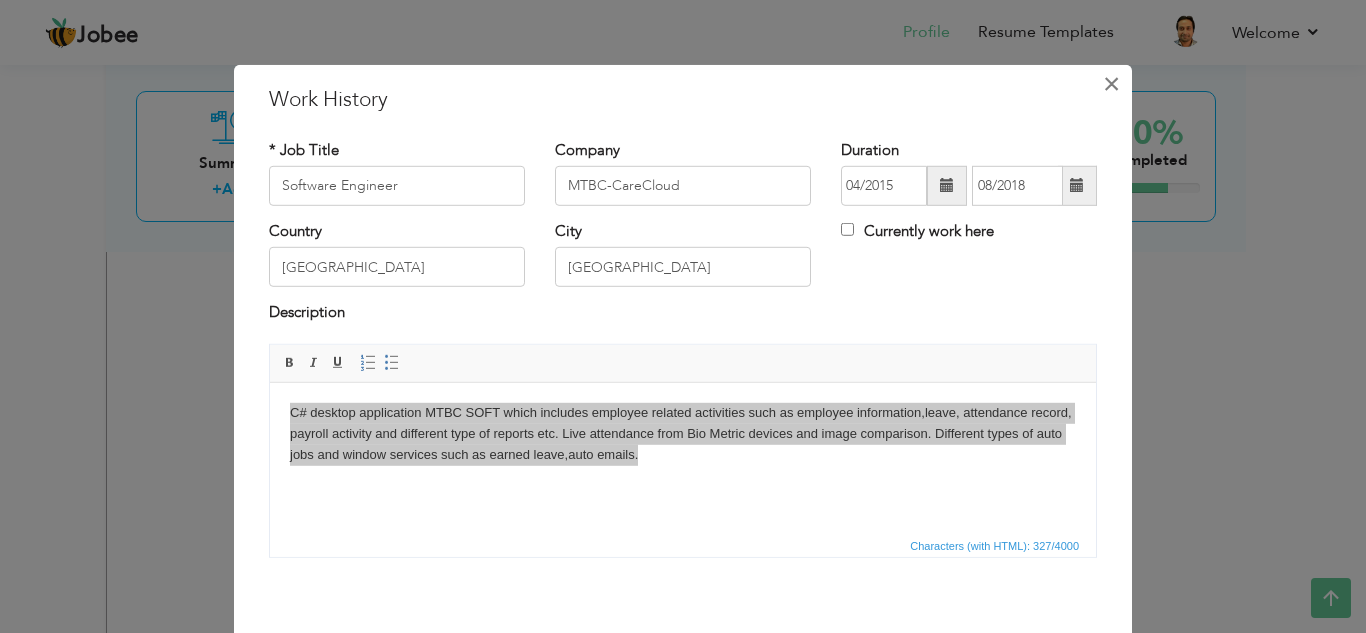click on "×" at bounding box center (1111, 83) 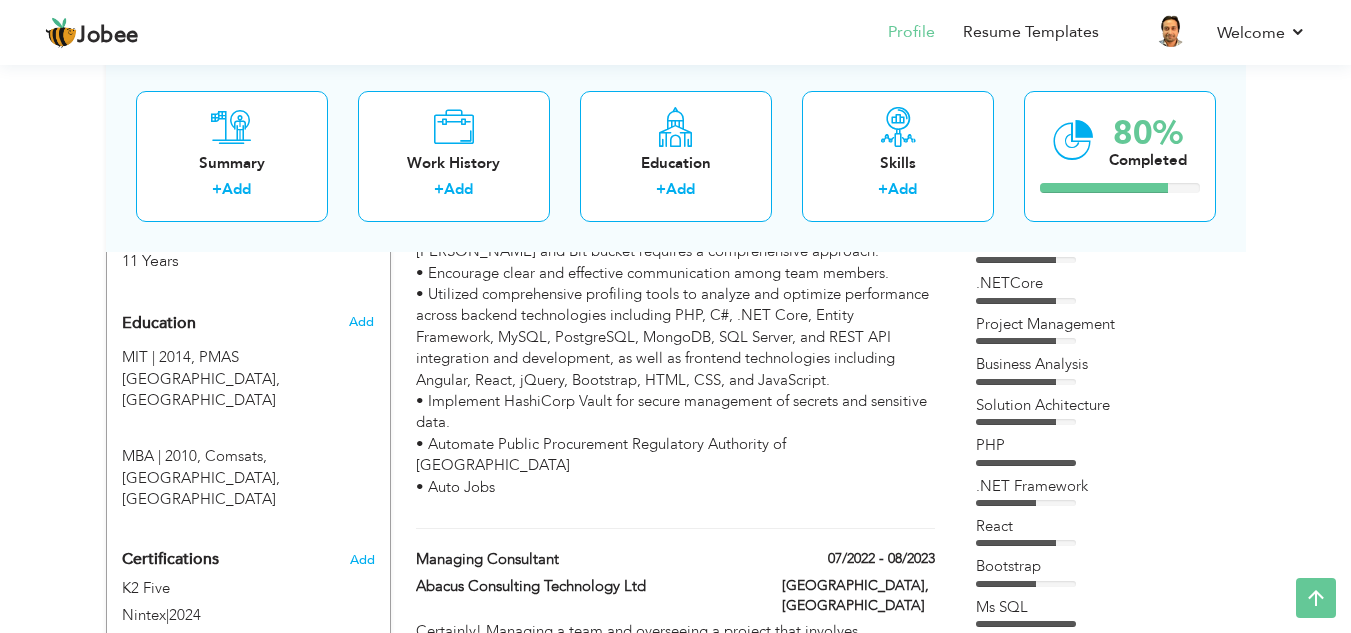 scroll, scrollTop: 817, scrollLeft: 0, axis: vertical 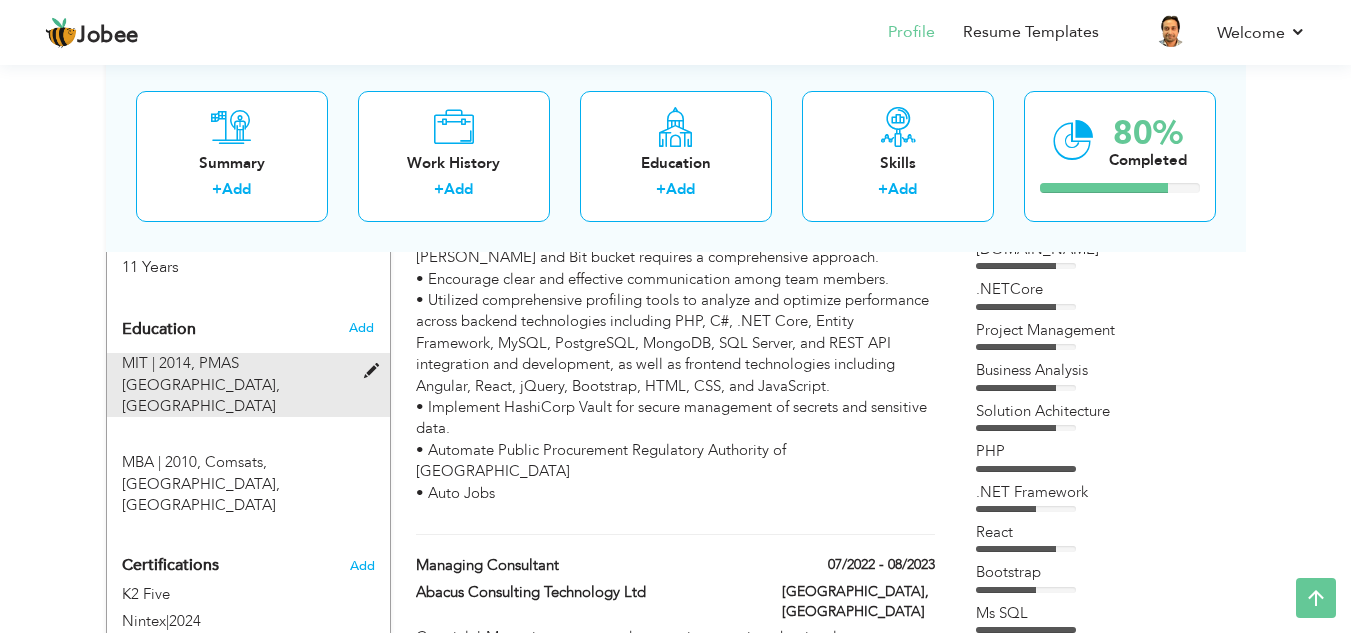 drag, startPoint x: 187, startPoint y: 327, endPoint x: 211, endPoint y: 340, distance: 27.294687 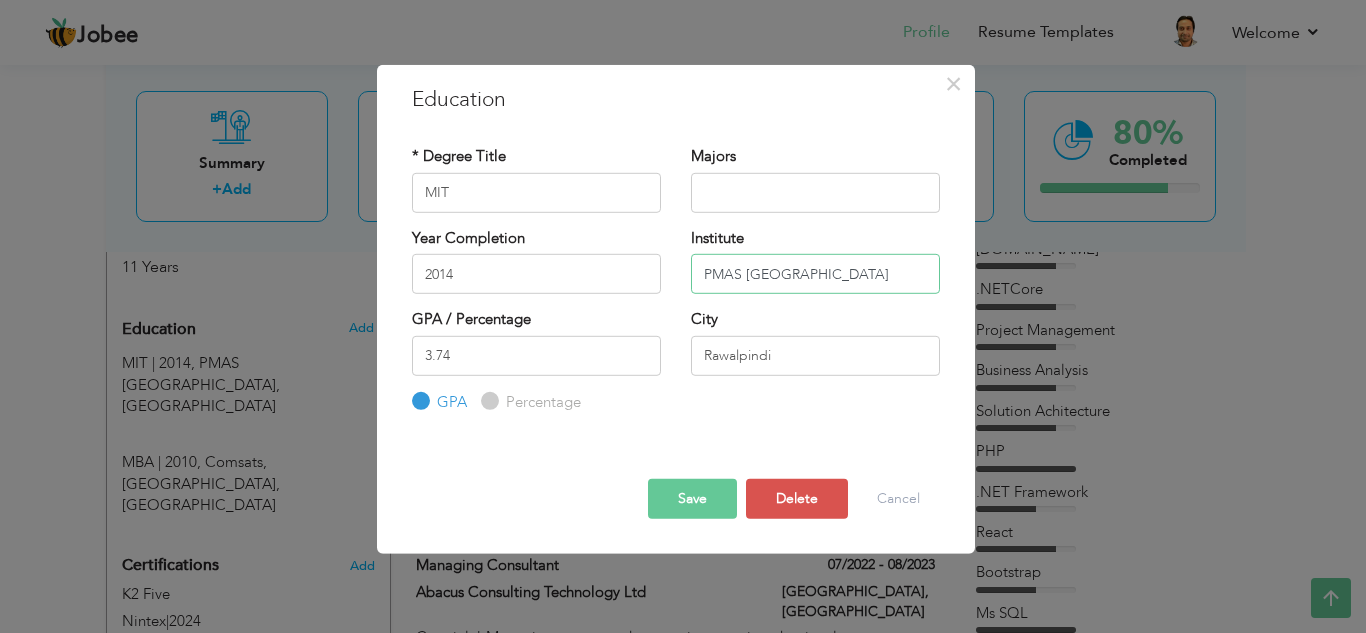 click on "PMAS Arid Agriculture University" at bounding box center (815, 274) 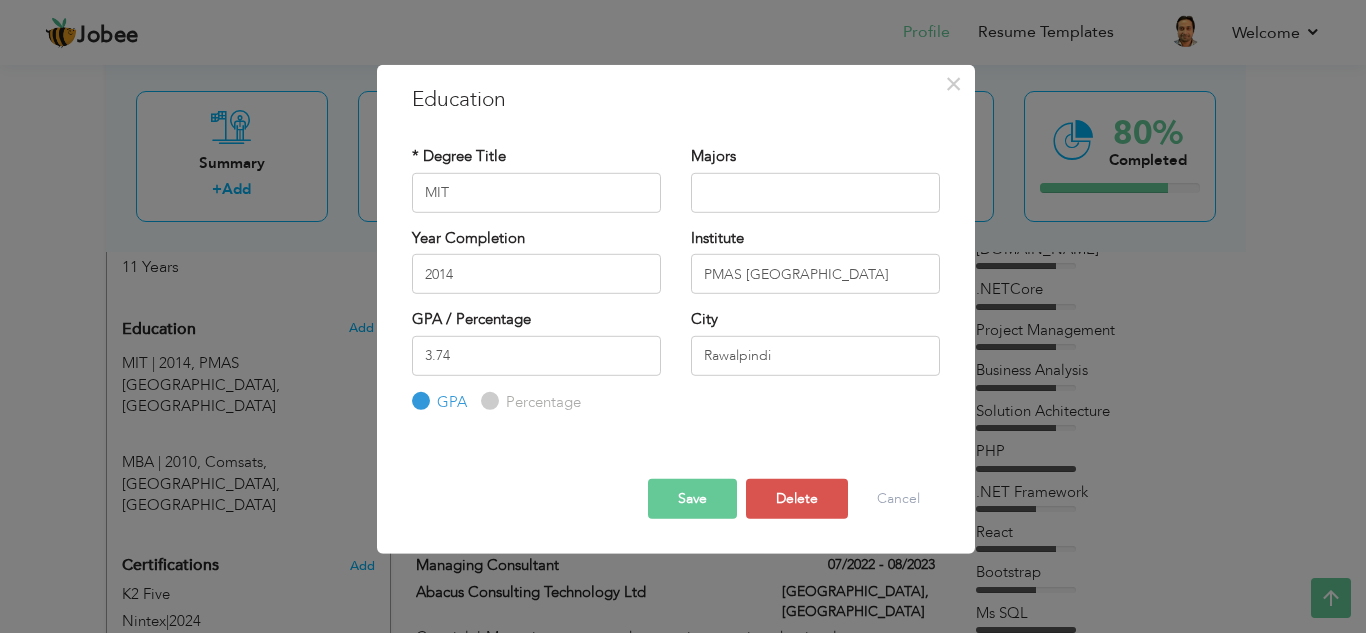 click on "×
Education
* Degree Title
MIT
Majors
Year Completion 2014 3.74" at bounding box center (683, 316) 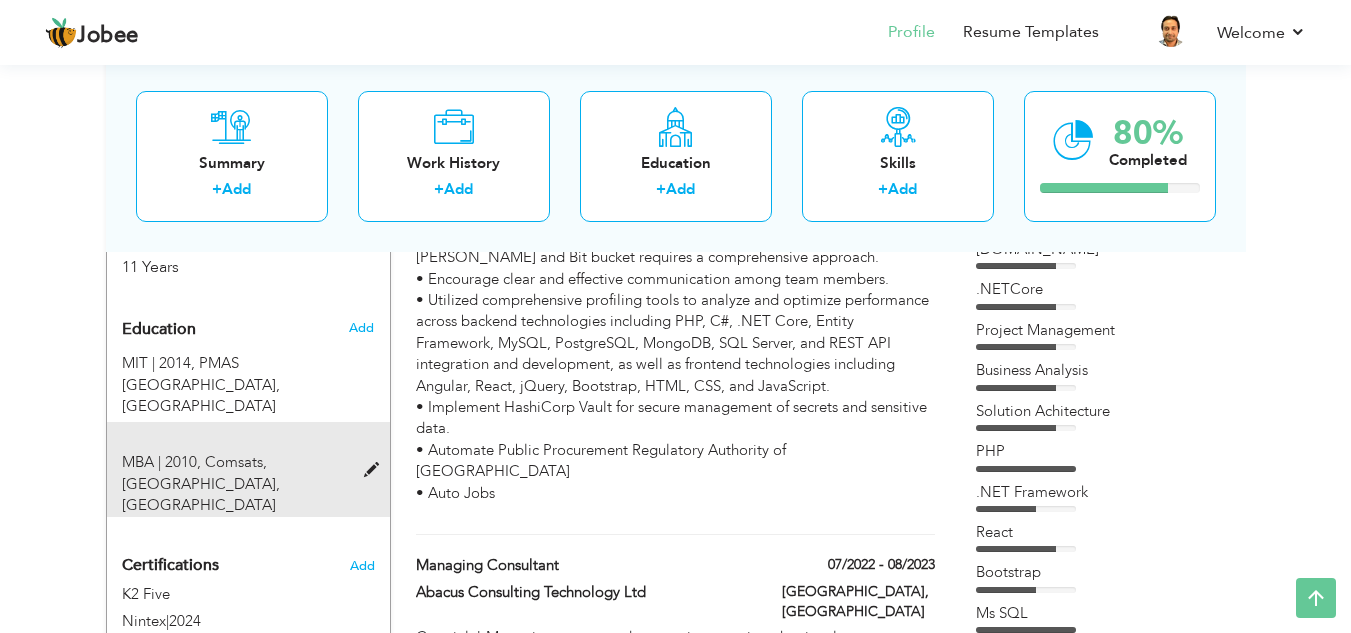click on "MBA   |  2010," at bounding box center (161, 462) 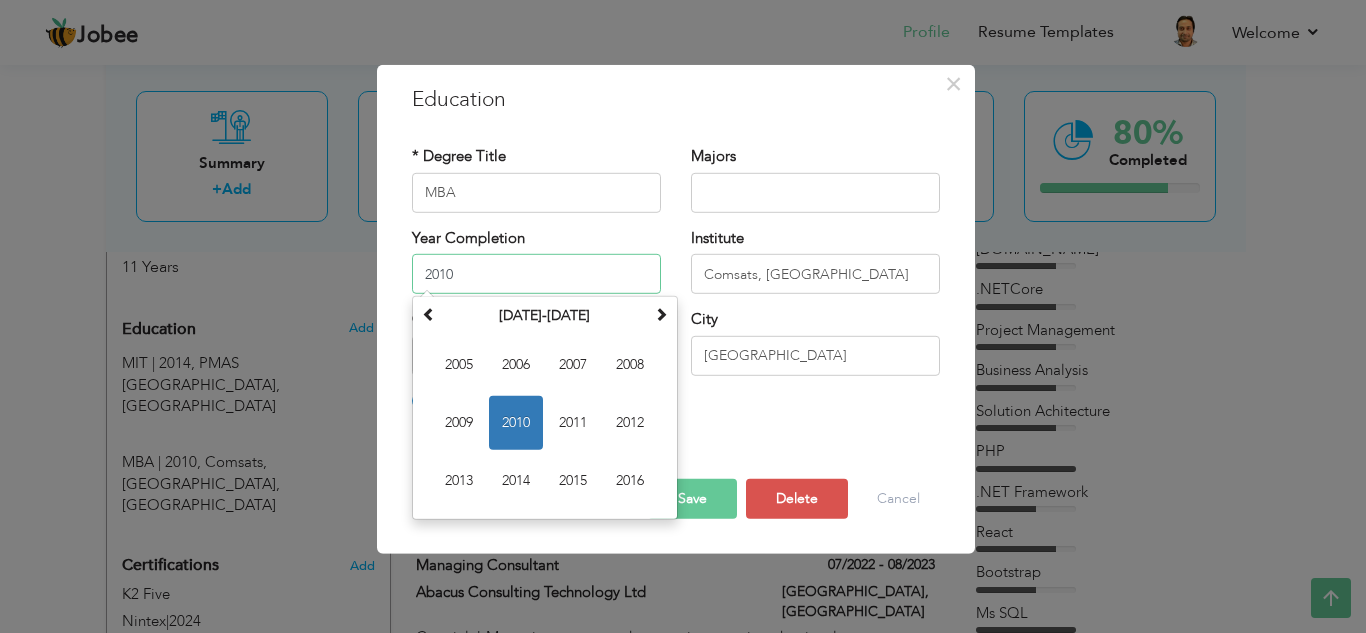 click on "2010" at bounding box center [536, 274] 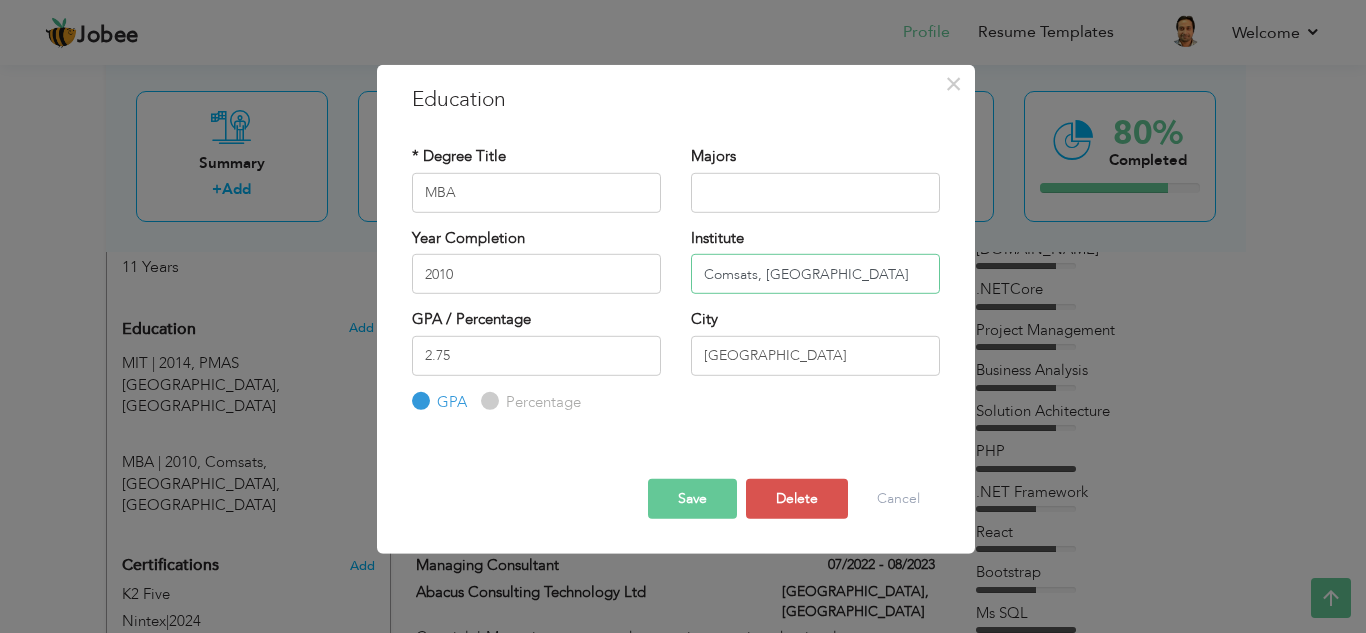 click on "Comsats, Islamabad" at bounding box center [815, 274] 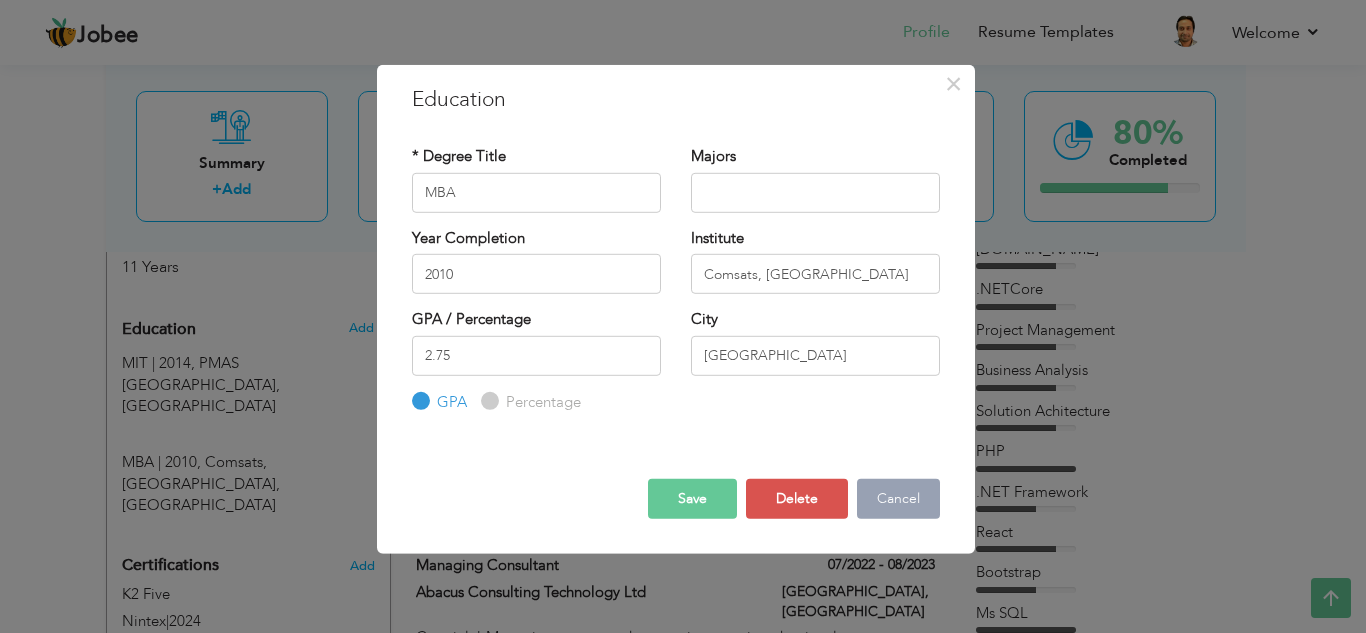 click on "Cancel" at bounding box center [898, 499] 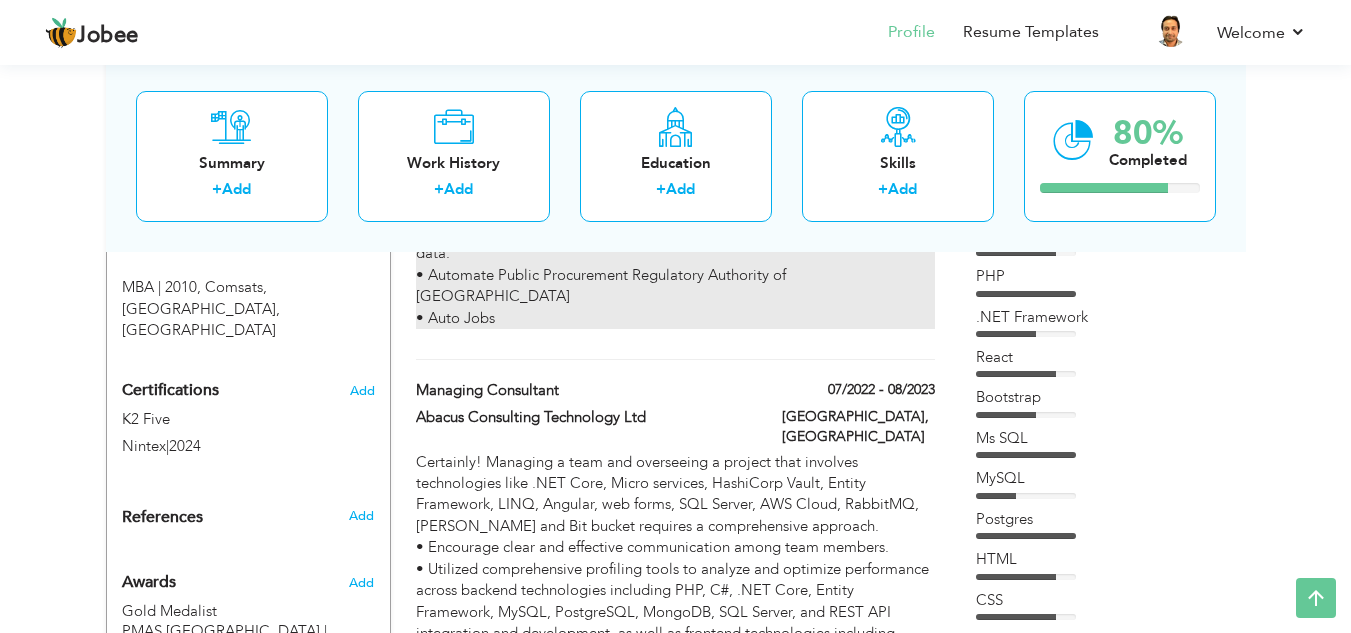 scroll, scrollTop: 1002, scrollLeft: 0, axis: vertical 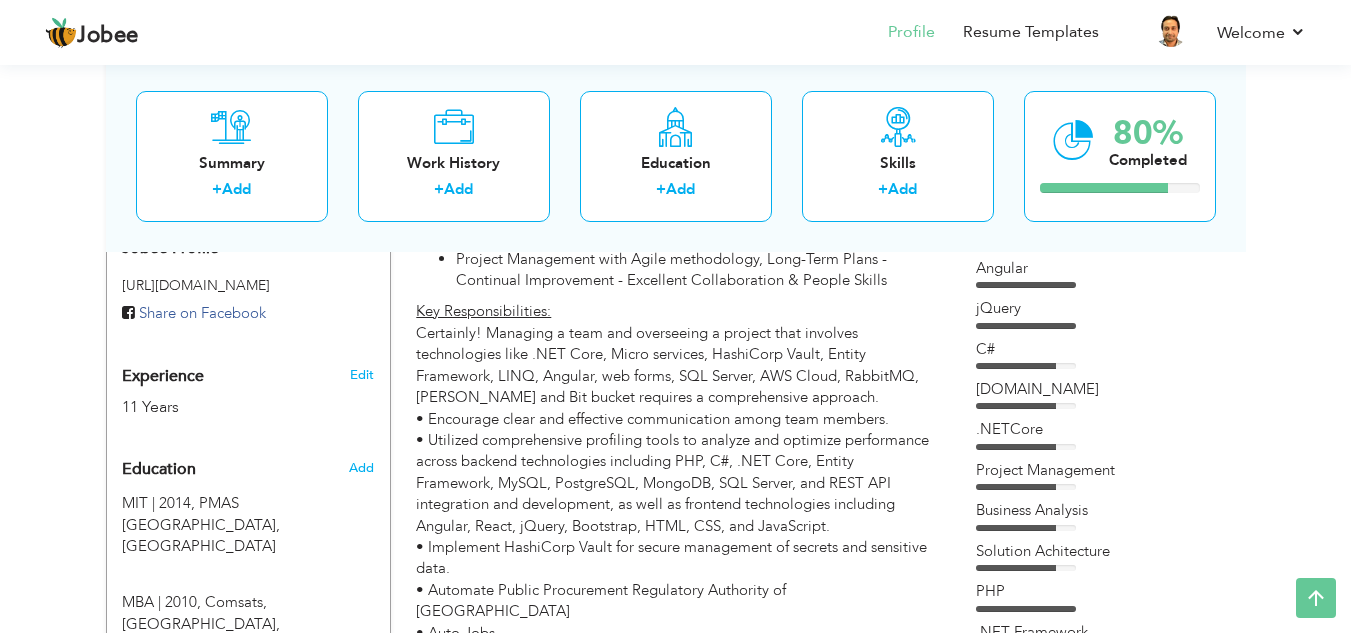 click on "Angular" at bounding box center (1101, 268) 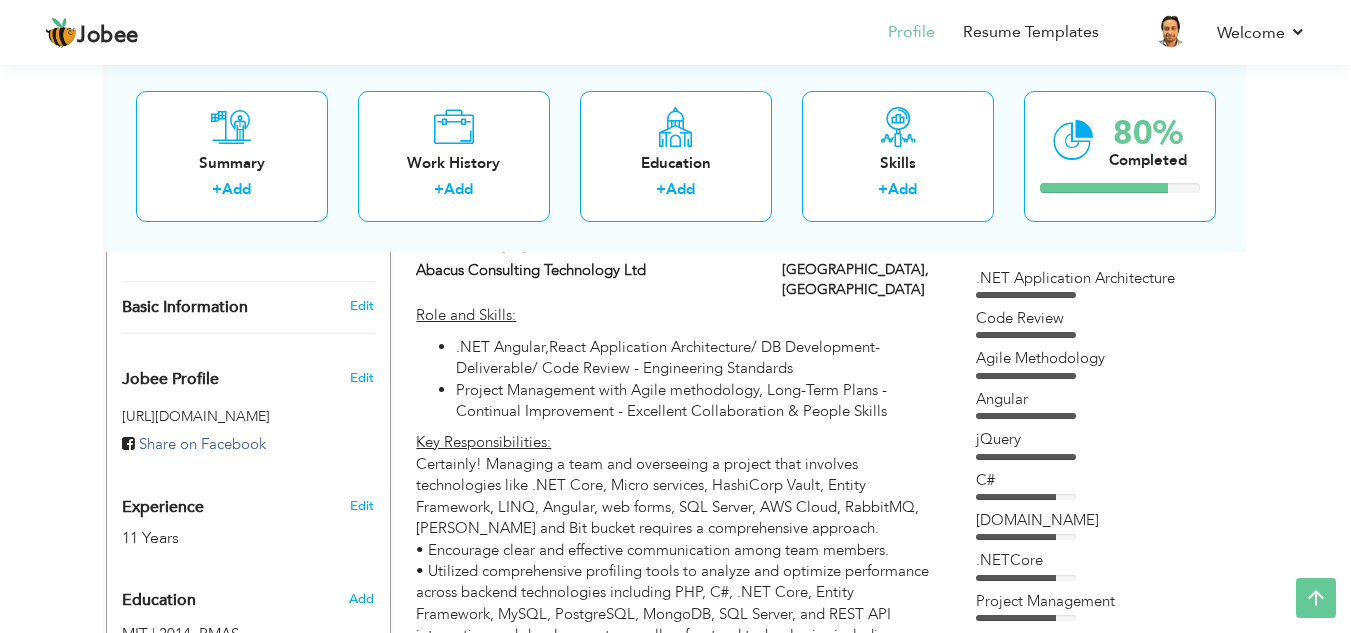 click on ".NET Application Architecture" at bounding box center [1101, 278] 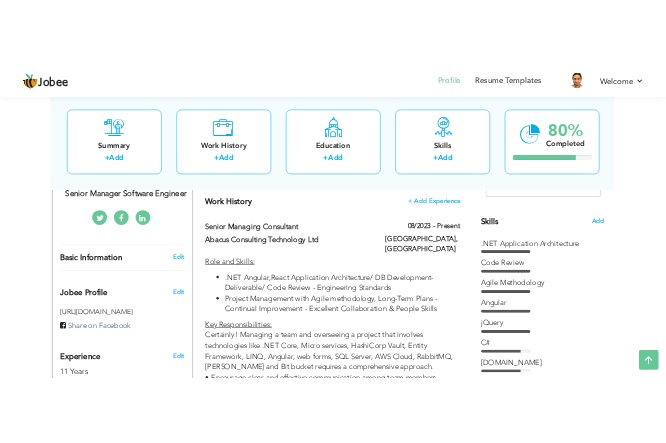 scroll, scrollTop: 461, scrollLeft: 0, axis: vertical 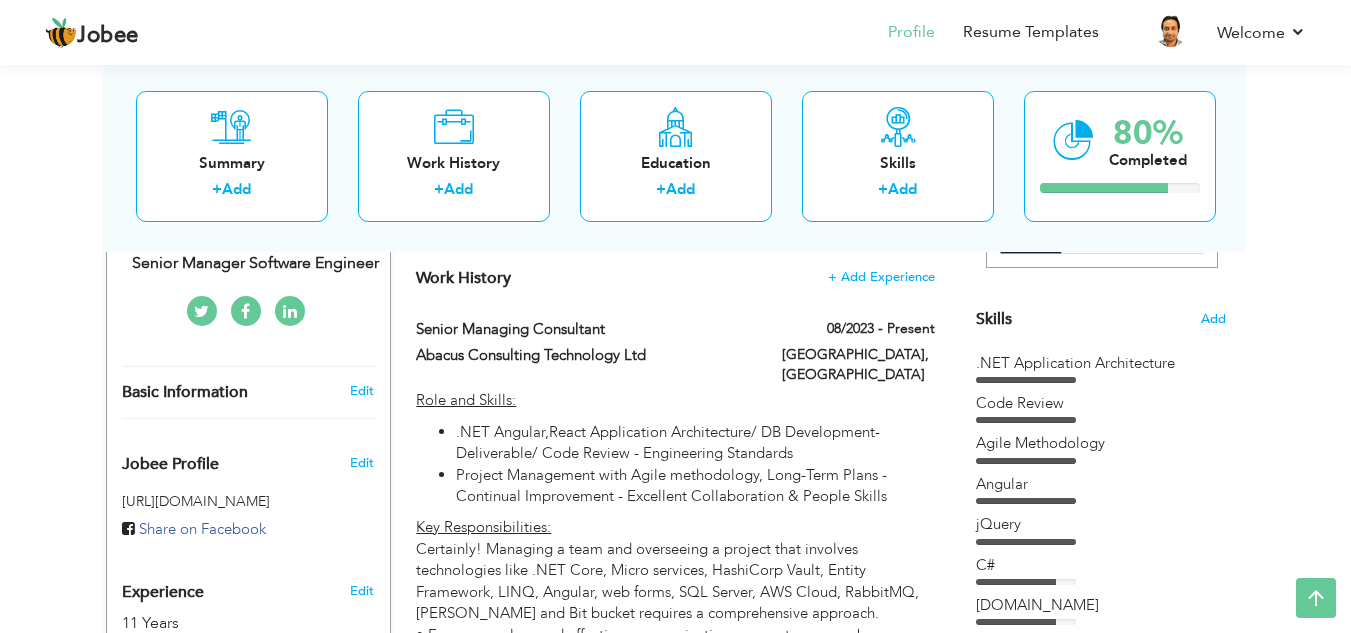 click on ".NET Application Architecture" at bounding box center (1101, 363) 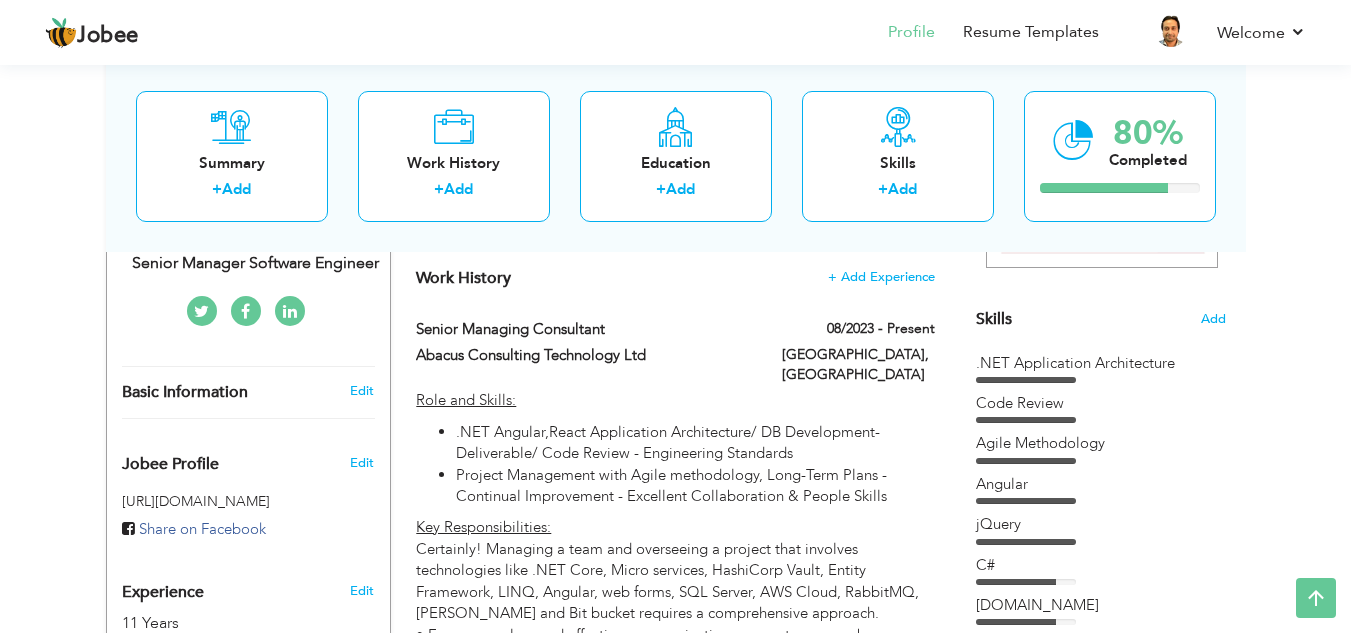 click on "Skills" at bounding box center (994, 319) 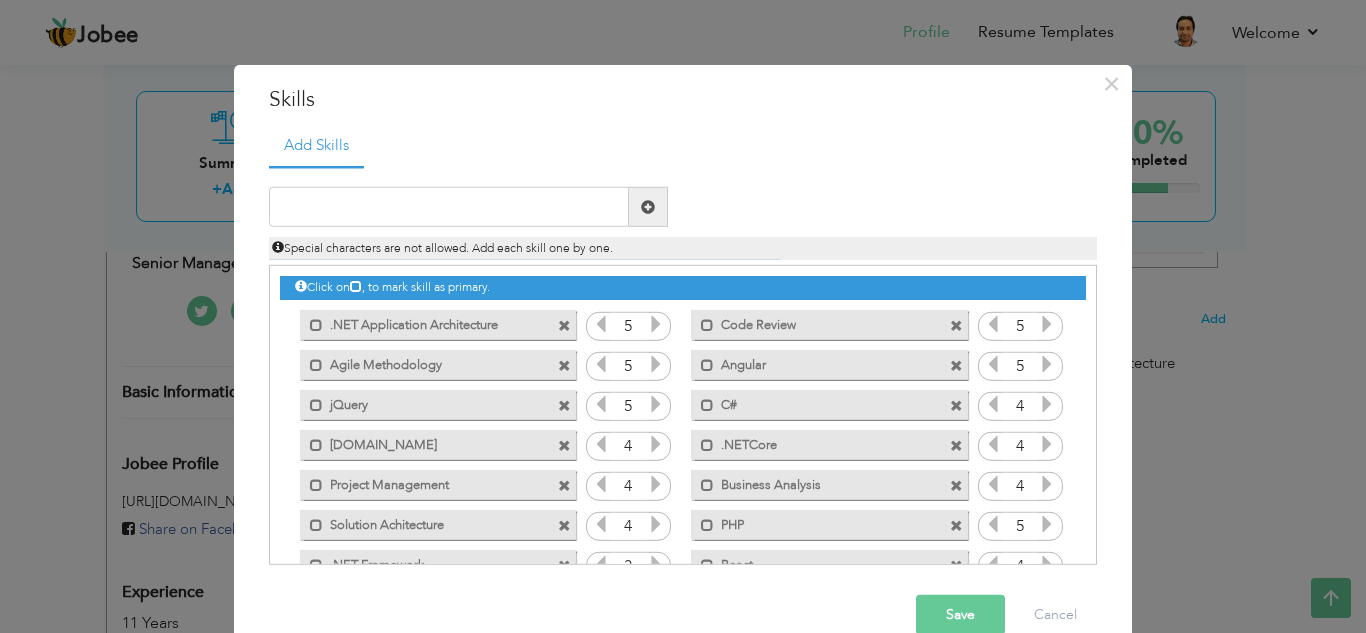 drag, startPoint x: 494, startPoint y: 329, endPoint x: 324, endPoint y: 323, distance: 170.10585 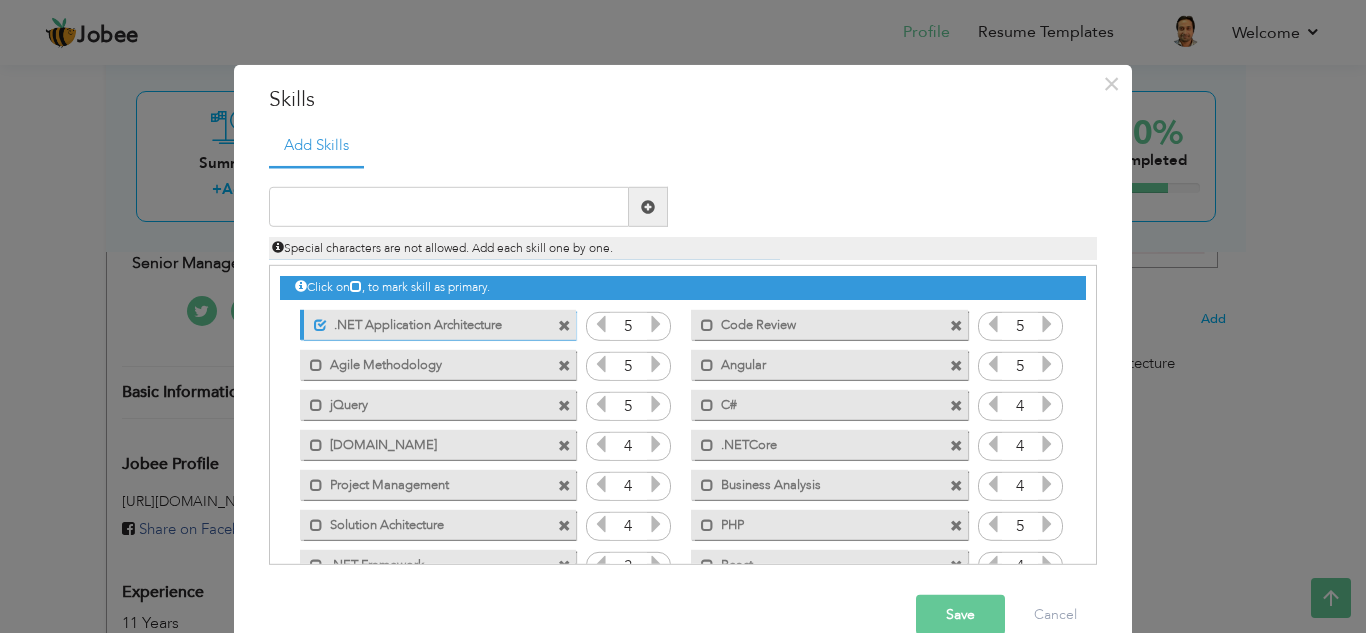 click on ".NET Application Architecture" at bounding box center (426, 321) 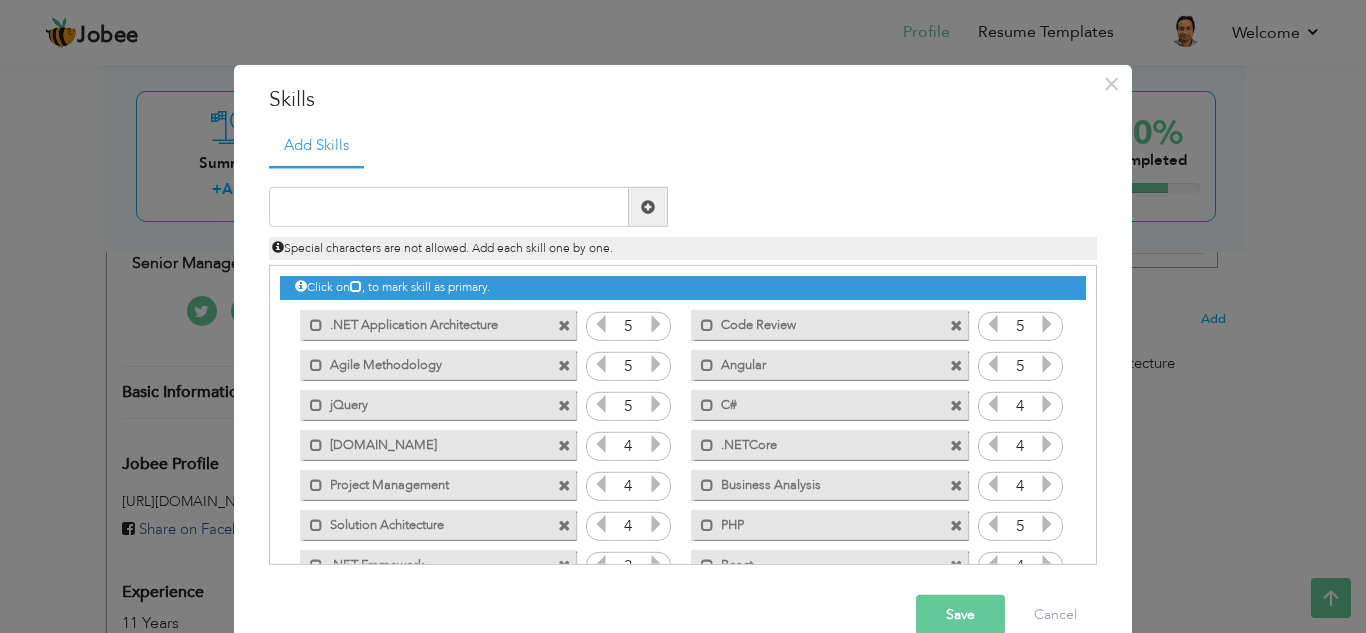drag, startPoint x: 324, startPoint y: 323, endPoint x: 468, endPoint y: 329, distance: 144.12494 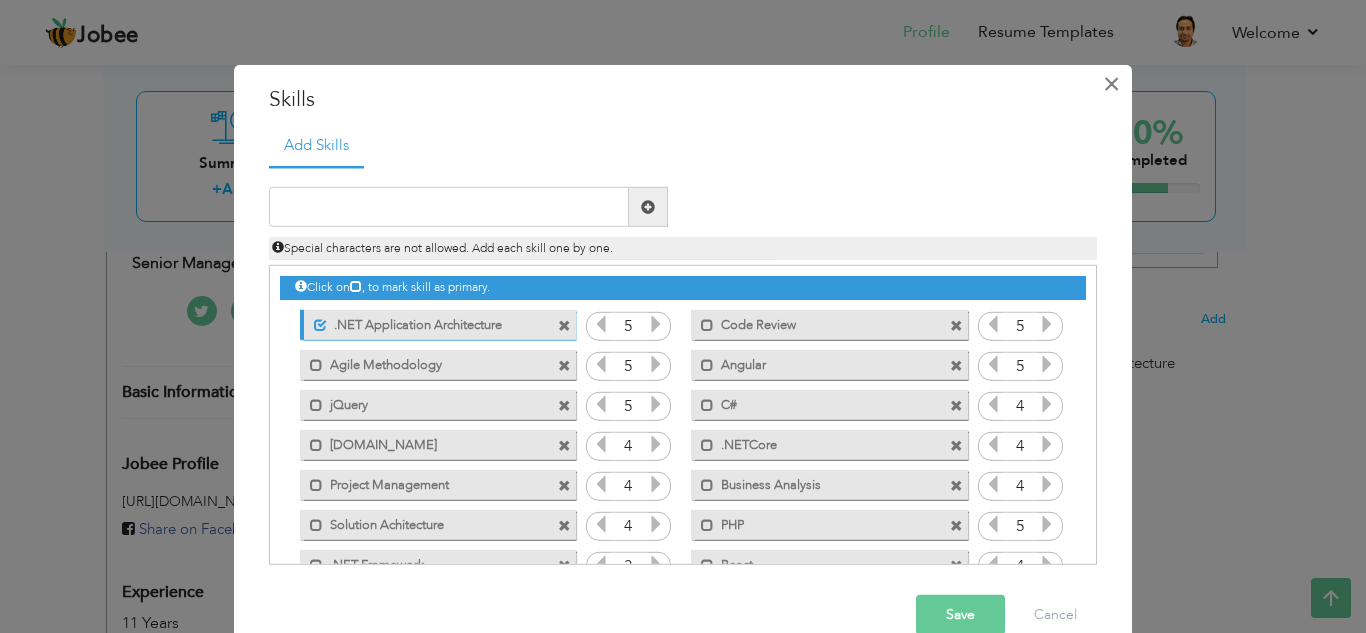 click on "×" at bounding box center (1111, 83) 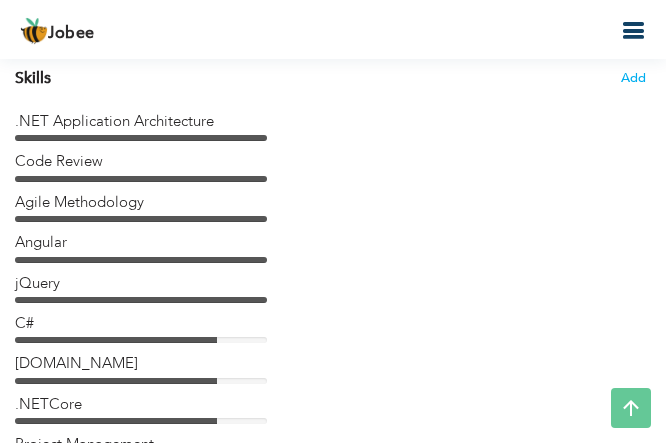 scroll, scrollTop: 3876, scrollLeft: 0, axis: vertical 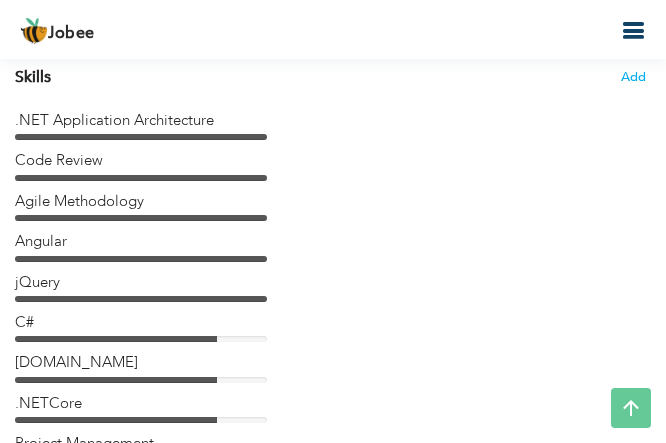 drag, startPoint x: 29, startPoint y: 442, endPoint x: 38, endPoint y: 180, distance: 262.15454 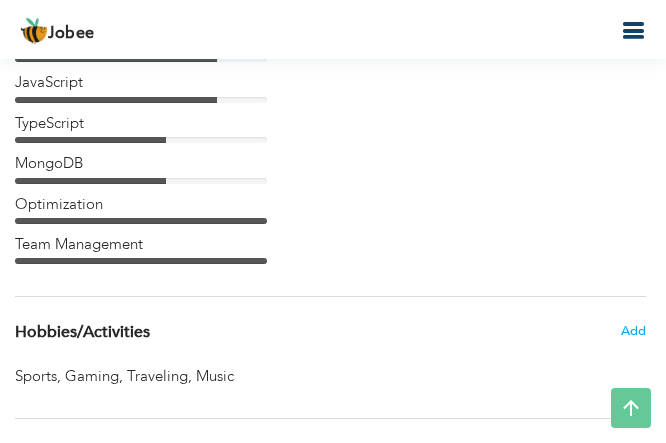 scroll, scrollTop: 4725, scrollLeft: 0, axis: vertical 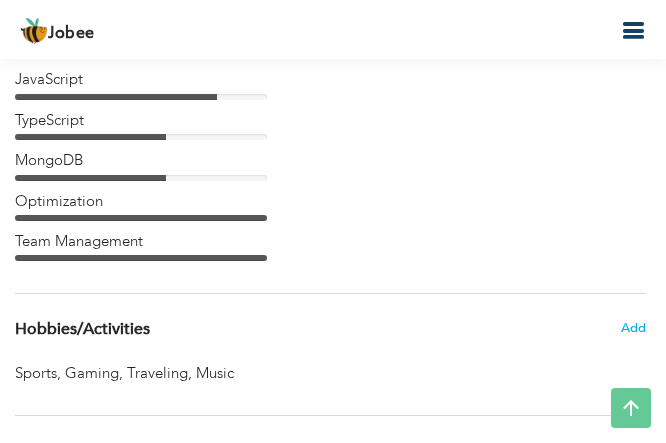 click on "Team Management" at bounding box center [330, 246] 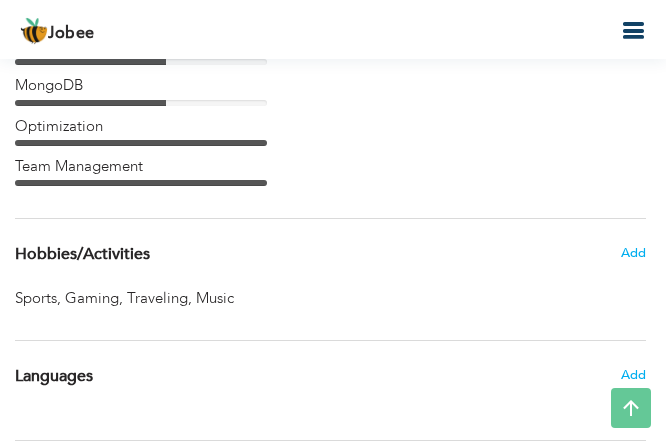 scroll, scrollTop: 4771, scrollLeft: 0, axis: vertical 